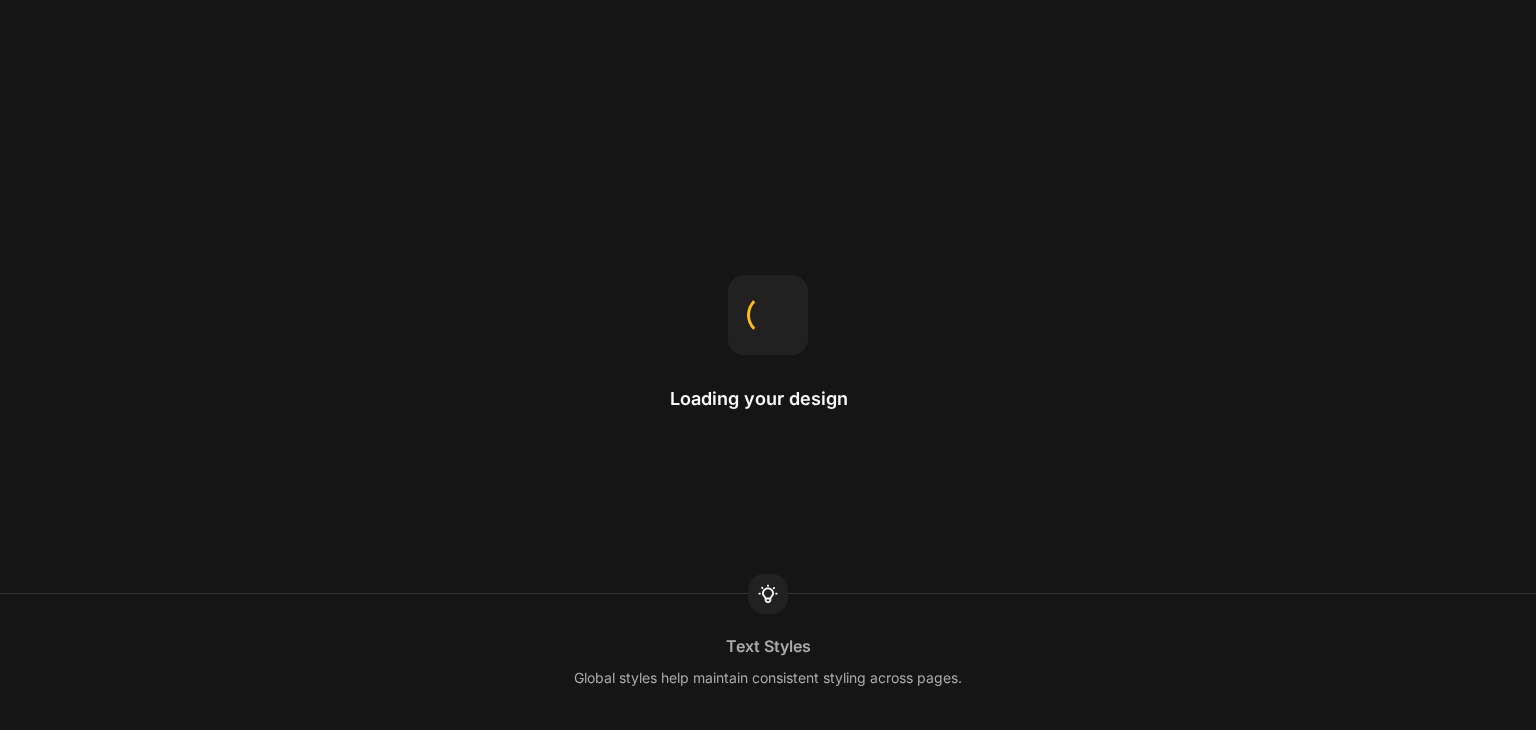 scroll, scrollTop: 0, scrollLeft: 0, axis: both 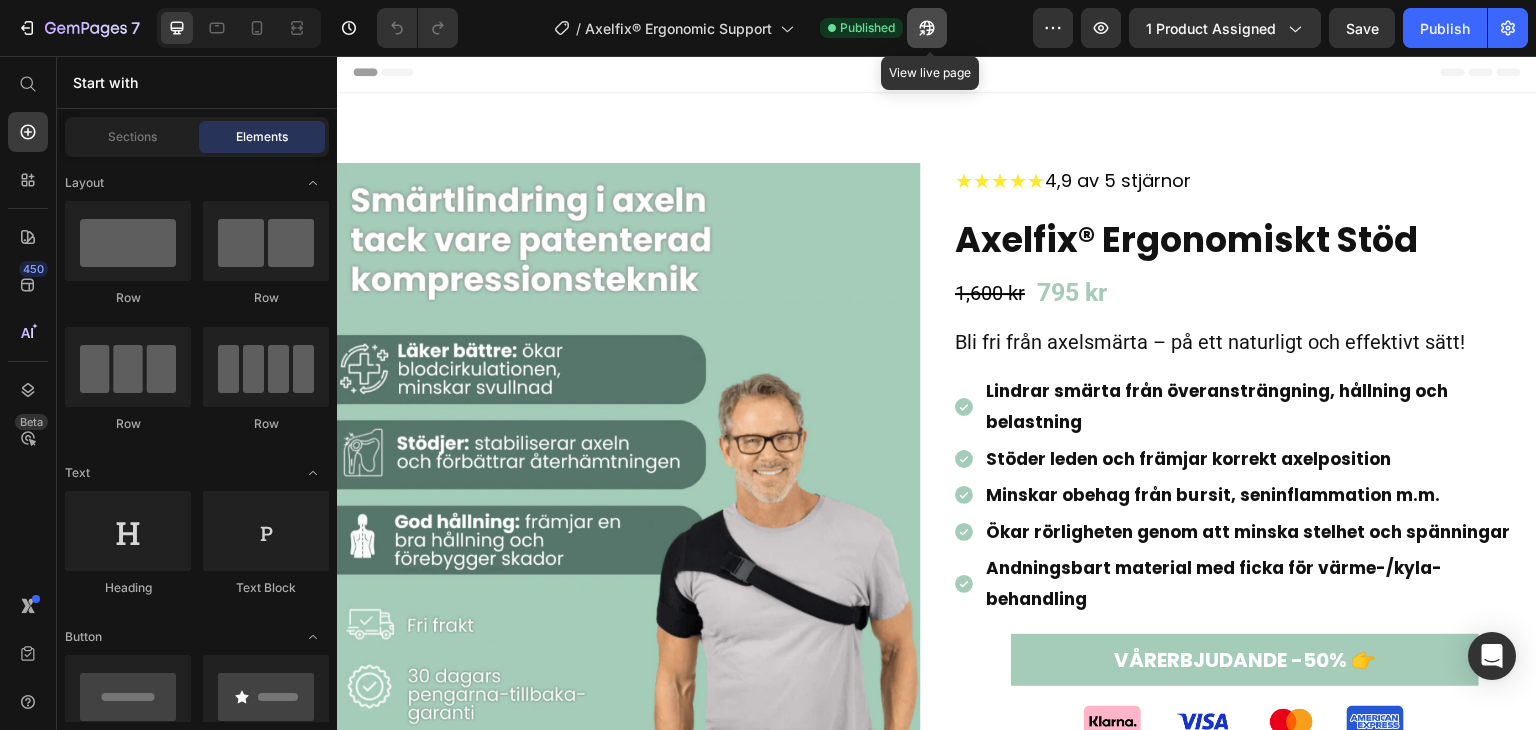 click 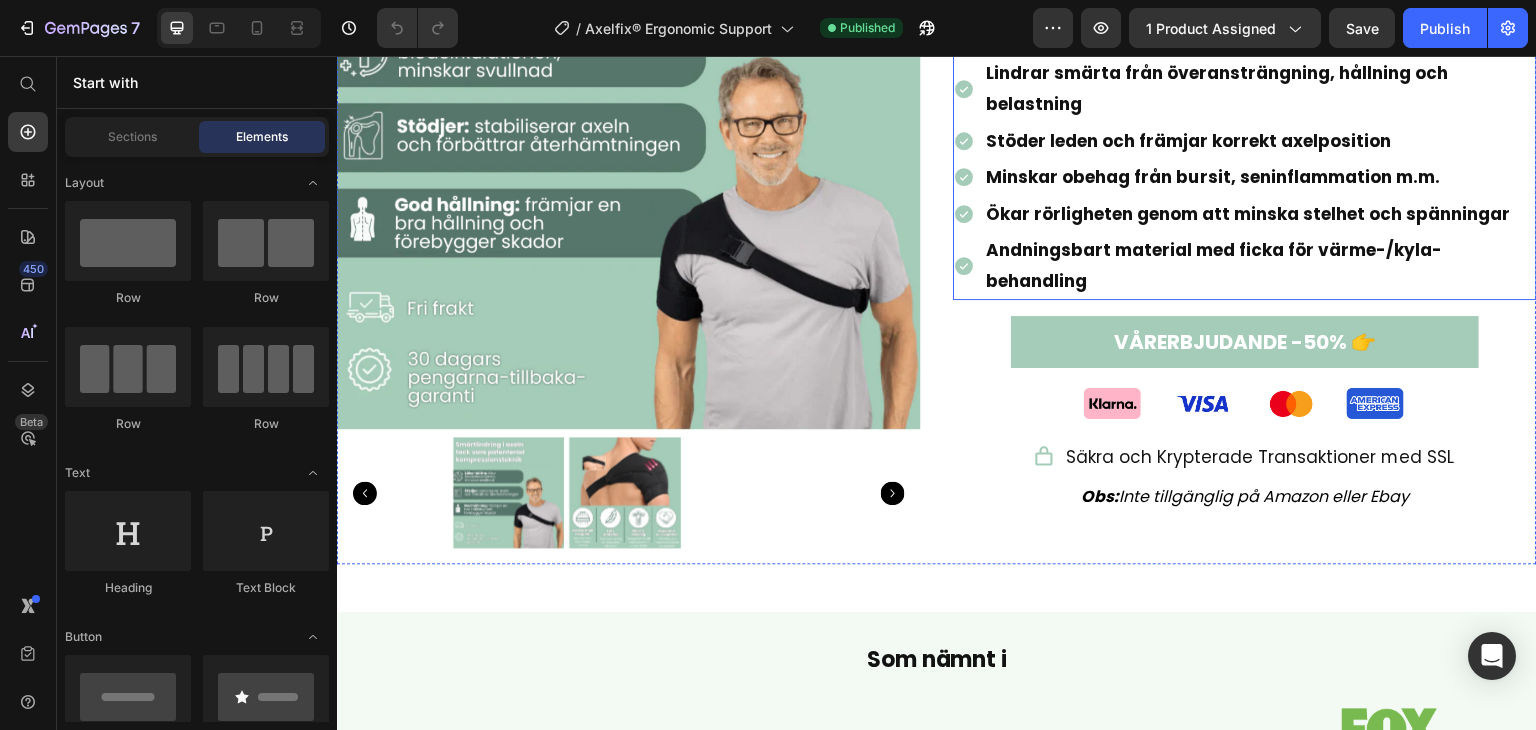 scroll, scrollTop: 324, scrollLeft: 0, axis: vertical 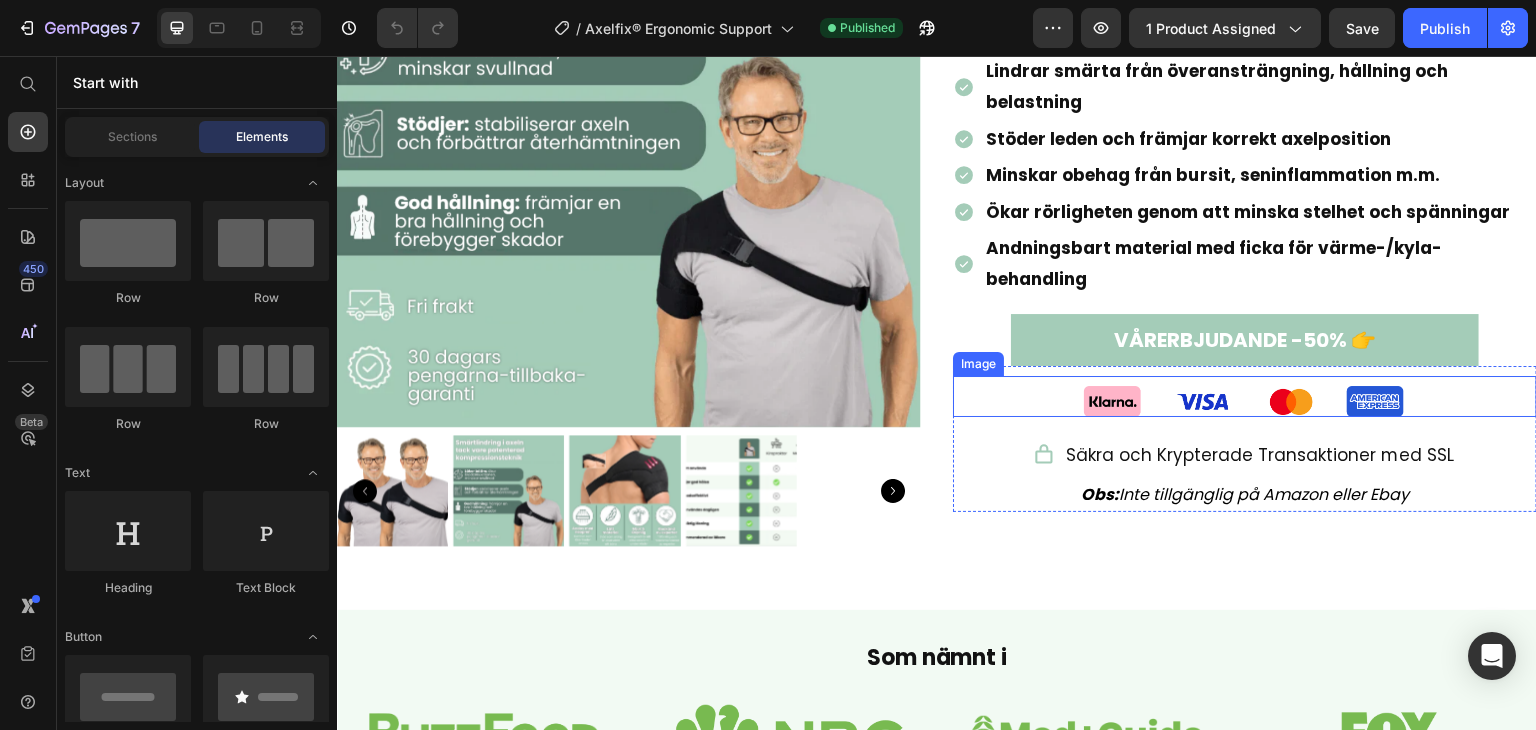 click at bounding box center (1245, 397) 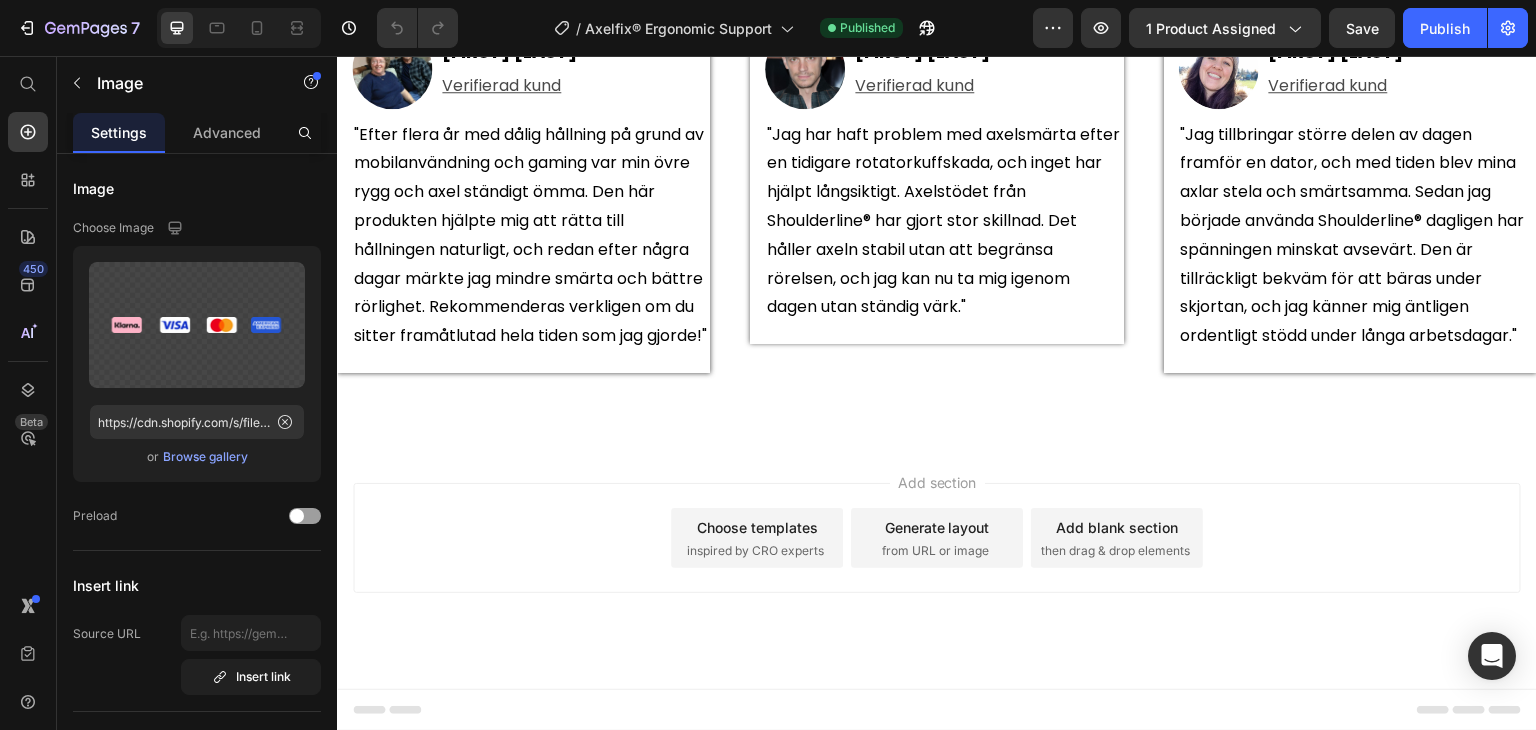 scroll, scrollTop: 8596, scrollLeft: 0, axis: vertical 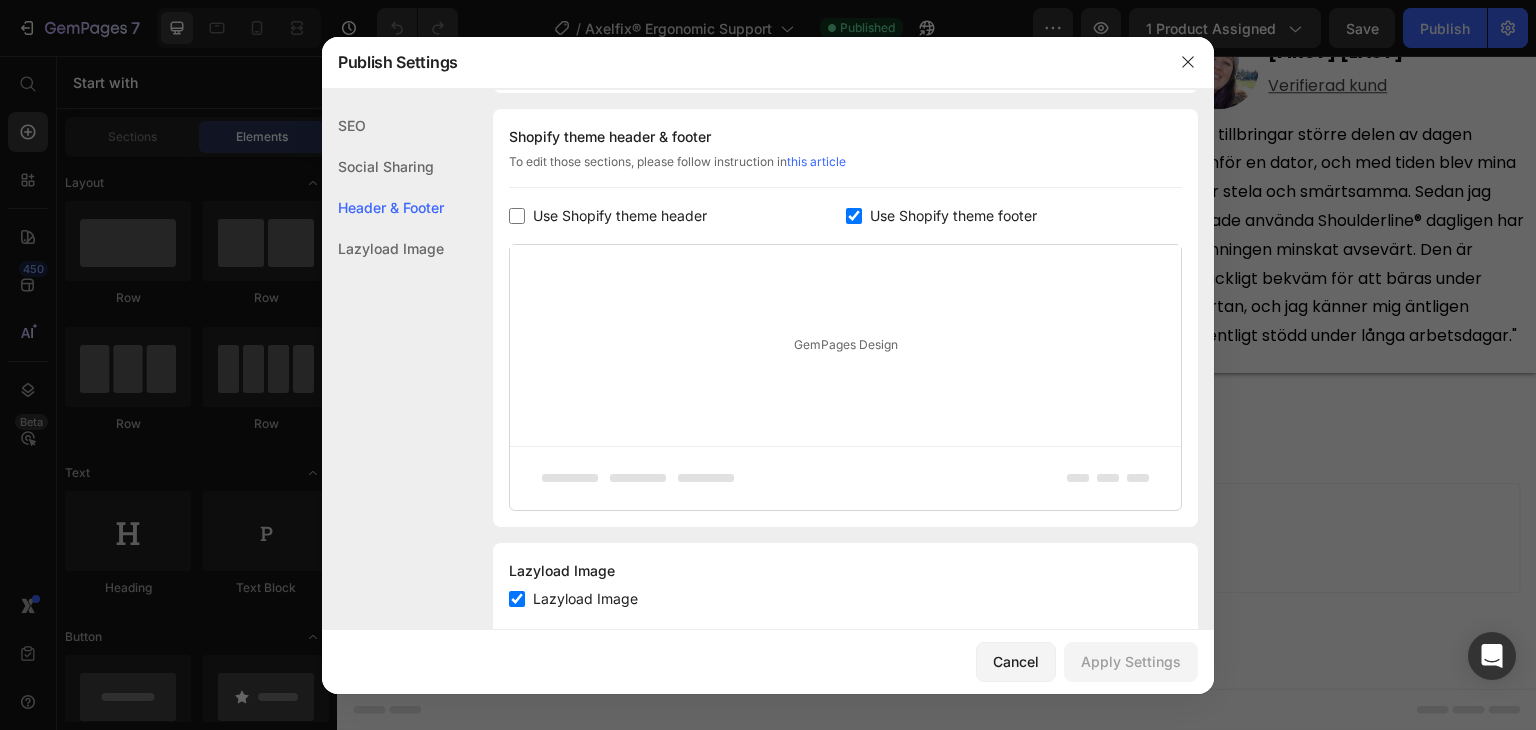 click at bounding box center [854, 216] 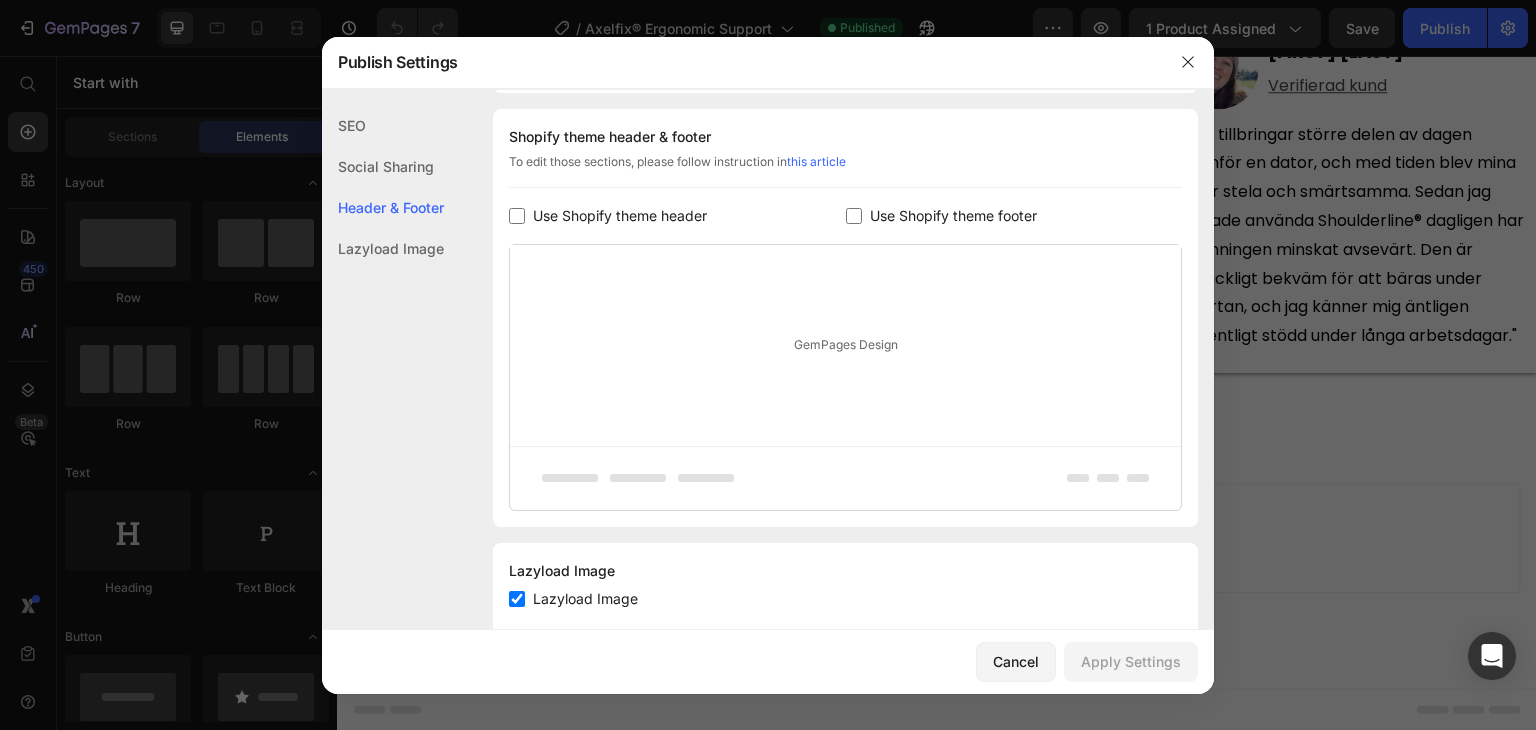 checkbox on "false" 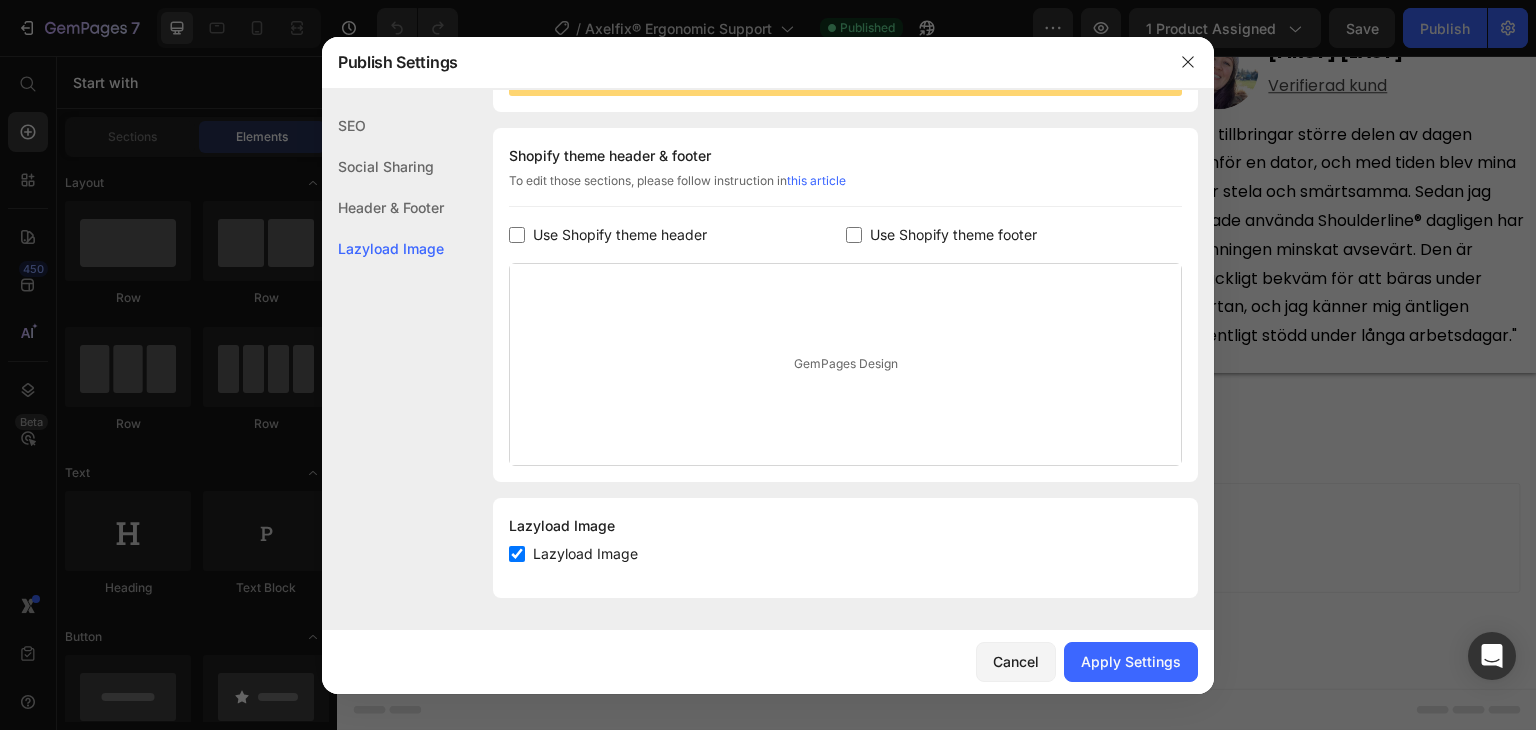 scroll, scrollTop: 272, scrollLeft: 0, axis: vertical 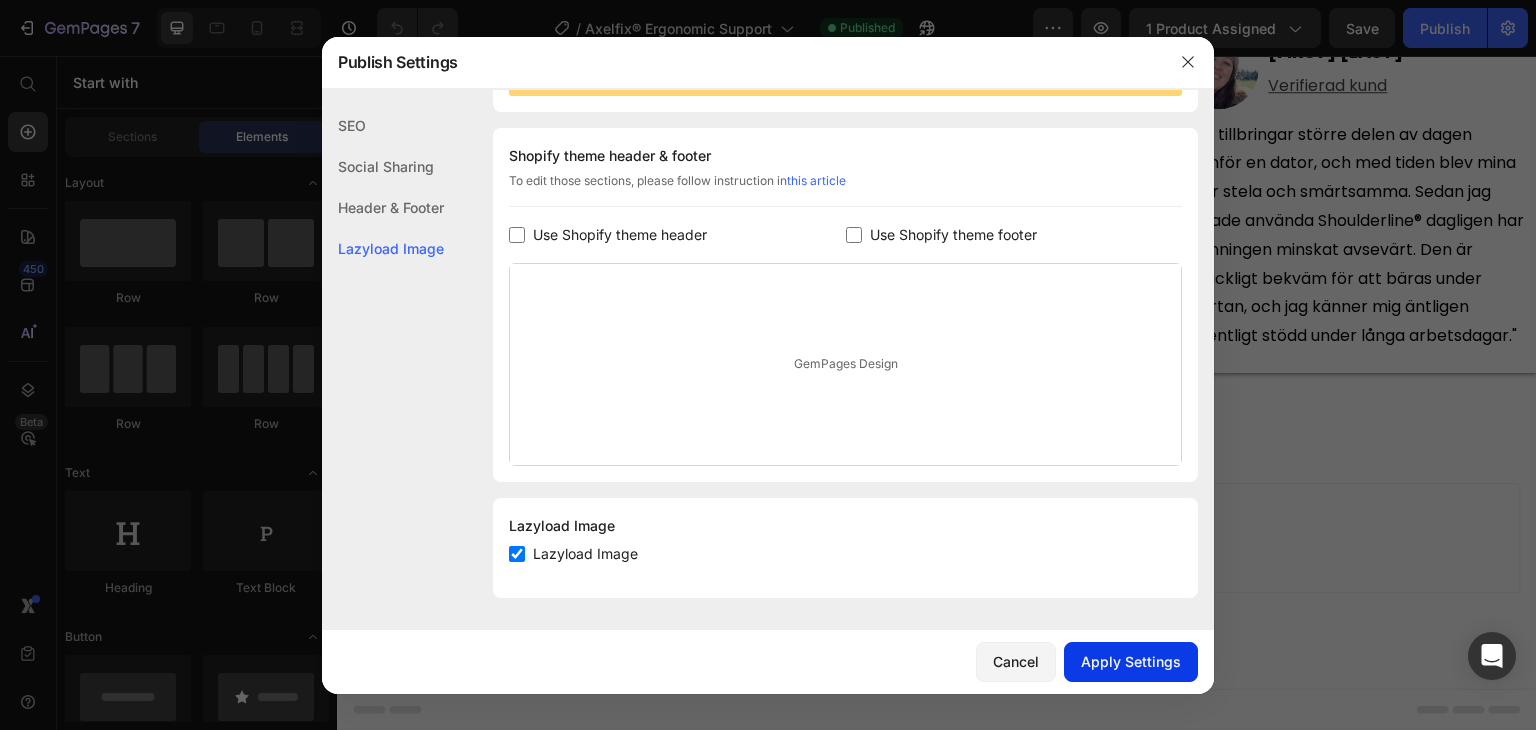 click on "Apply Settings" at bounding box center (1131, 661) 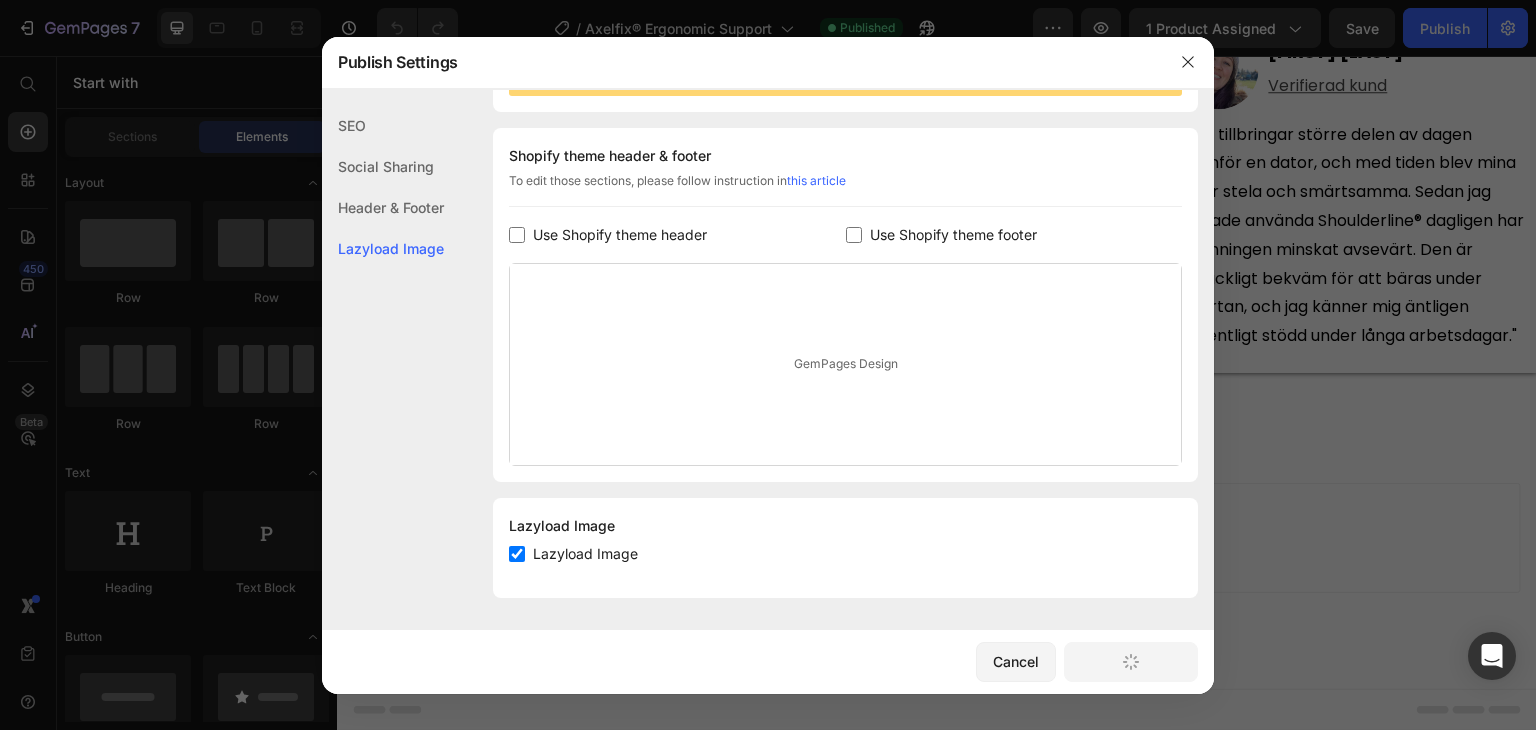 scroll, scrollTop: 8548, scrollLeft: 0, axis: vertical 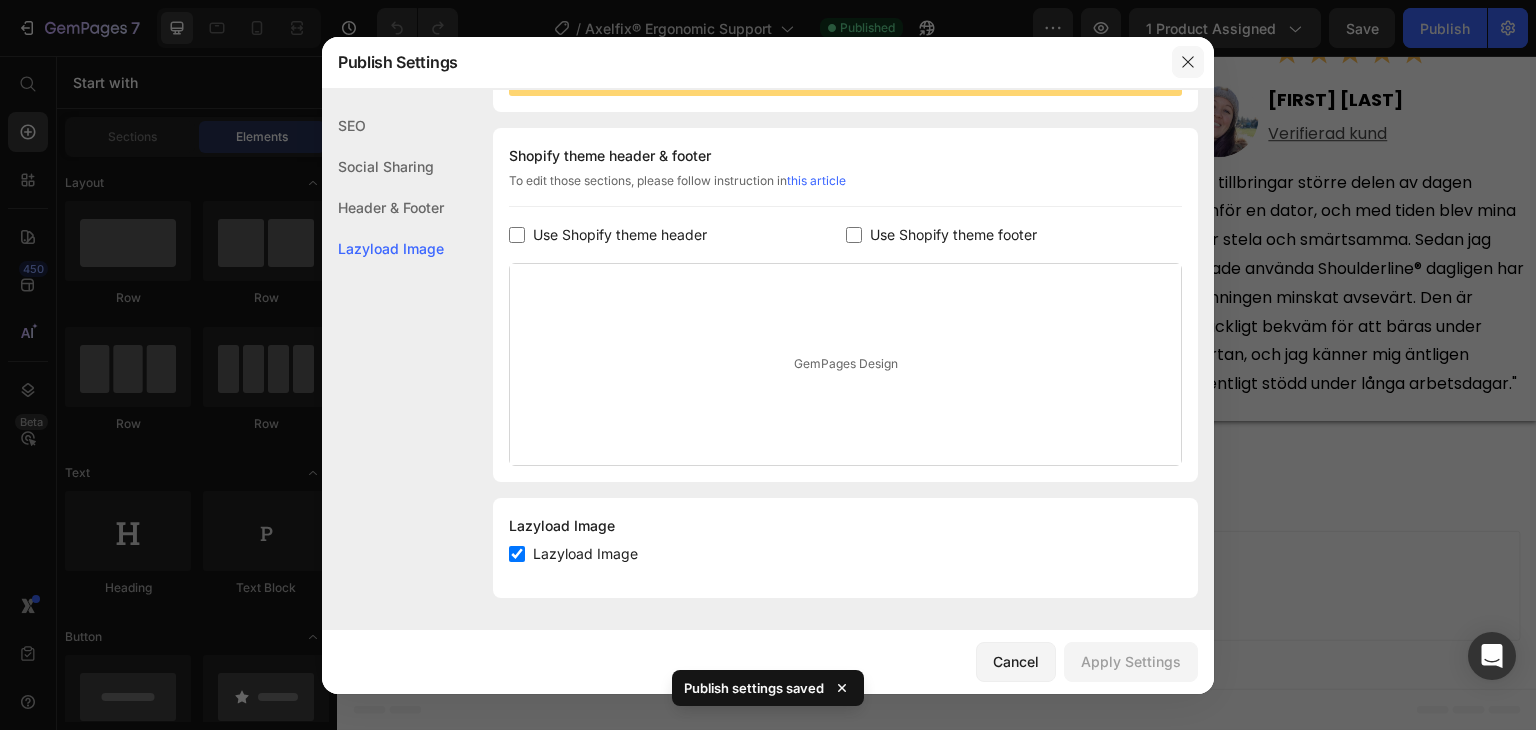 click at bounding box center [1188, 62] 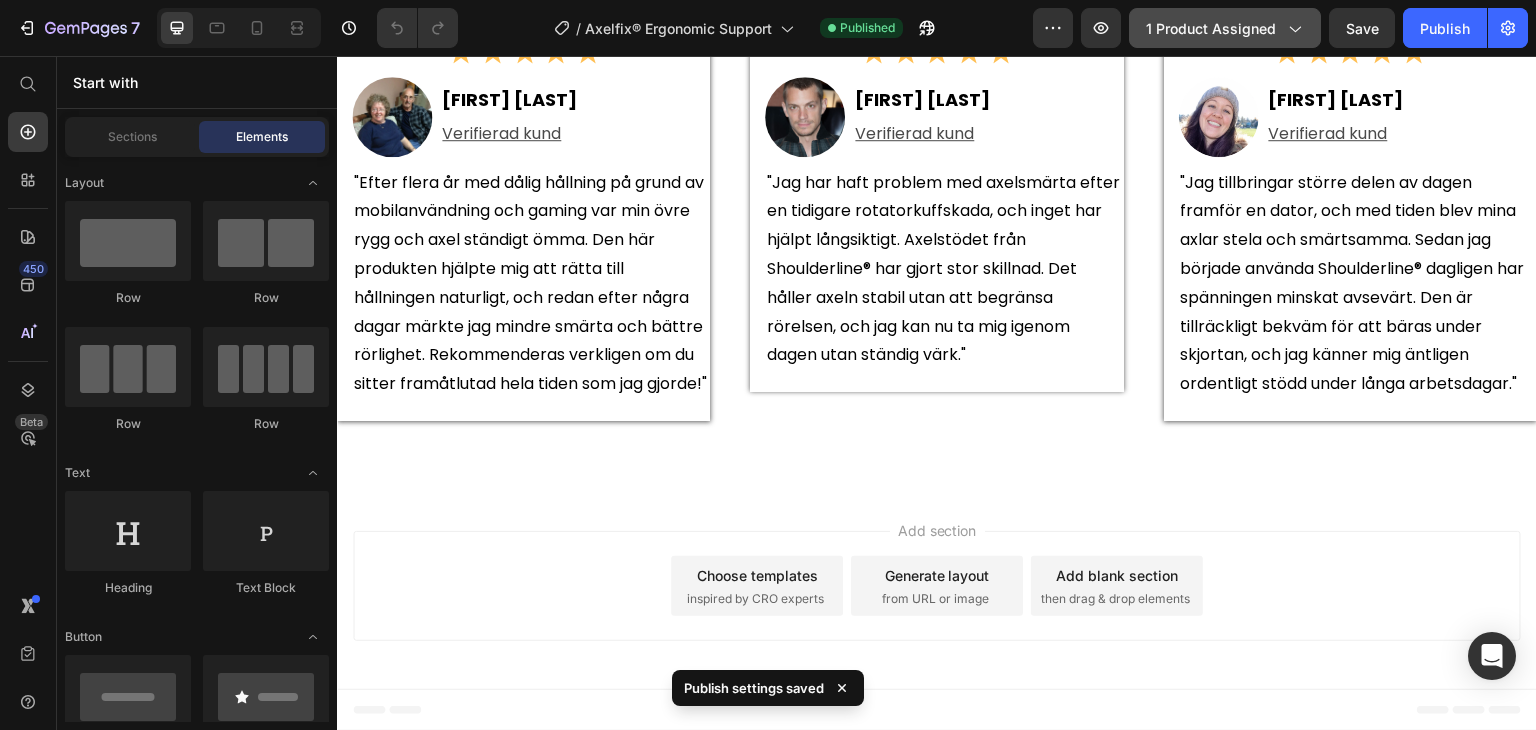 click 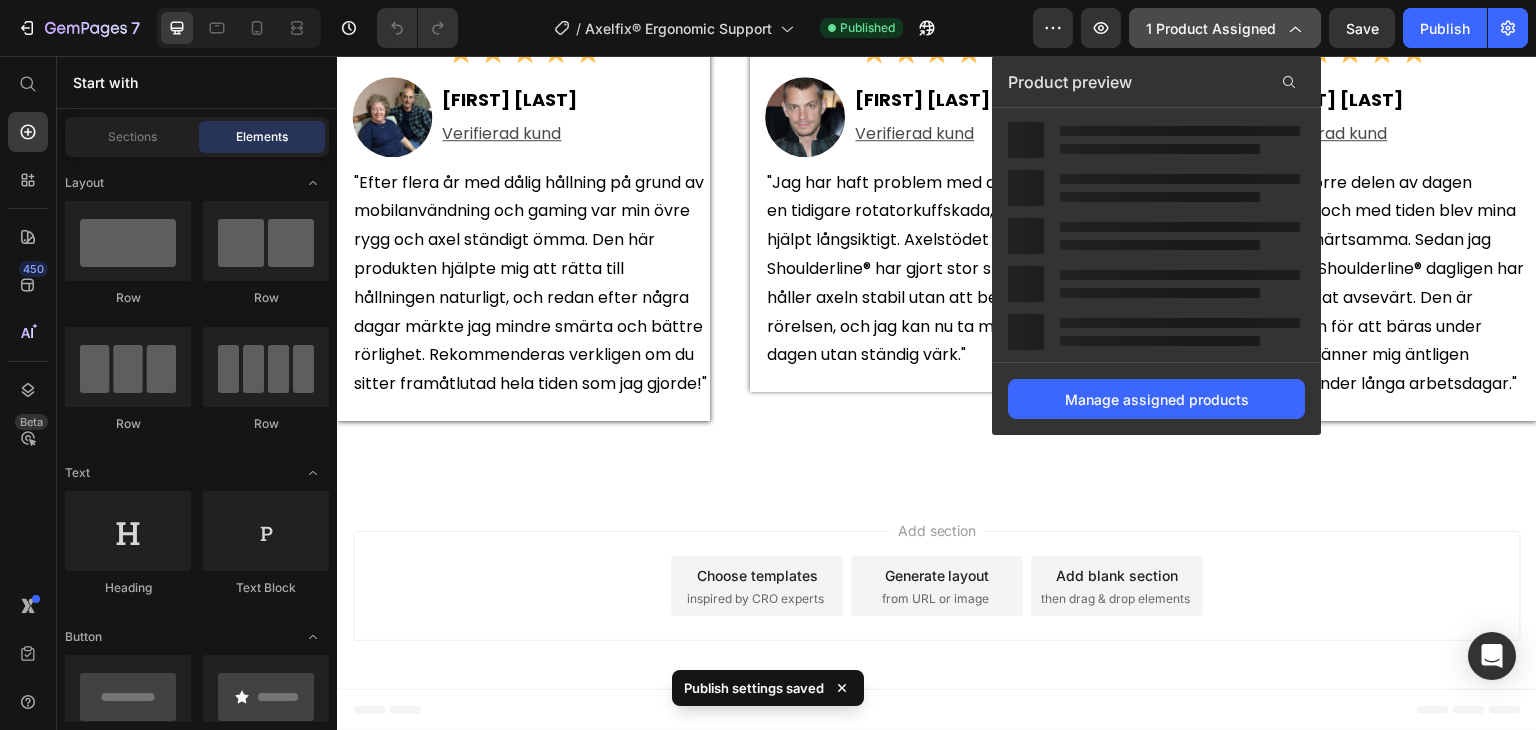 click 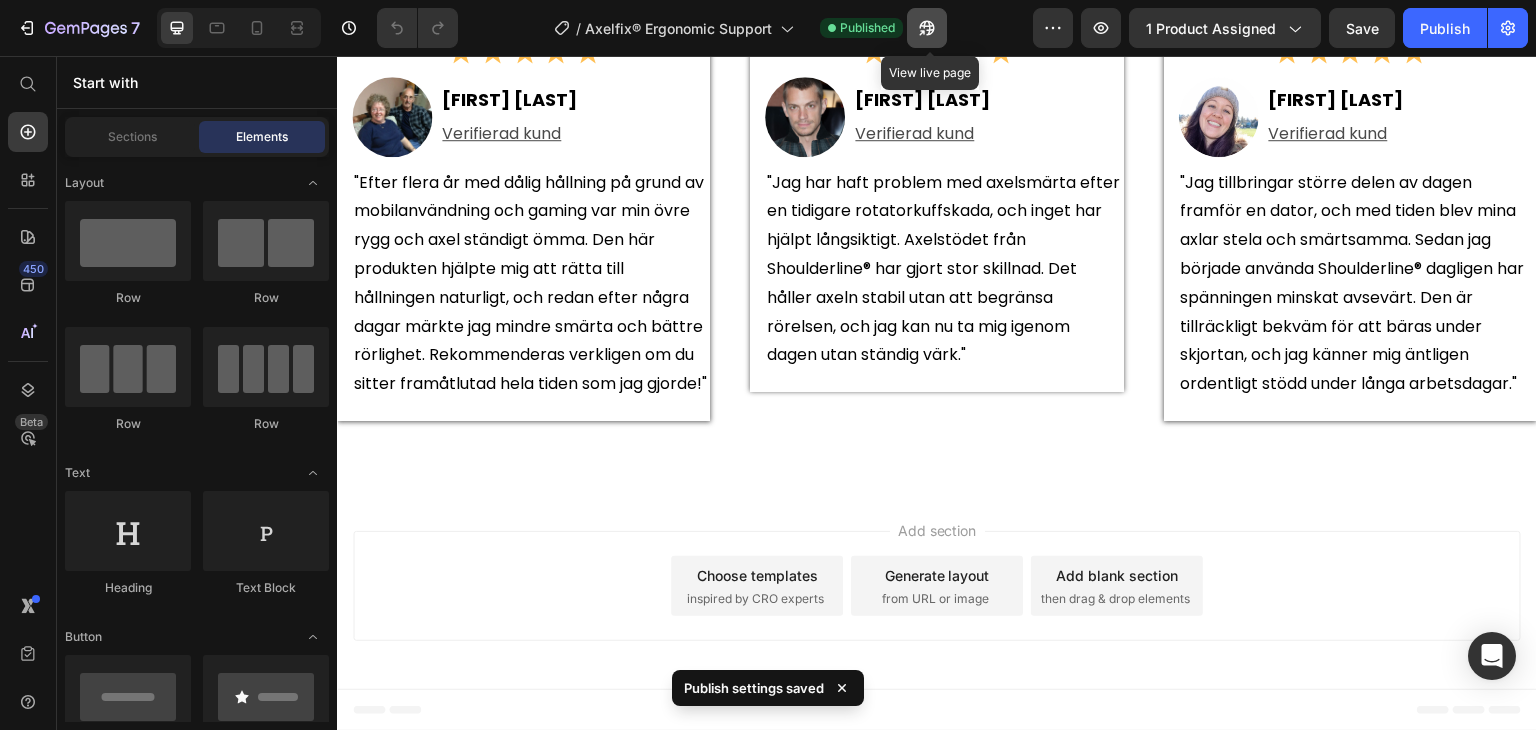 click 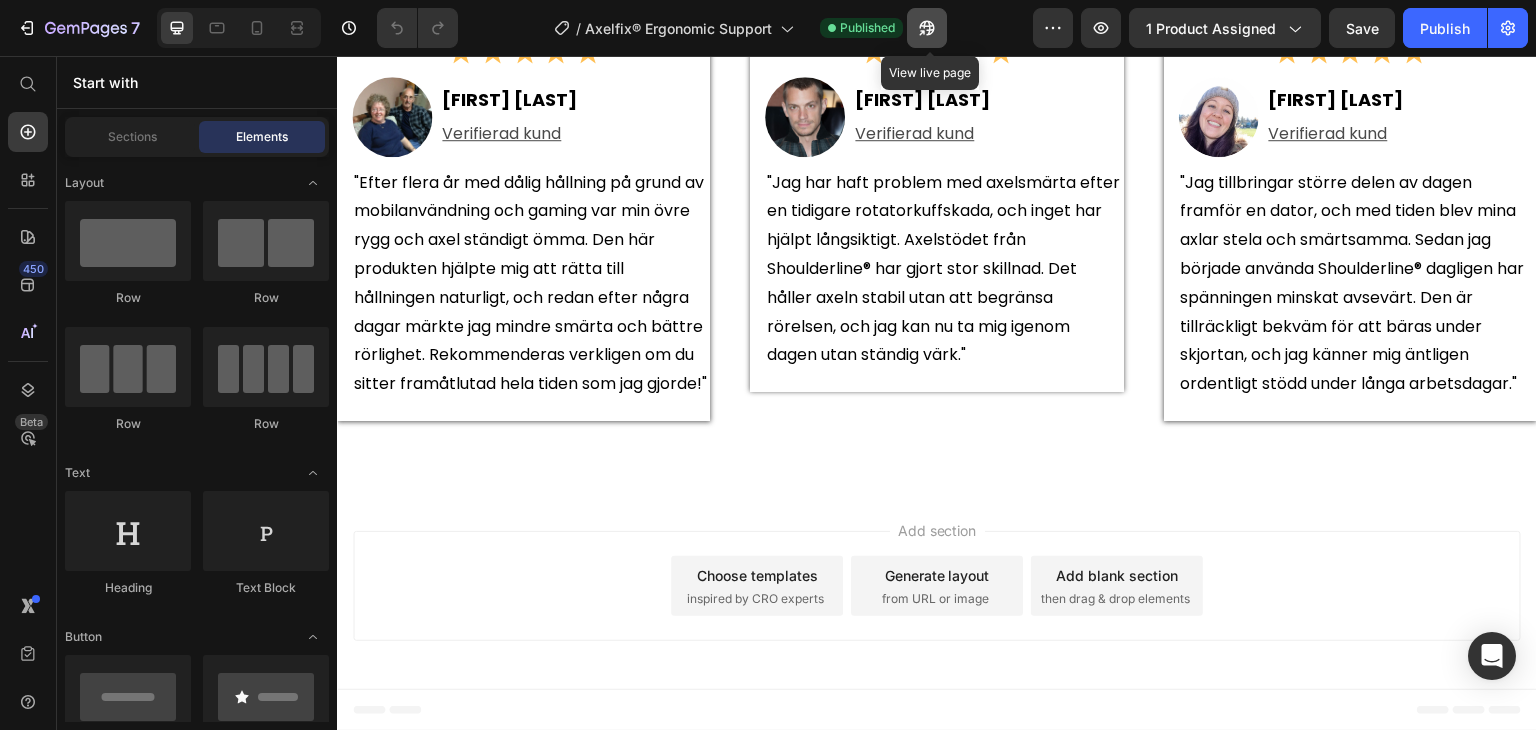 click 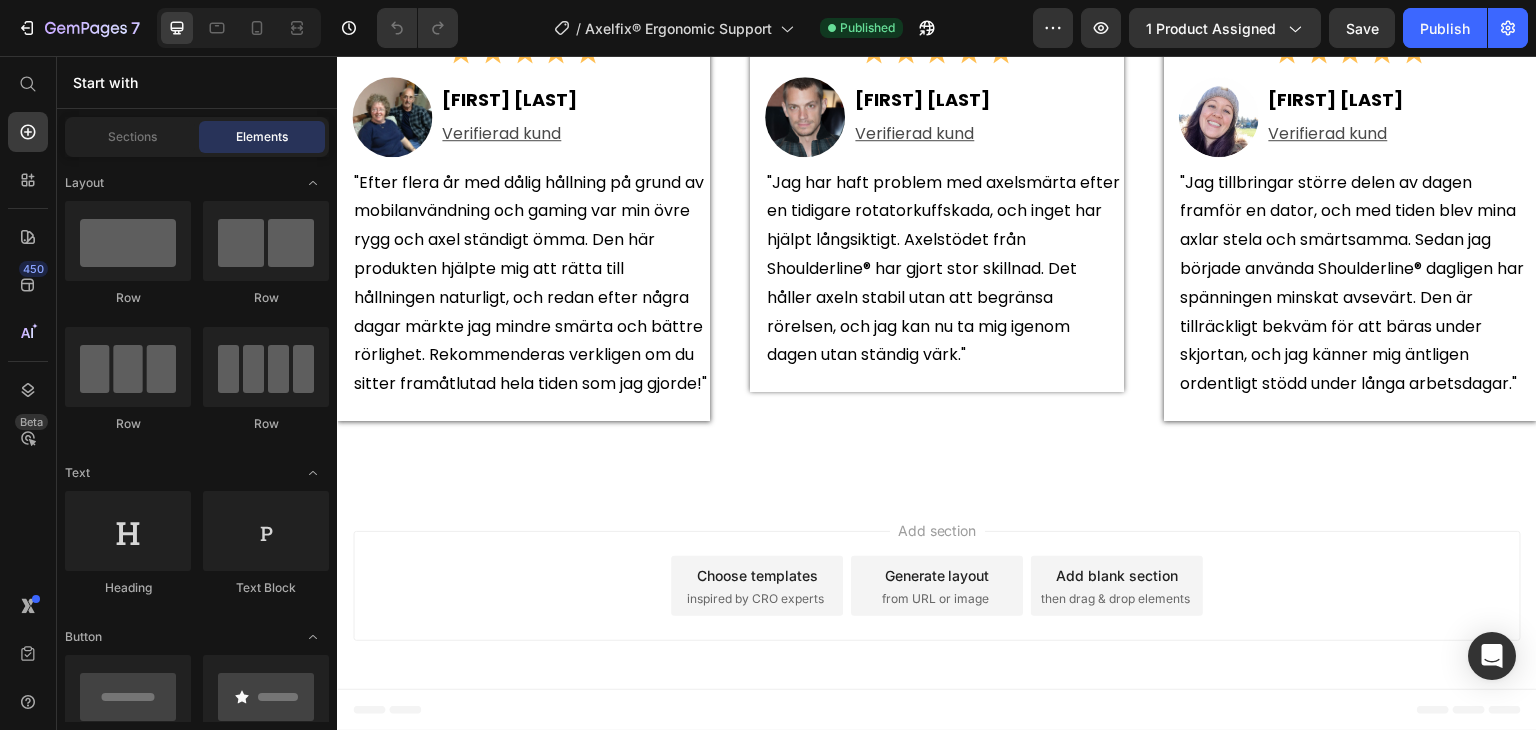 scroll, scrollTop: 7694, scrollLeft: 0, axis: vertical 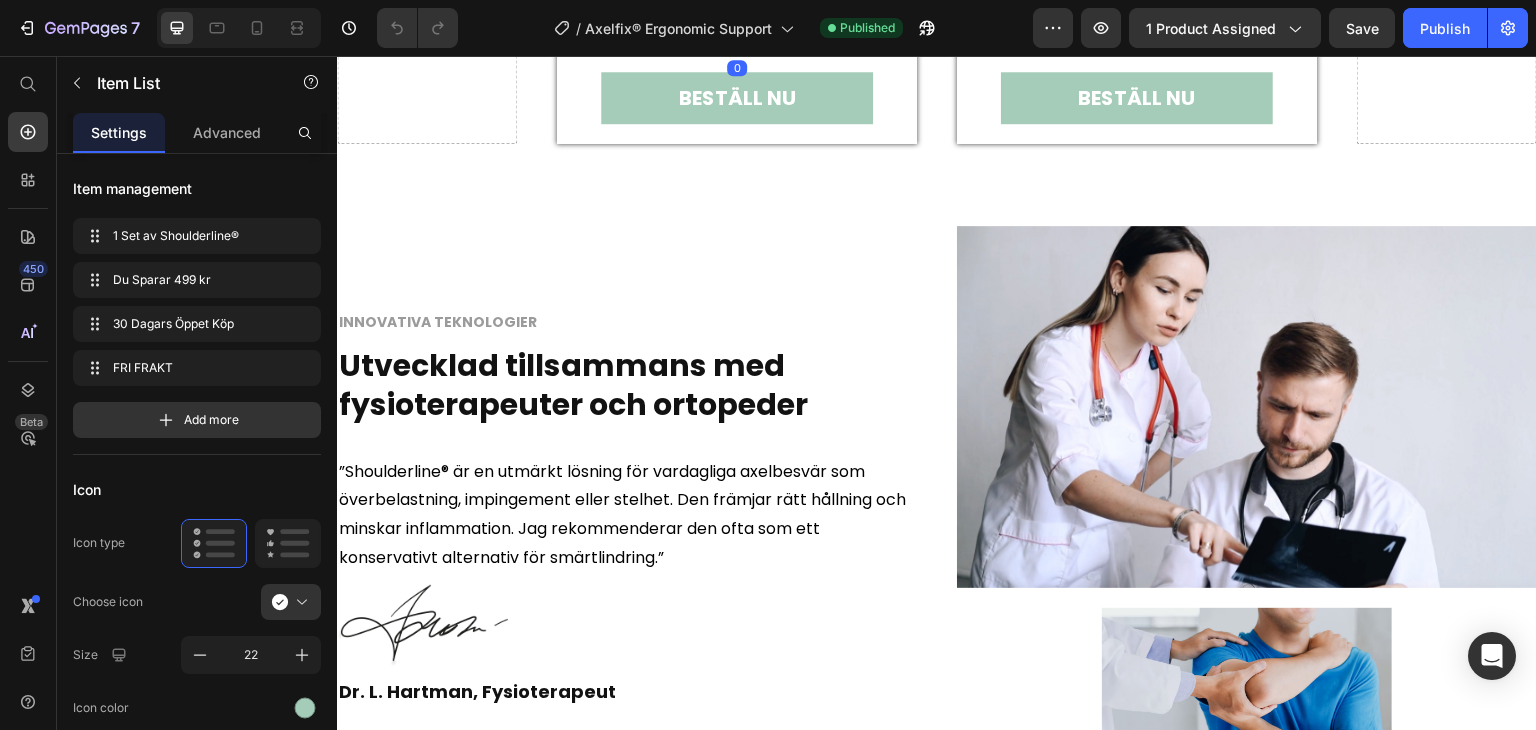 click on "30 Dagars Öppet Köp" at bounding box center (701, -3) 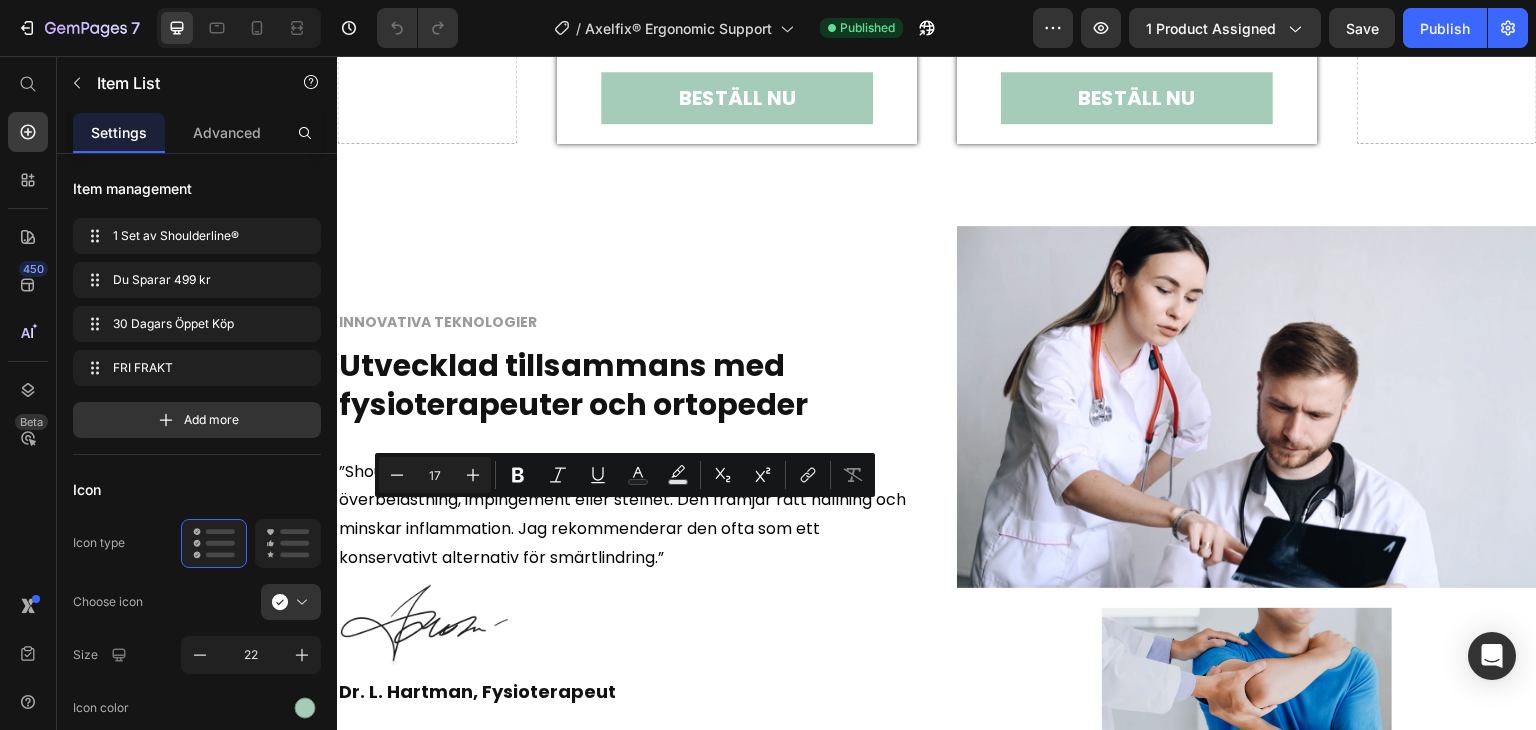 click on "30 Dagars Öppet Köp" at bounding box center (701, -3) 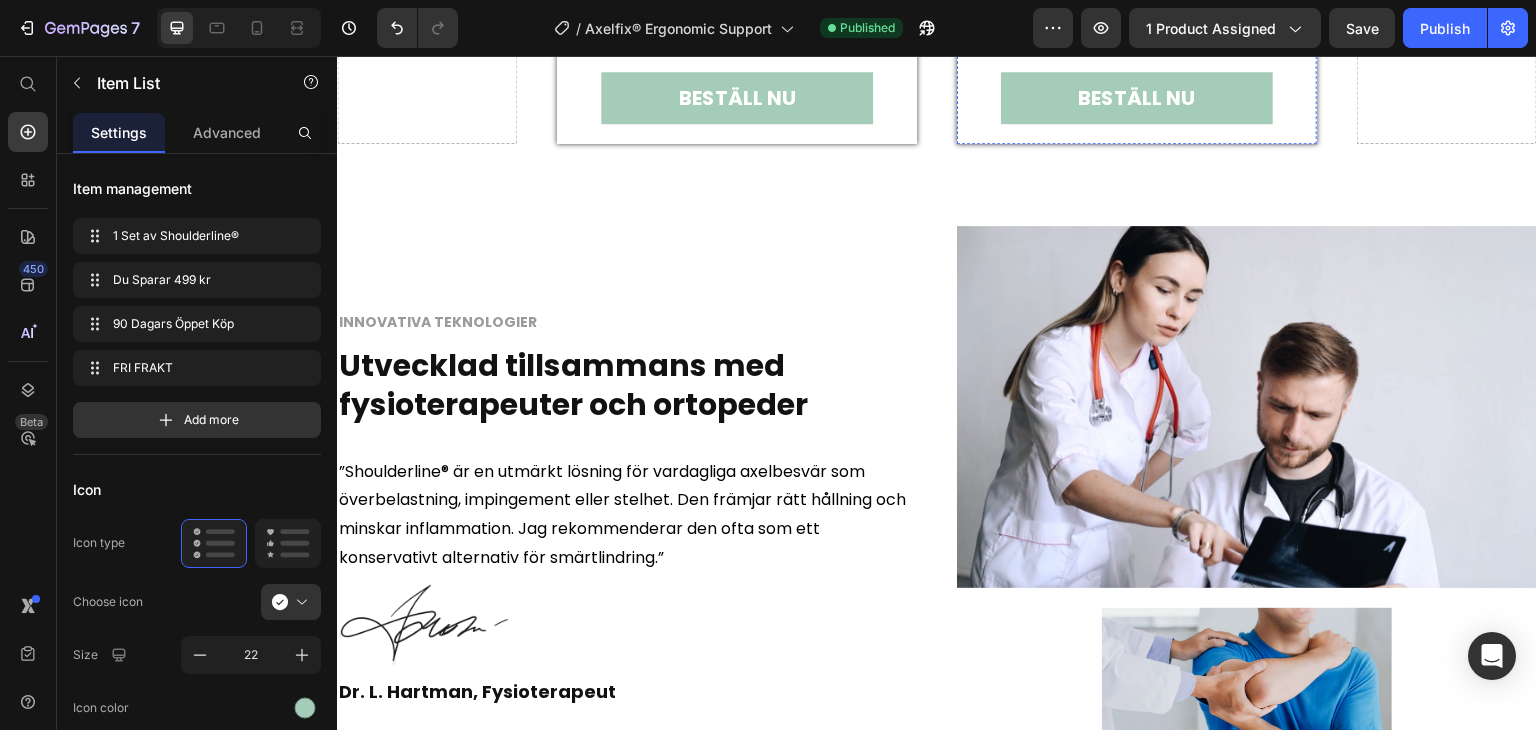 click on "30 Dagars Öppet Köp" at bounding box center [1102, -3] 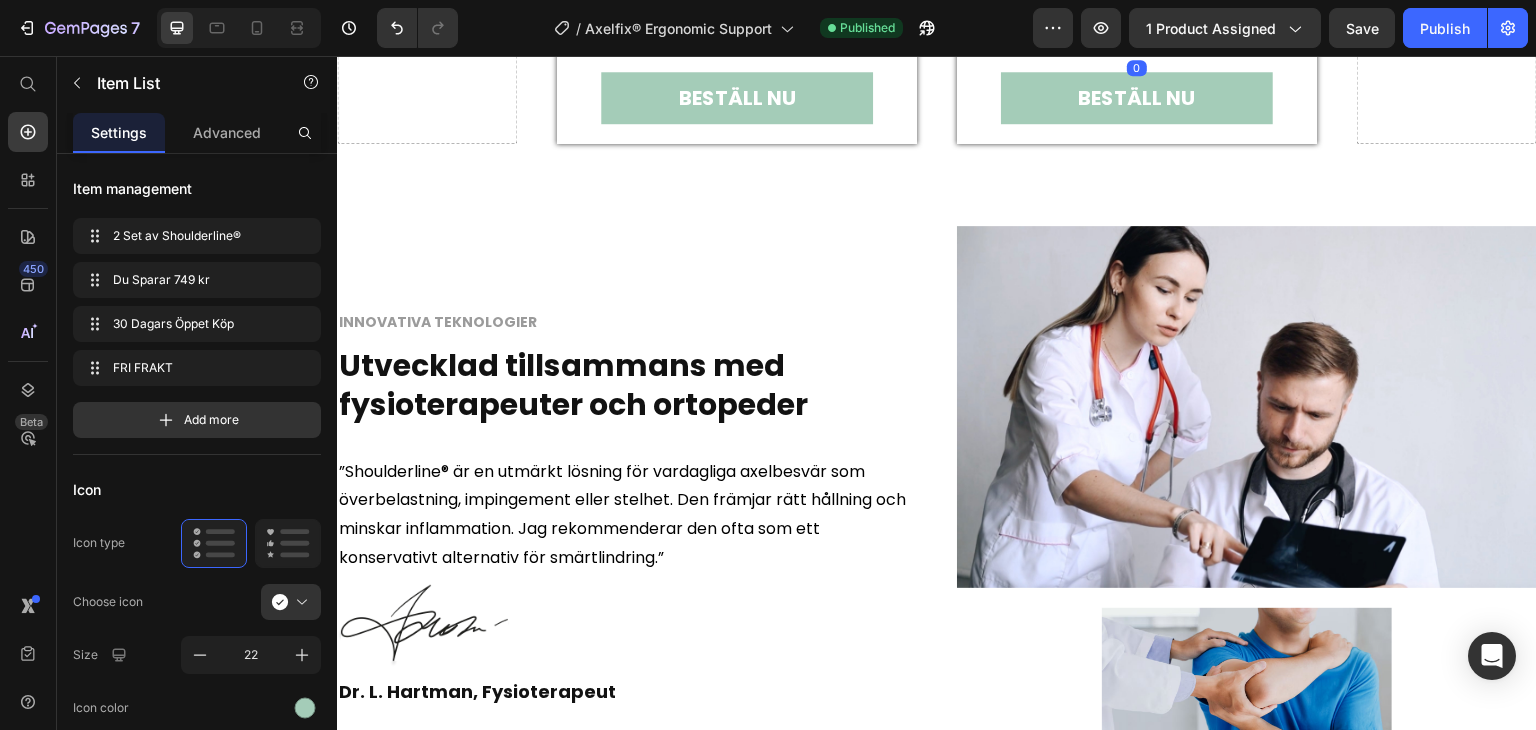 click on "30 Dagars Öppet Köp" at bounding box center (1102, -3) 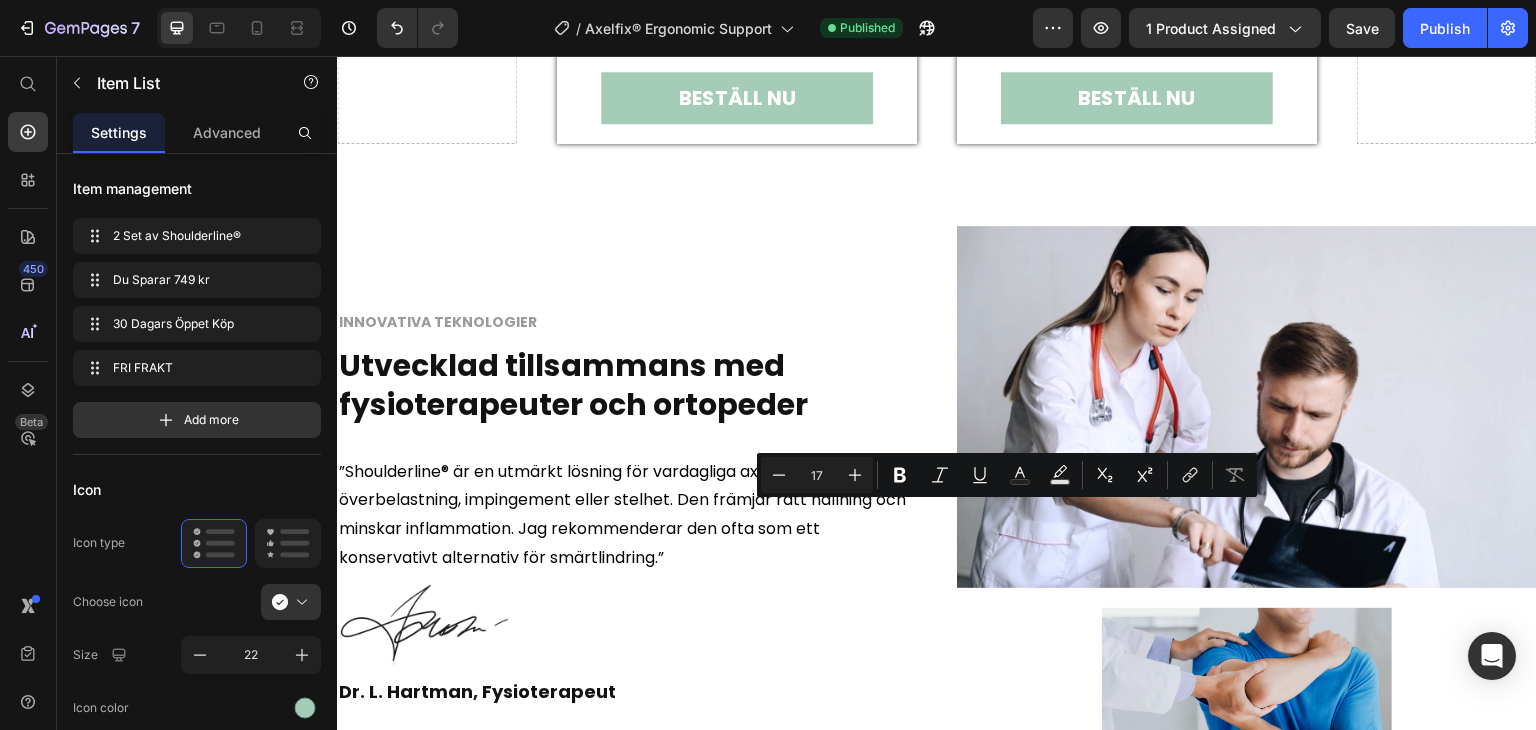 click on "30 Dagars Öppet Köp" at bounding box center (1102, -3) 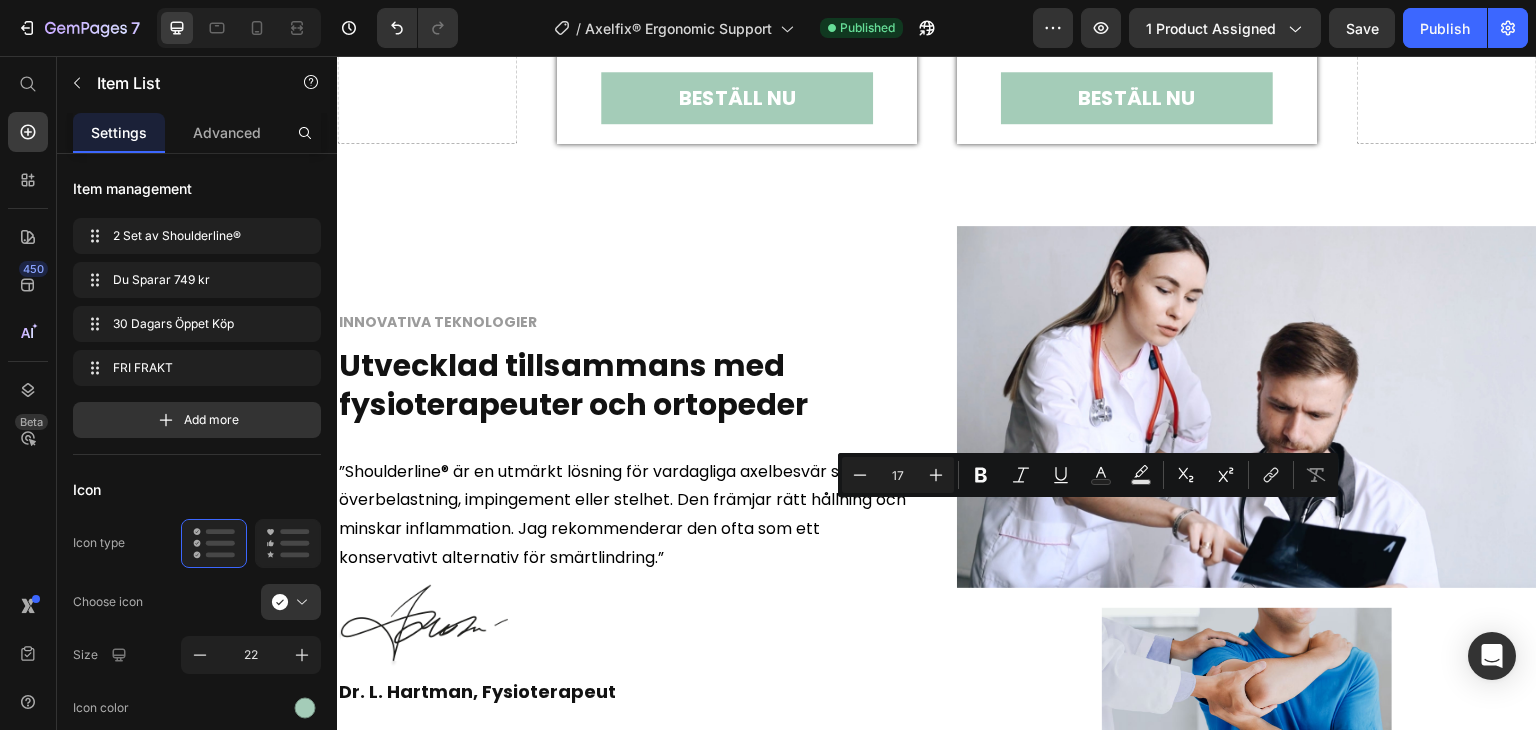 click on "30 Dagars Öppet Köp" at bounding box center [1102, -3] 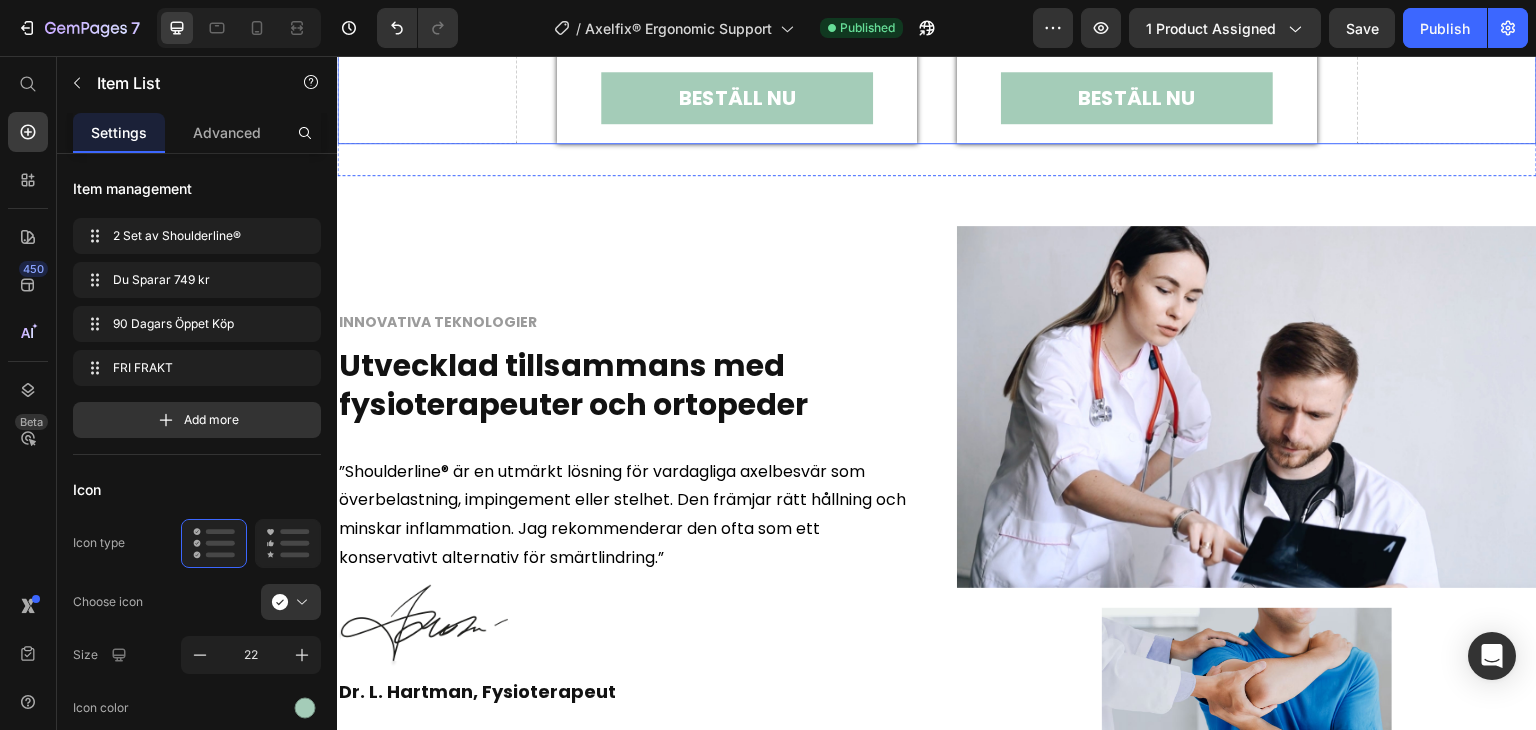 click on "Drop element here Image Image Grunderbjudande Text Block 1x Shoulderline® Heading 499 kr Styck Heading Totalt:   499 kr   998 kr Text Block 1 Set av Shoulderline® Du Sparar 499 kr 90 Dagars Öppet Köp FRI FRAKT Item List BESTÄLL NU Add to Cart Product Row Image Image Mest Vald Text Block 2x Shoulderline® Heading 374,50 kr Styck Heading Totalt:   74 9 kr   1498  kr Text Block 2 Set av Shoulderline® Du Sparar 749 kr 90 Dagars Öppet Köp FRI FRAKT Item List   0 BESTÄLL NU Add to Cart Product Row
Drop element here Row" at bounding box center (937, -101) 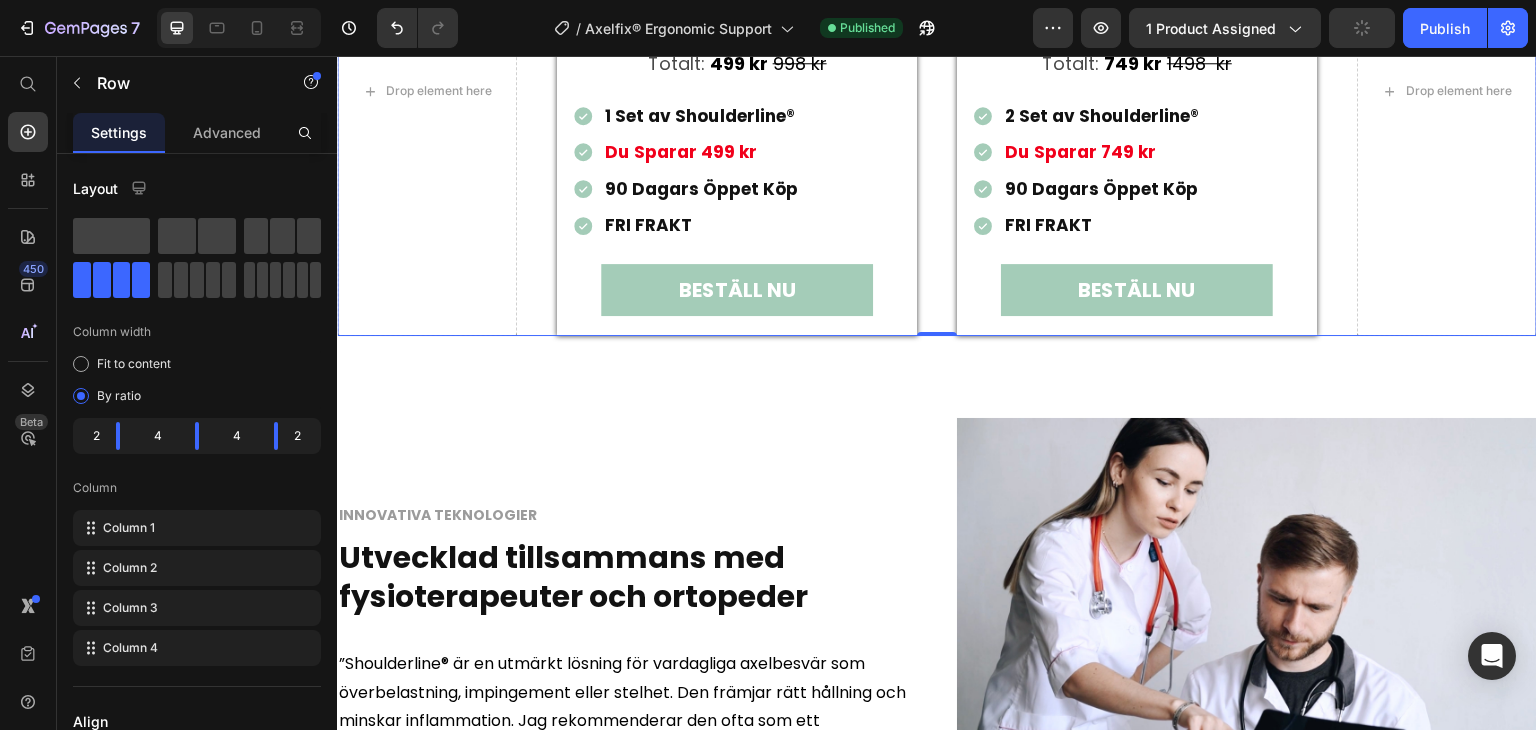 scroll, scrollTop: 3962, scrollLeft: 0, axis: vertical 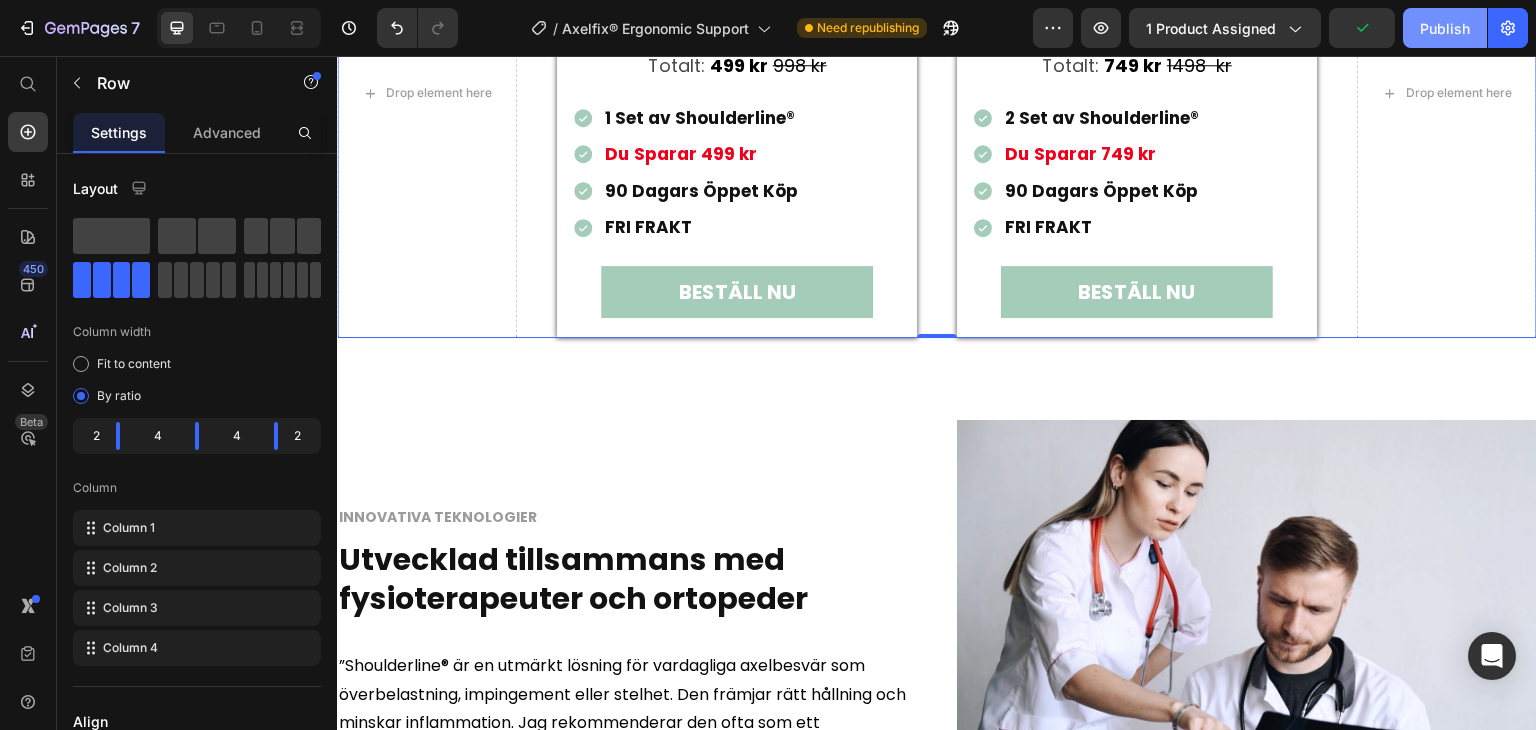 click on "Publish" 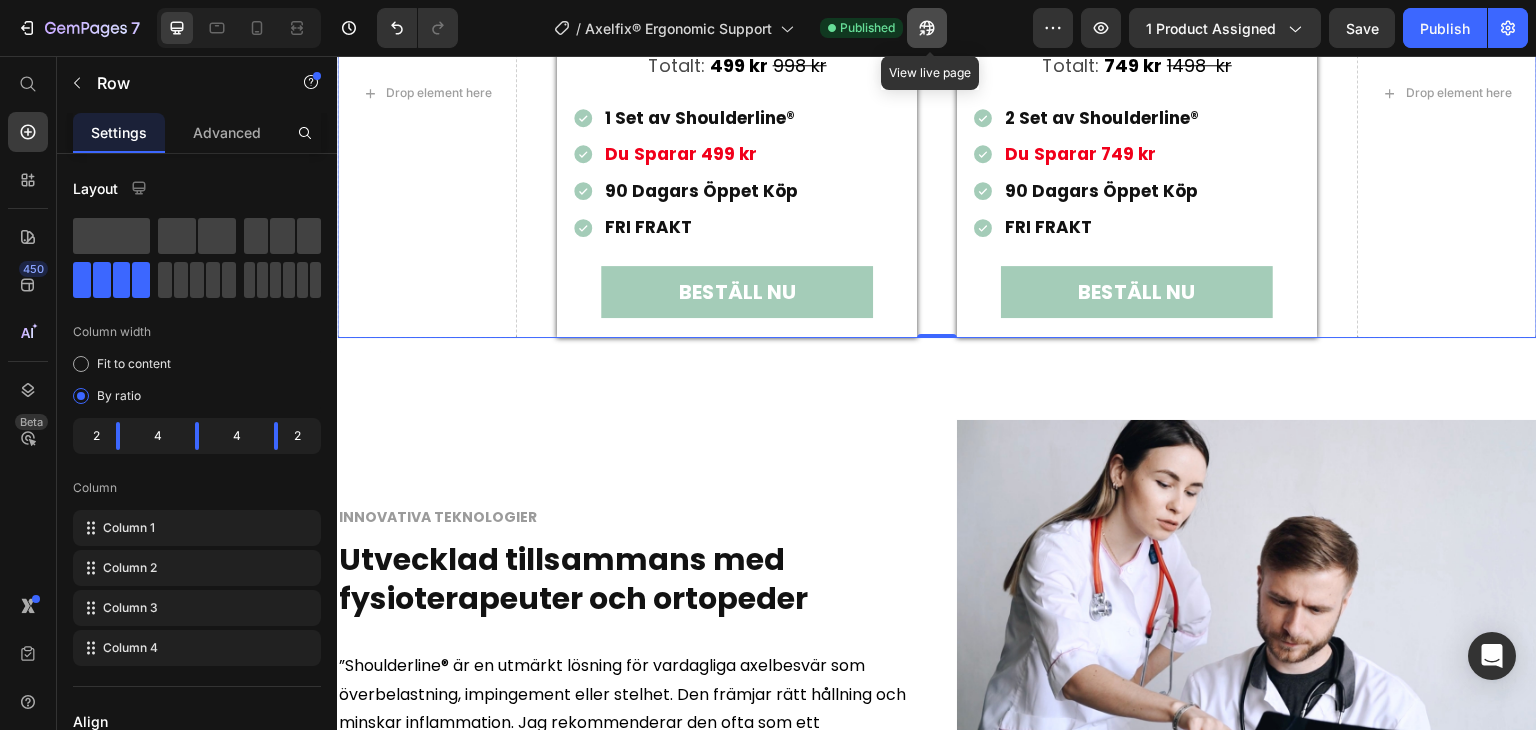 click 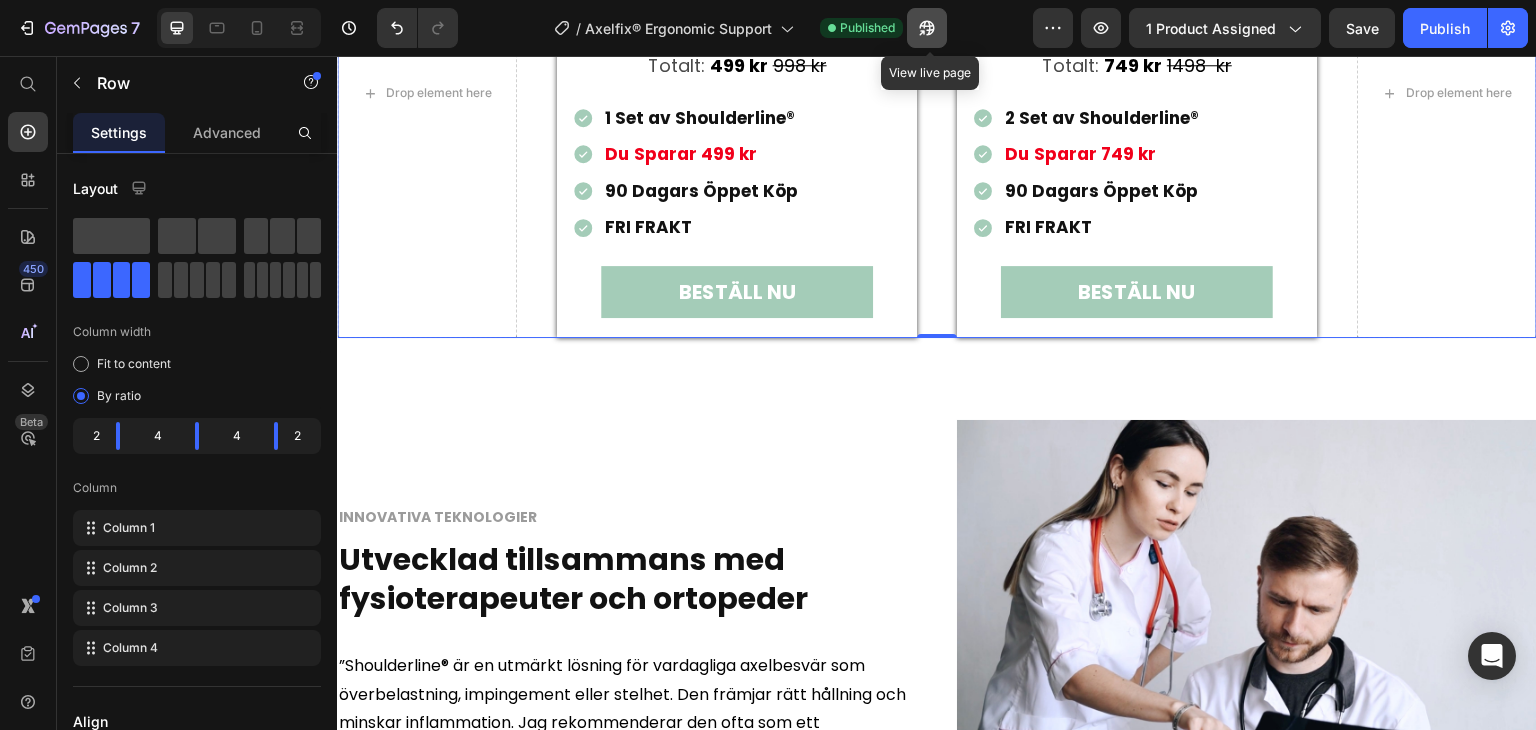 click 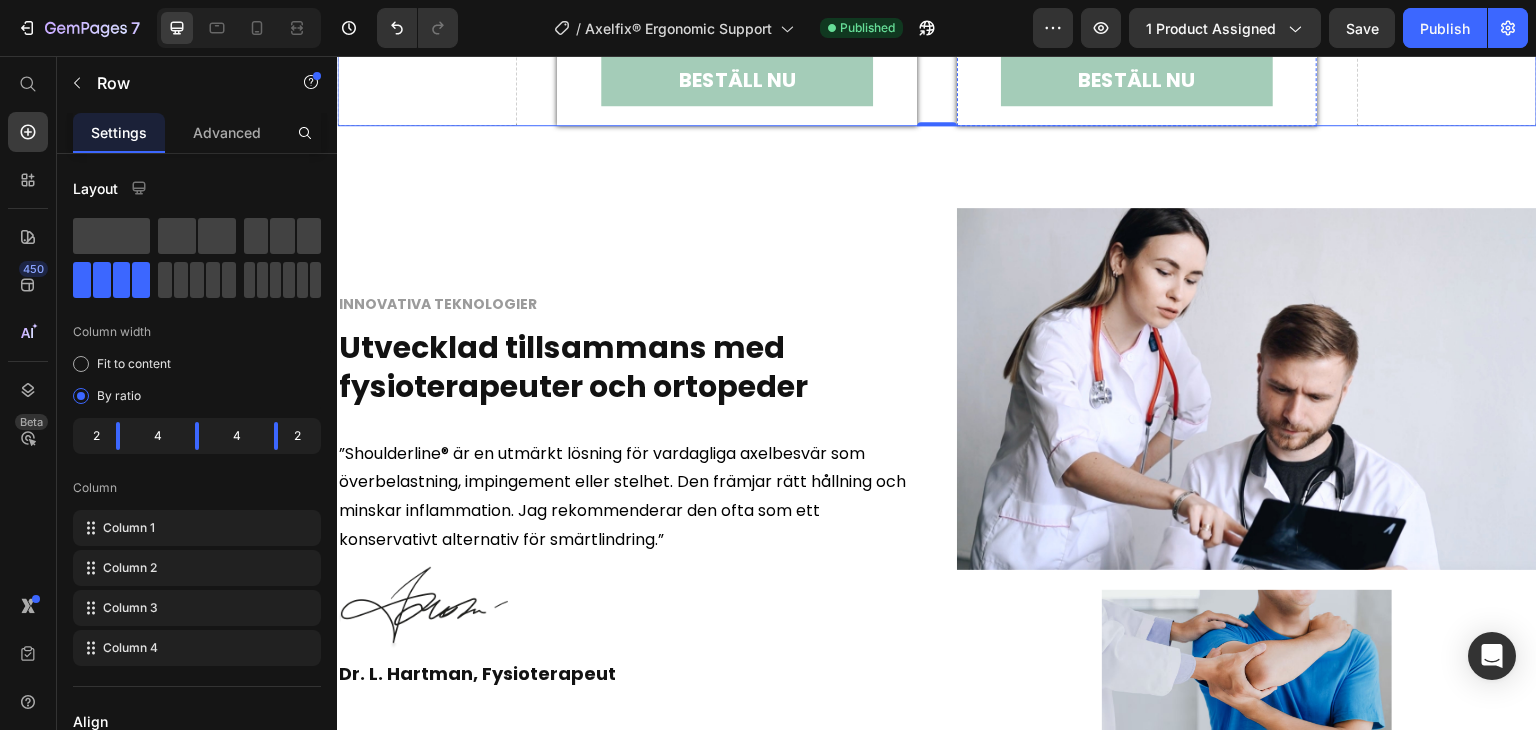 scroll, scrollTop: 4281, scrollLeft: 0, axis: vertical 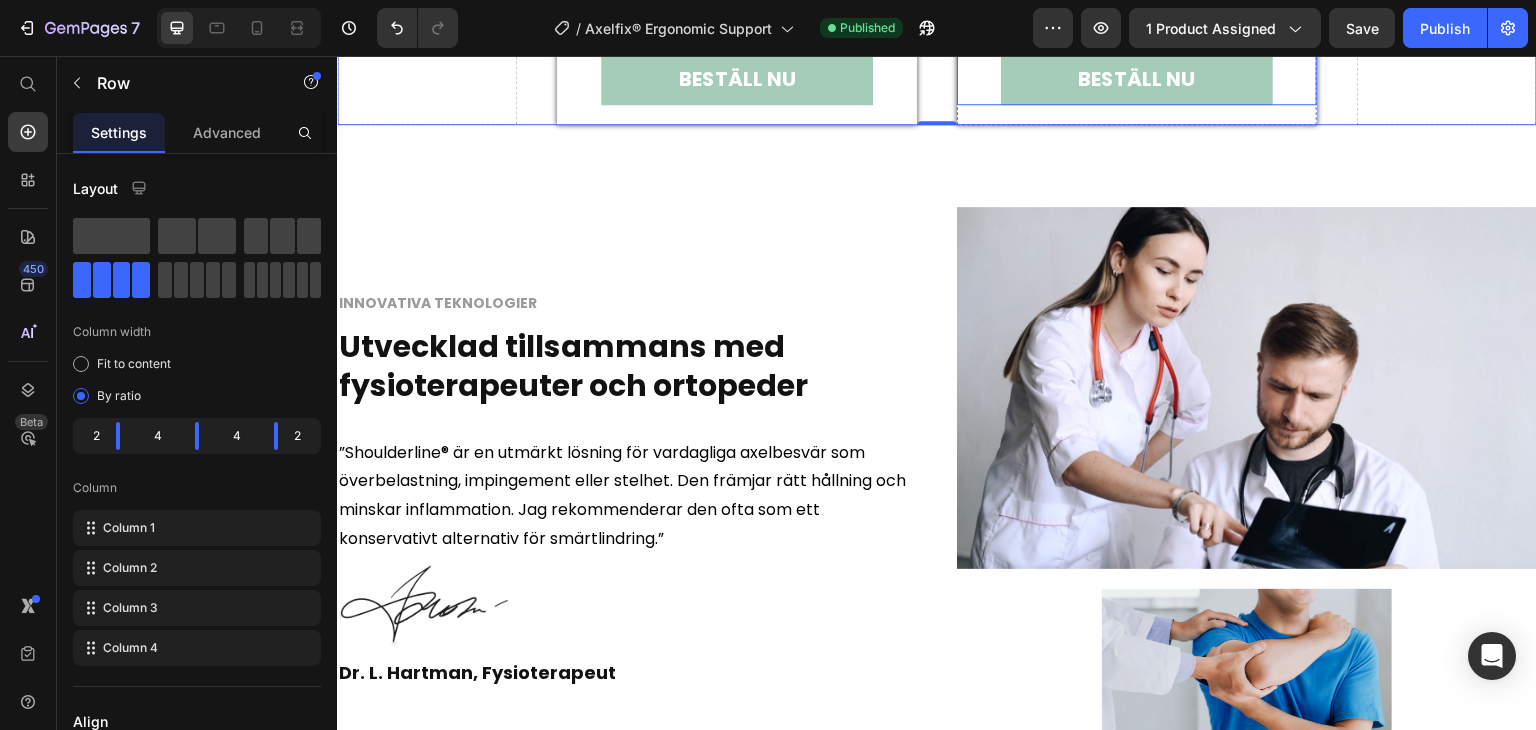 click on "BESTÄLL NU Add to Cart" at bounding box center (1137, 69) 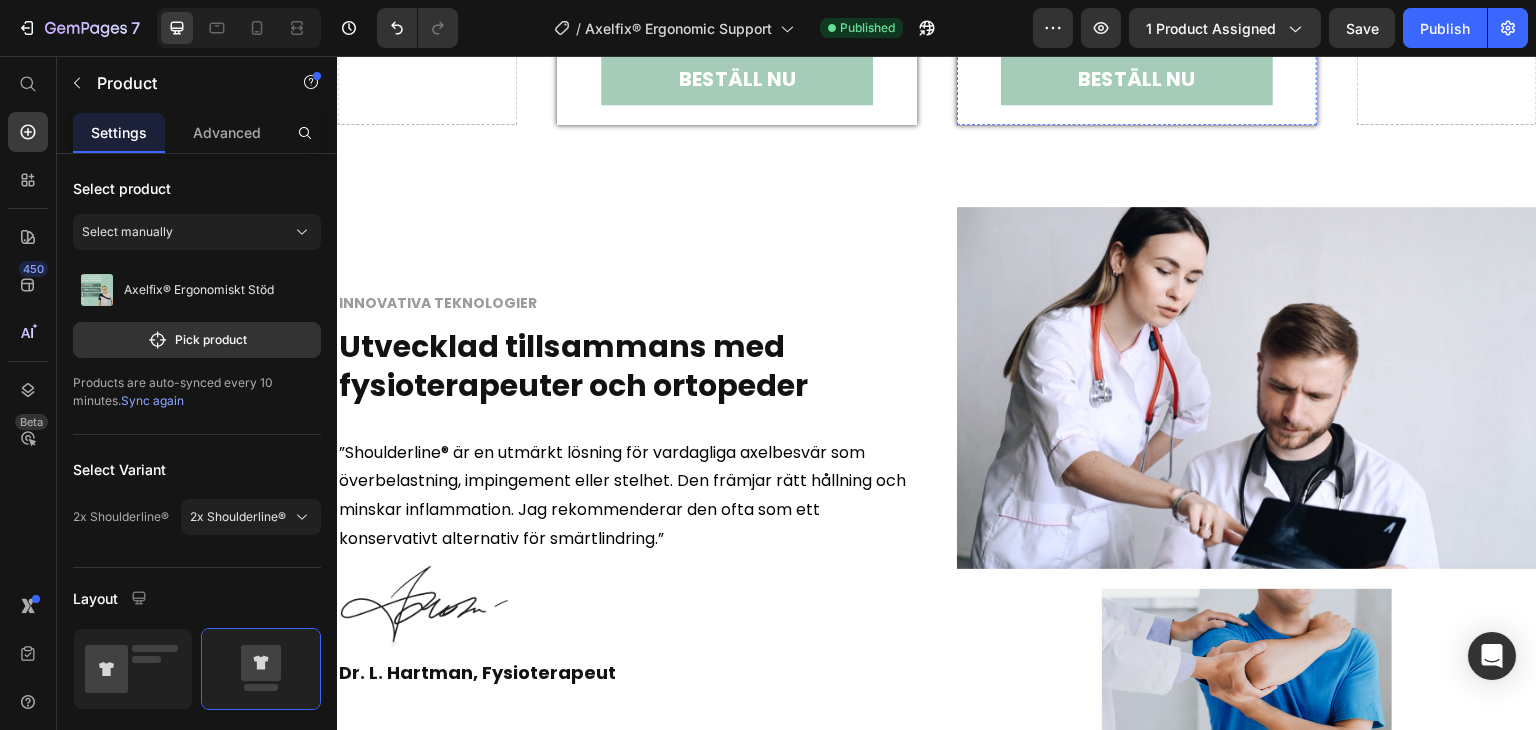 click on "Totalt:   74 9 kr   1498  kr" at bounding box center (1137, -147) 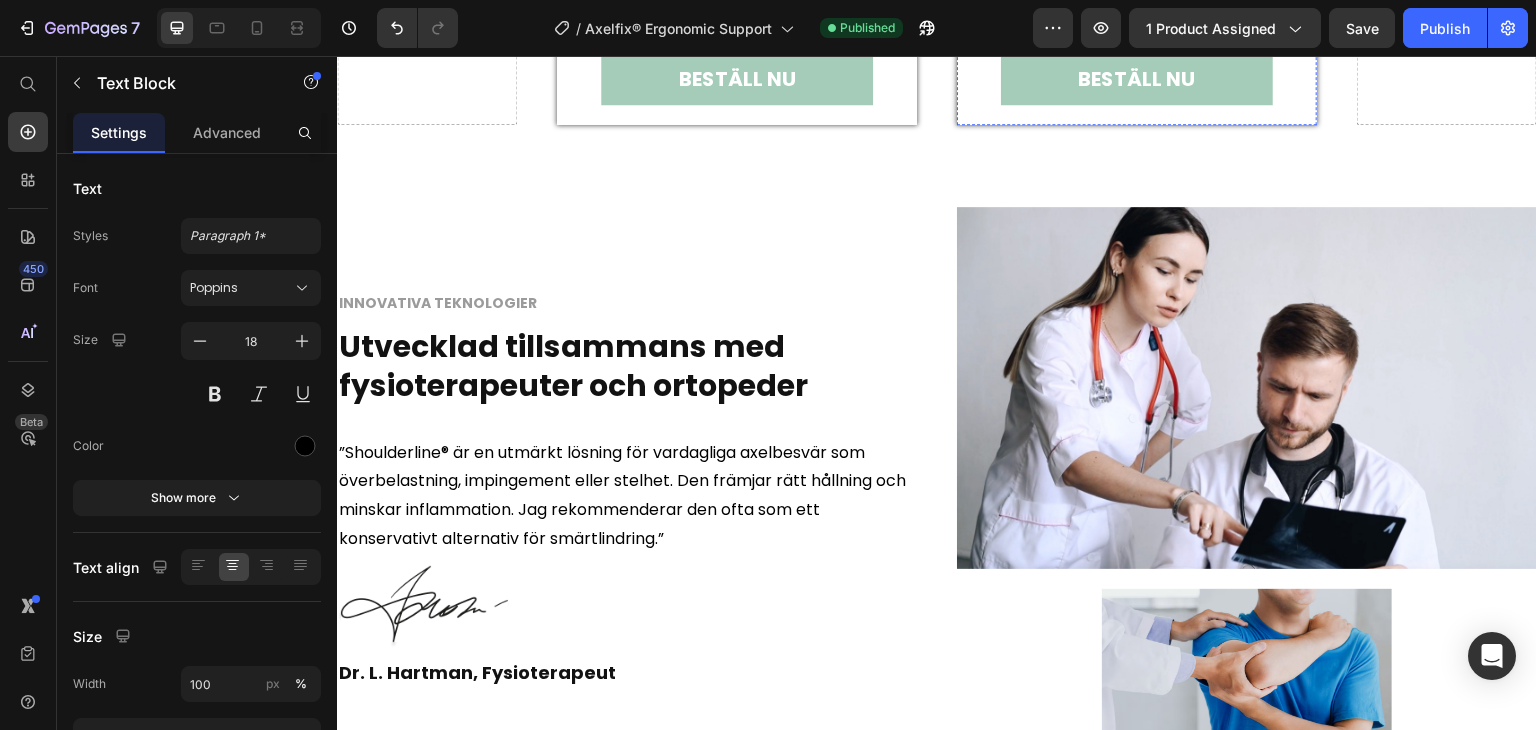 click on "2 Set av Shoulderline® Du Sparar 749 kr 90 Dagars Öppet Köp FRI FRAKT" at bounding box center (1137, -41) 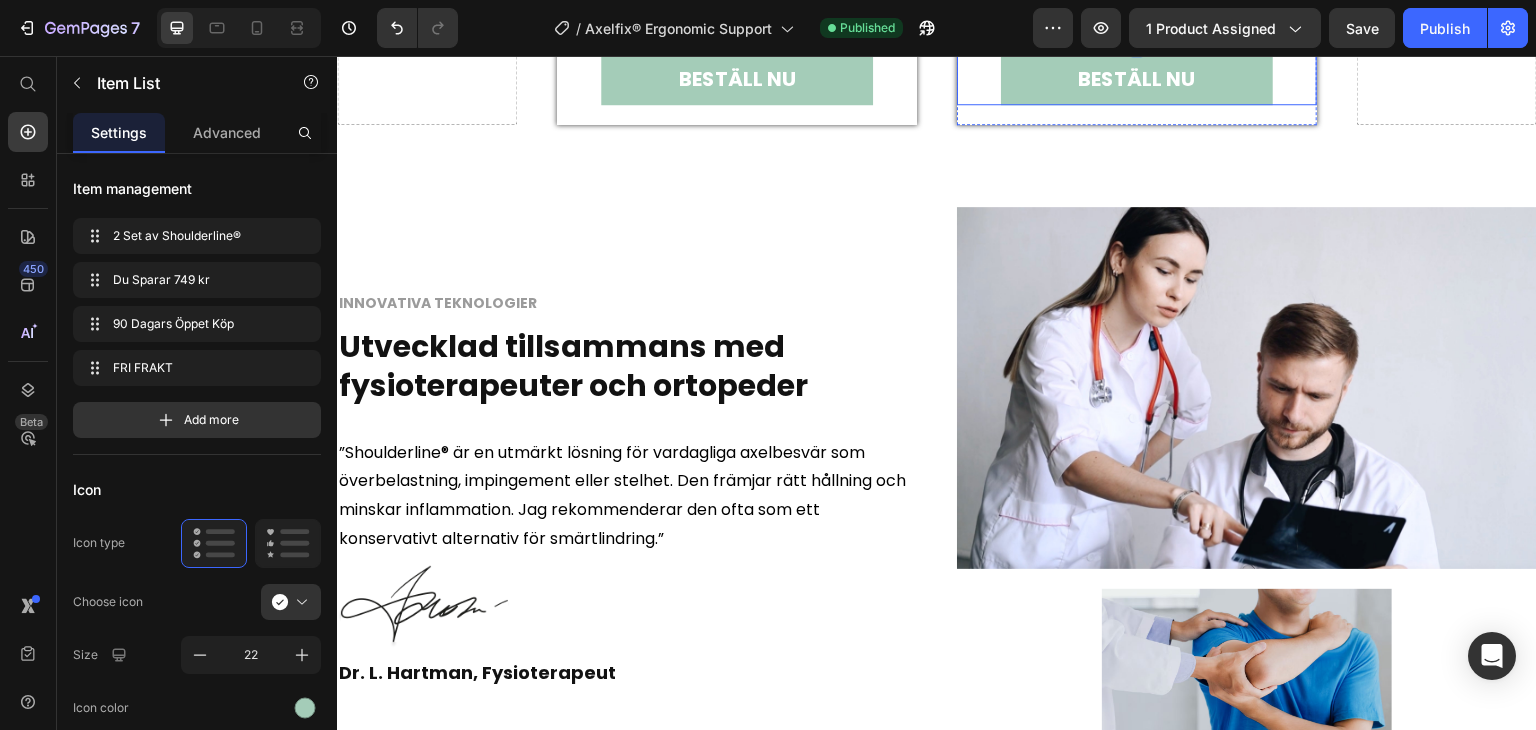 click on "BESTÄLL NU Add to Cart" at bounding box center [1137, 79] 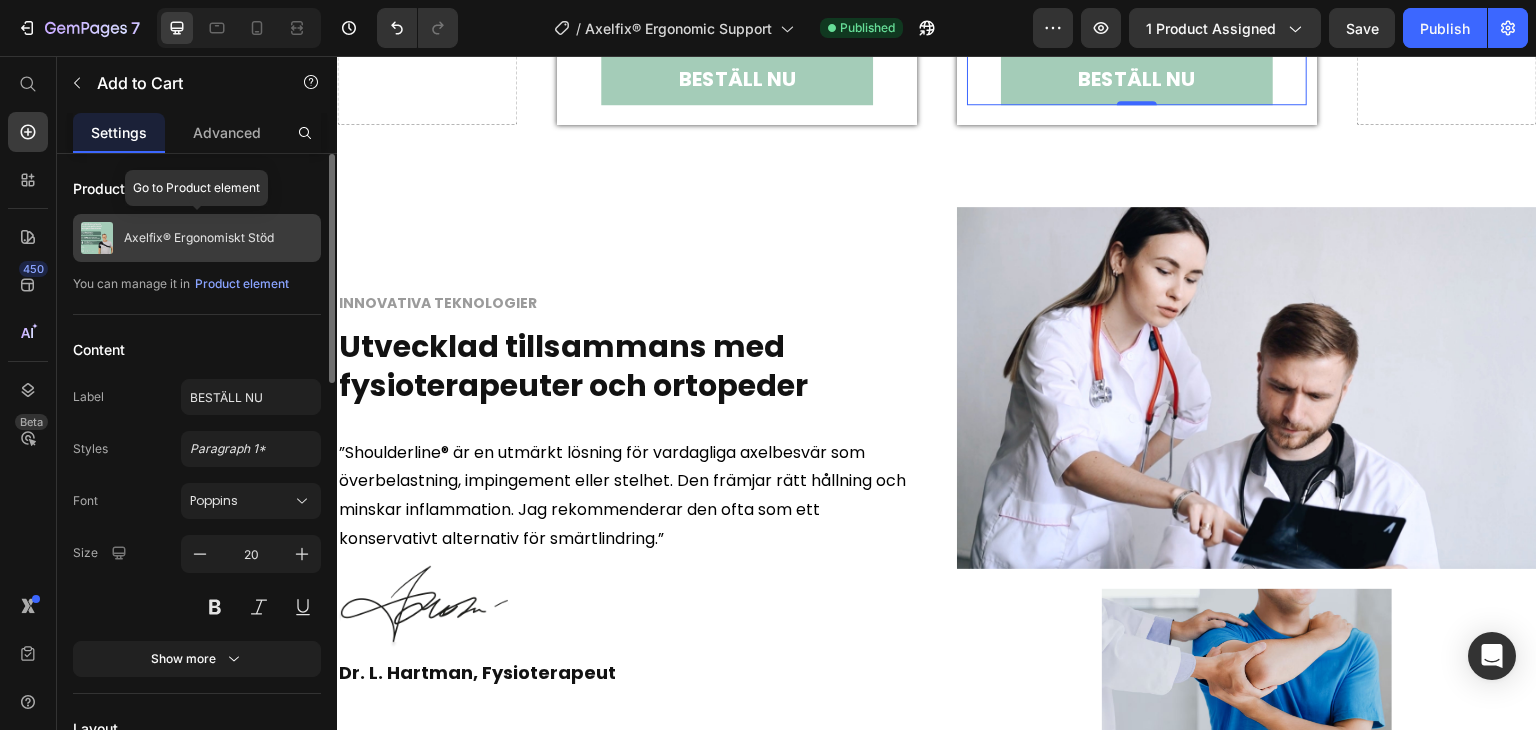 click on "Axelfix® Ergonomiskt Stöd" at bounding box center (199, 238) 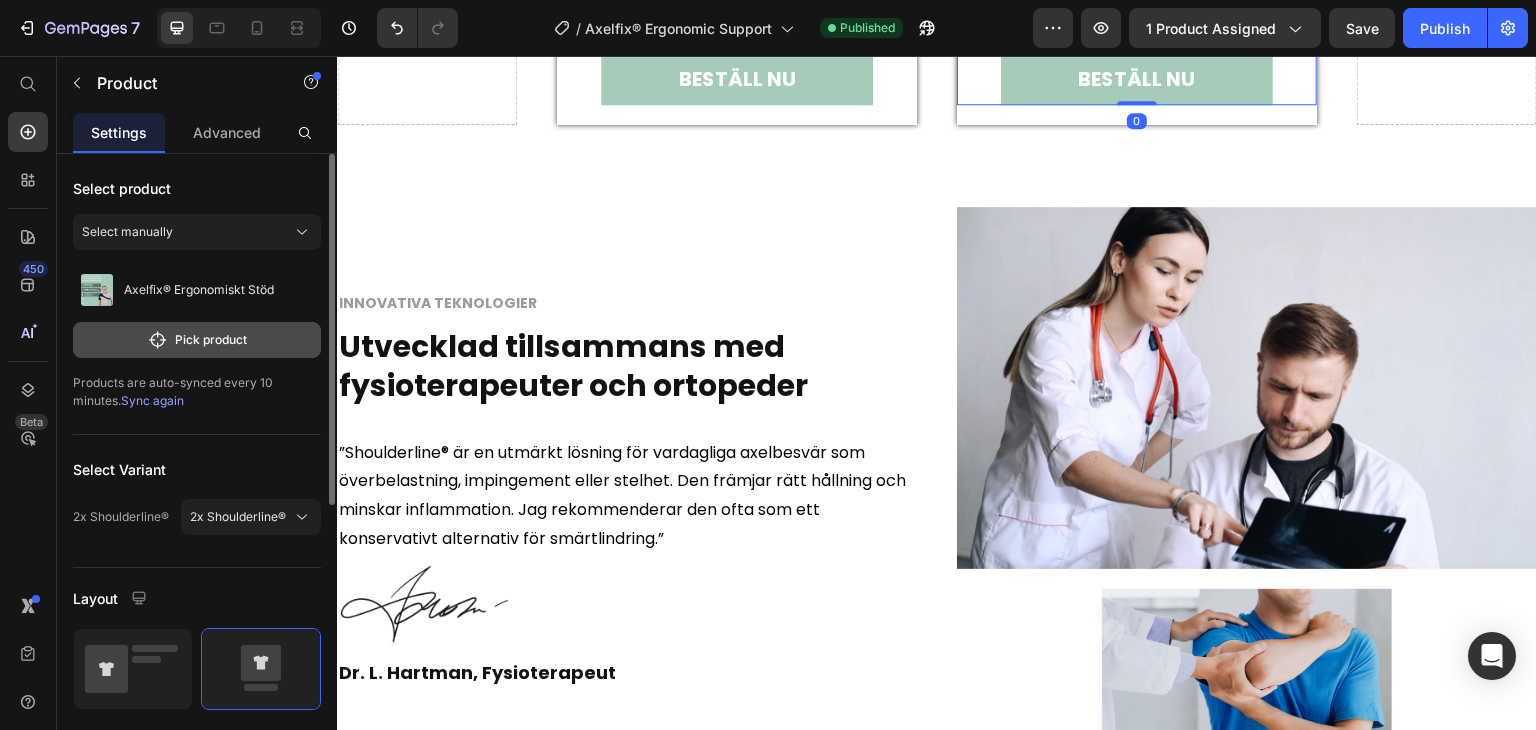 click on "Pick product" at bounding box center (197, 340) 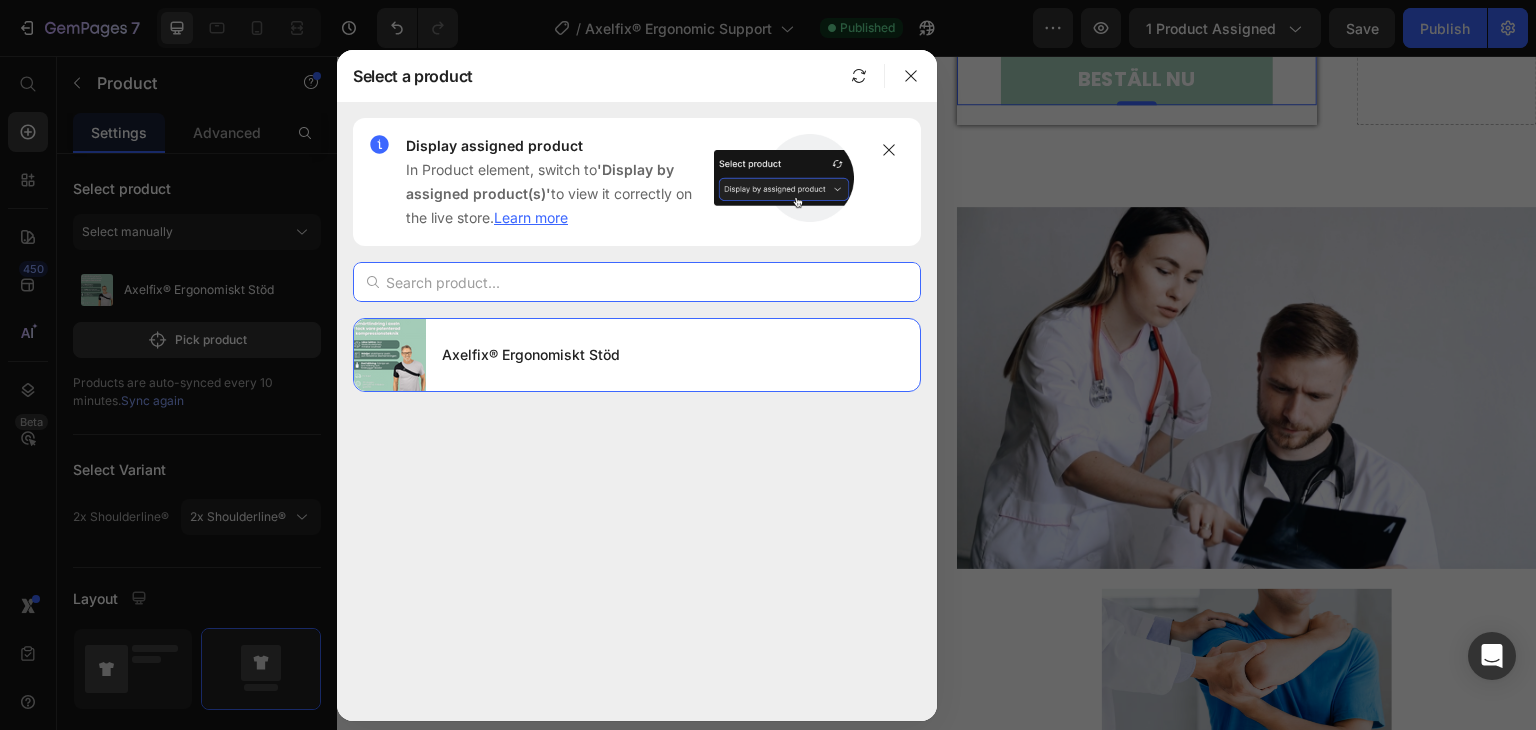 click at bounding box center [637, 282] 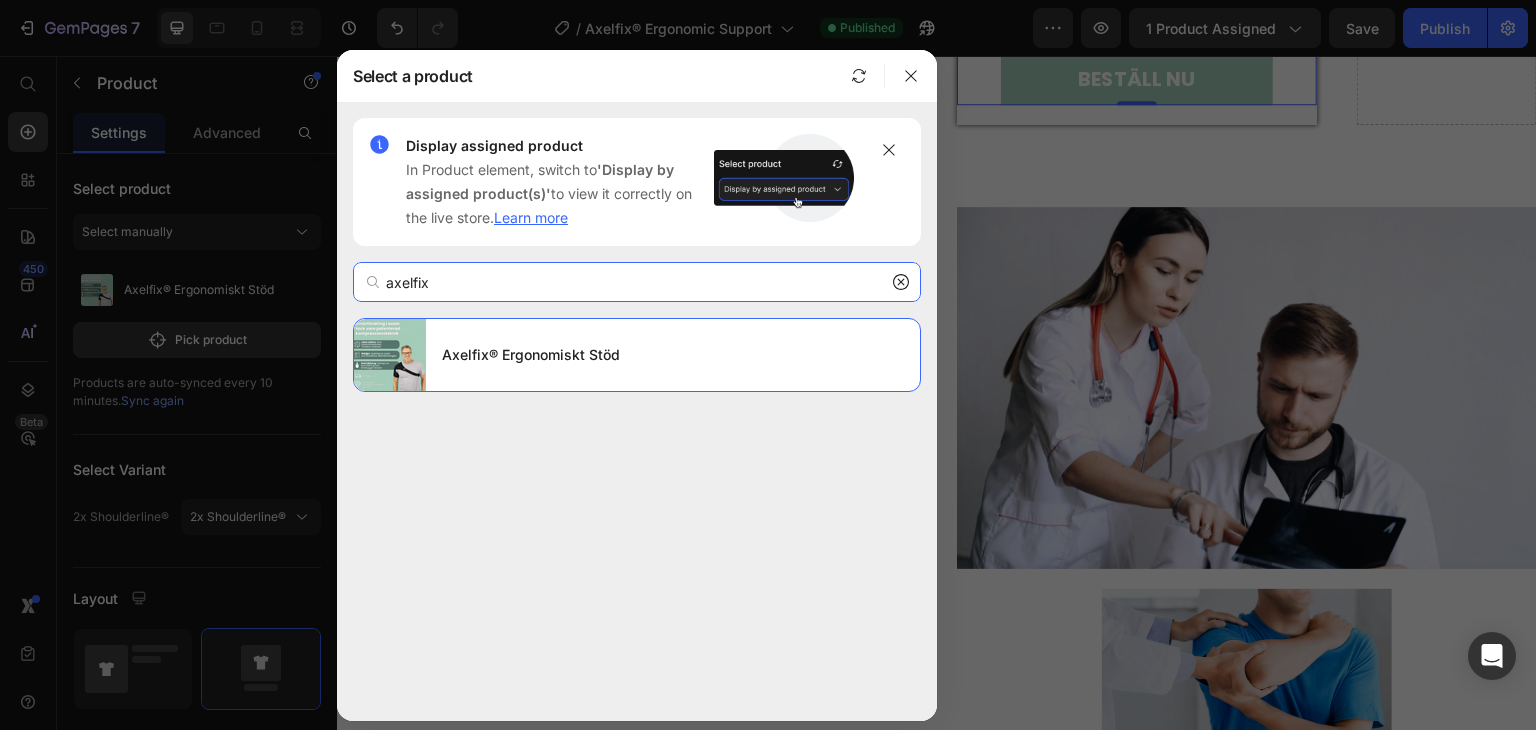 type on "axelfix" 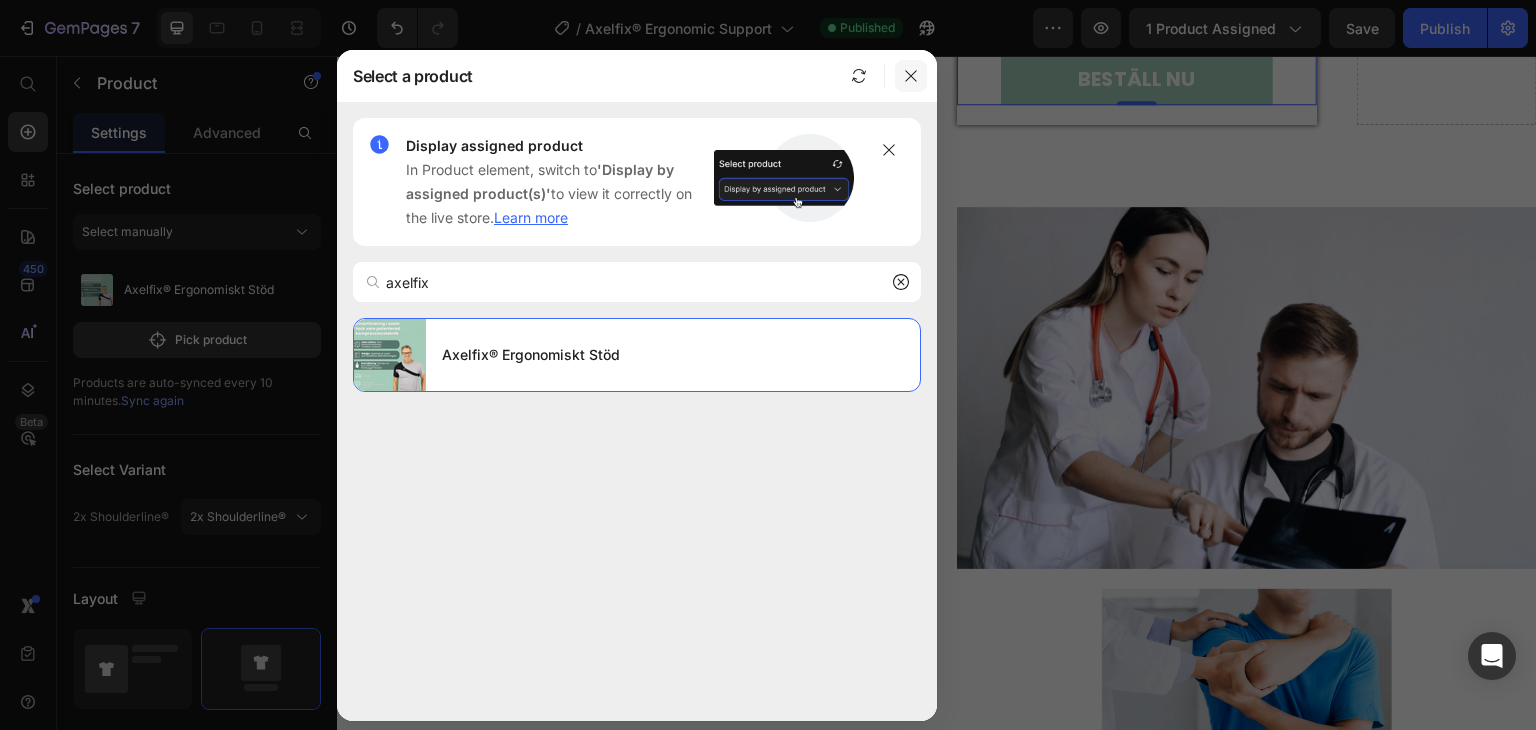 click 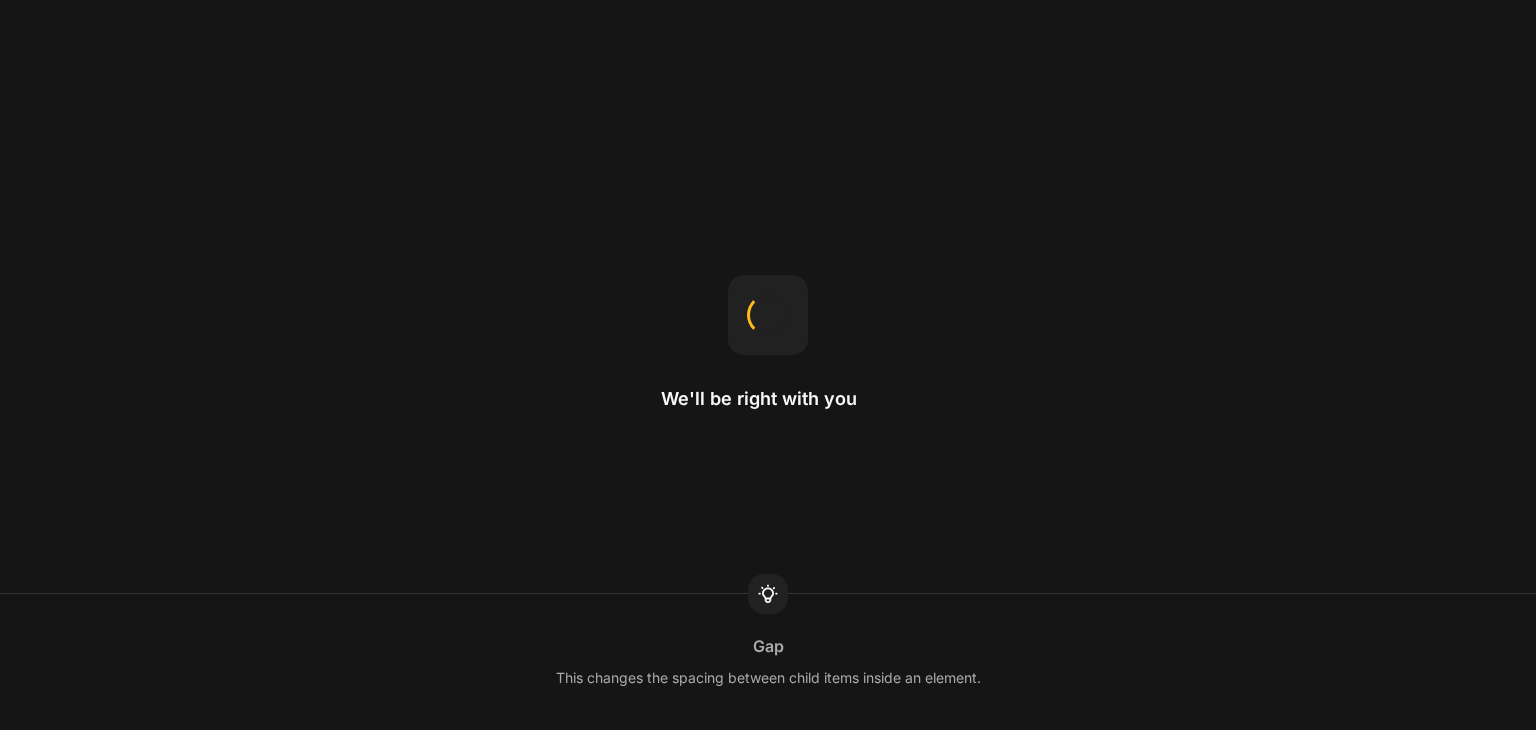 scroll, scrollTop: 0, scrollLeft: 0, axis: both 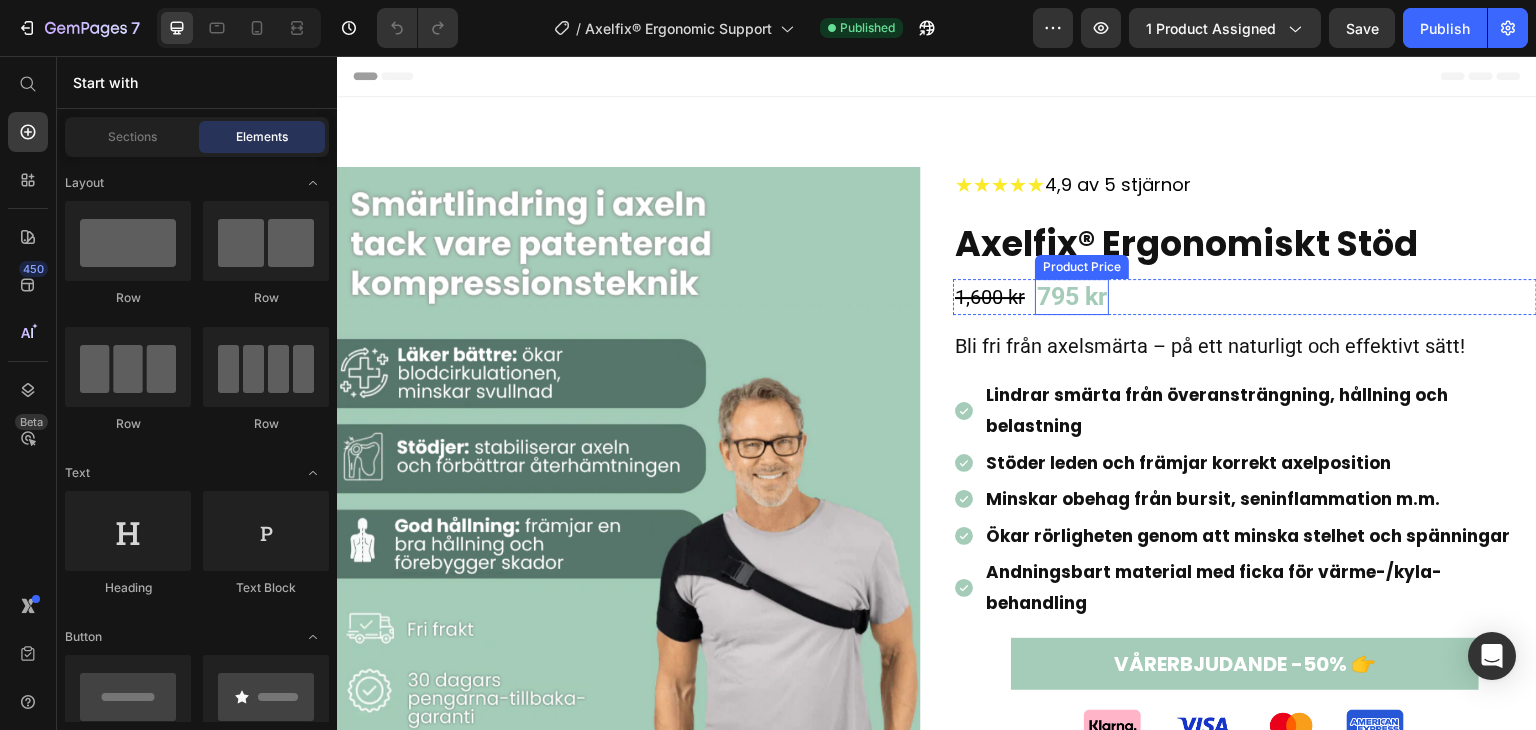 click on "795 kr" at bounding box center [1072, 297] 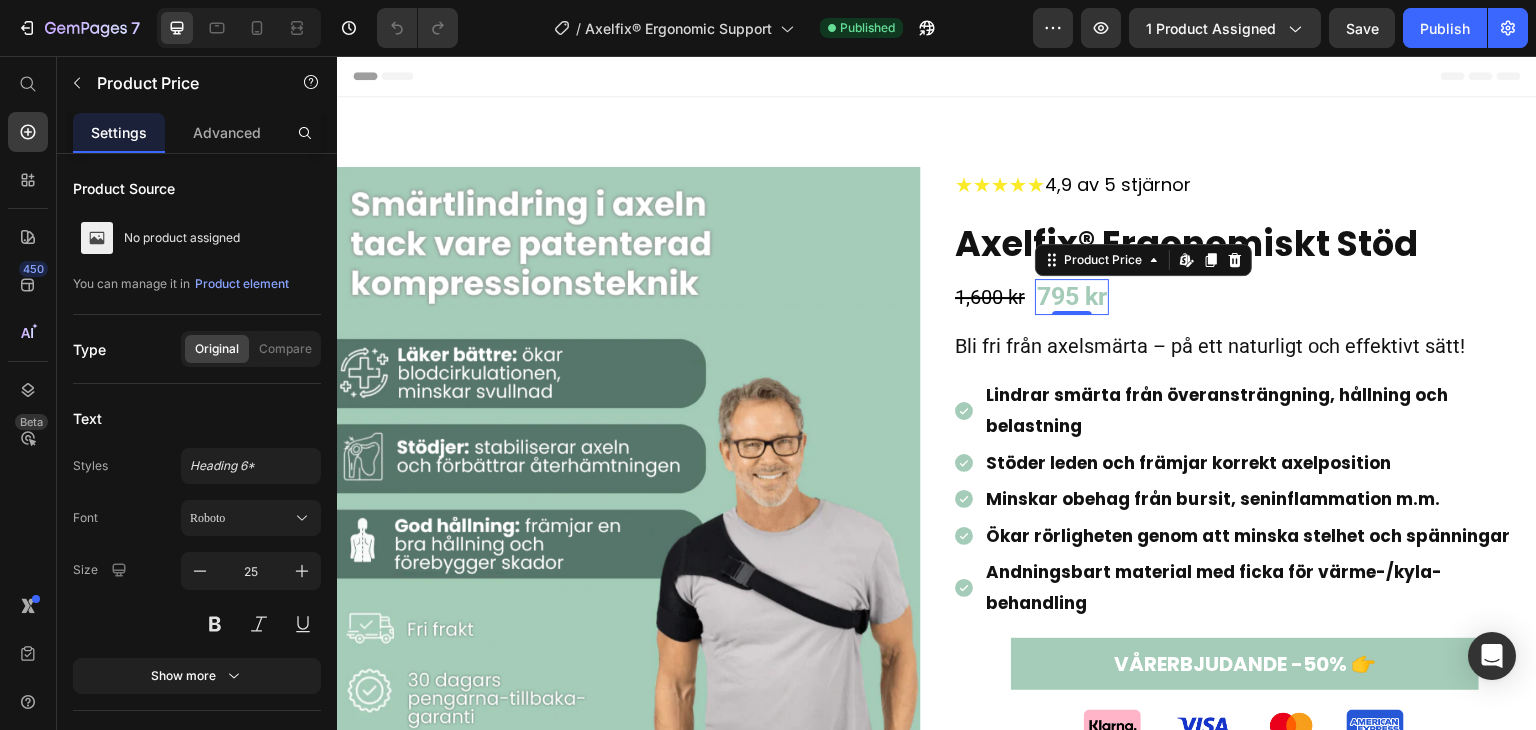 click on "795 kr" at bounding box center [1072, 297] 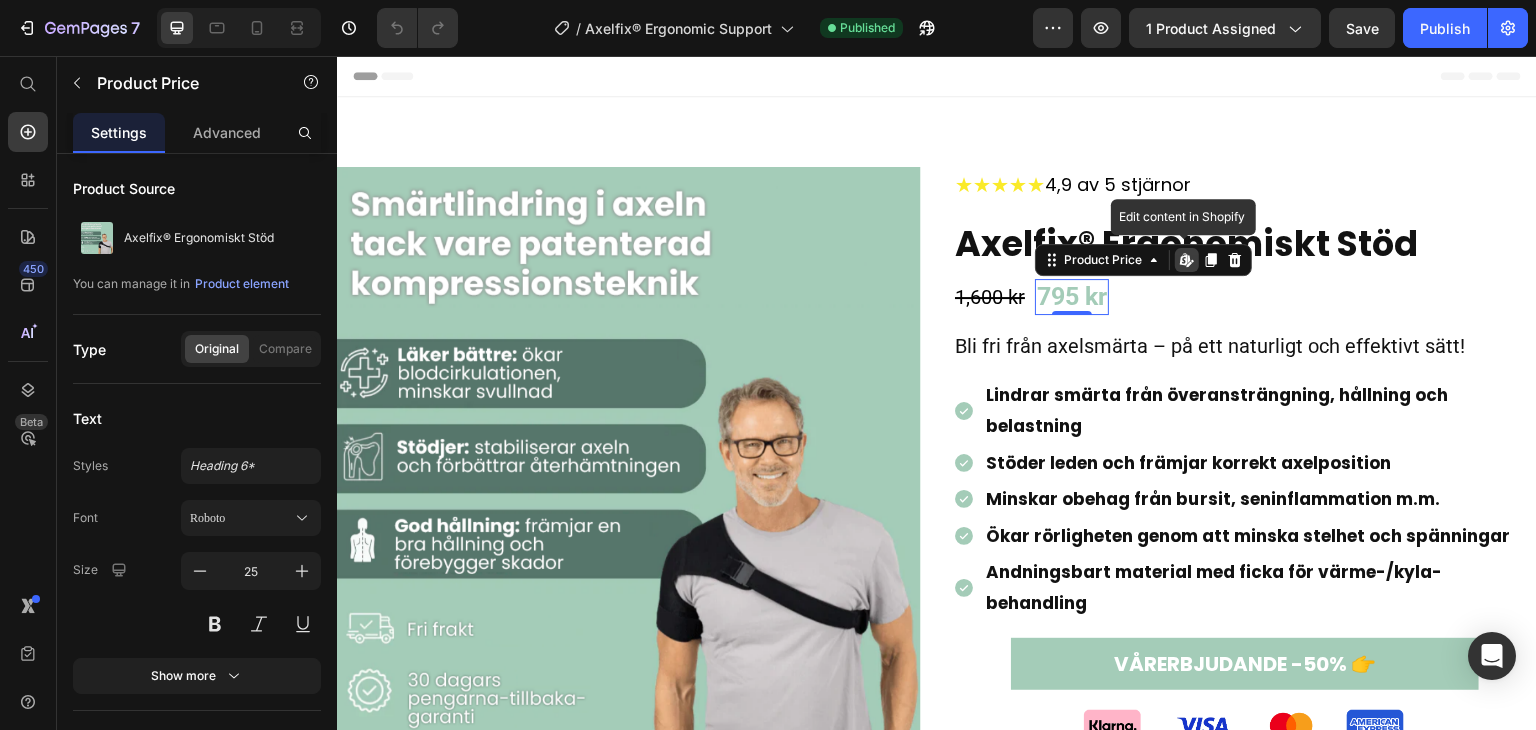 click on "795 kr" at bounding box center [1072, 297] 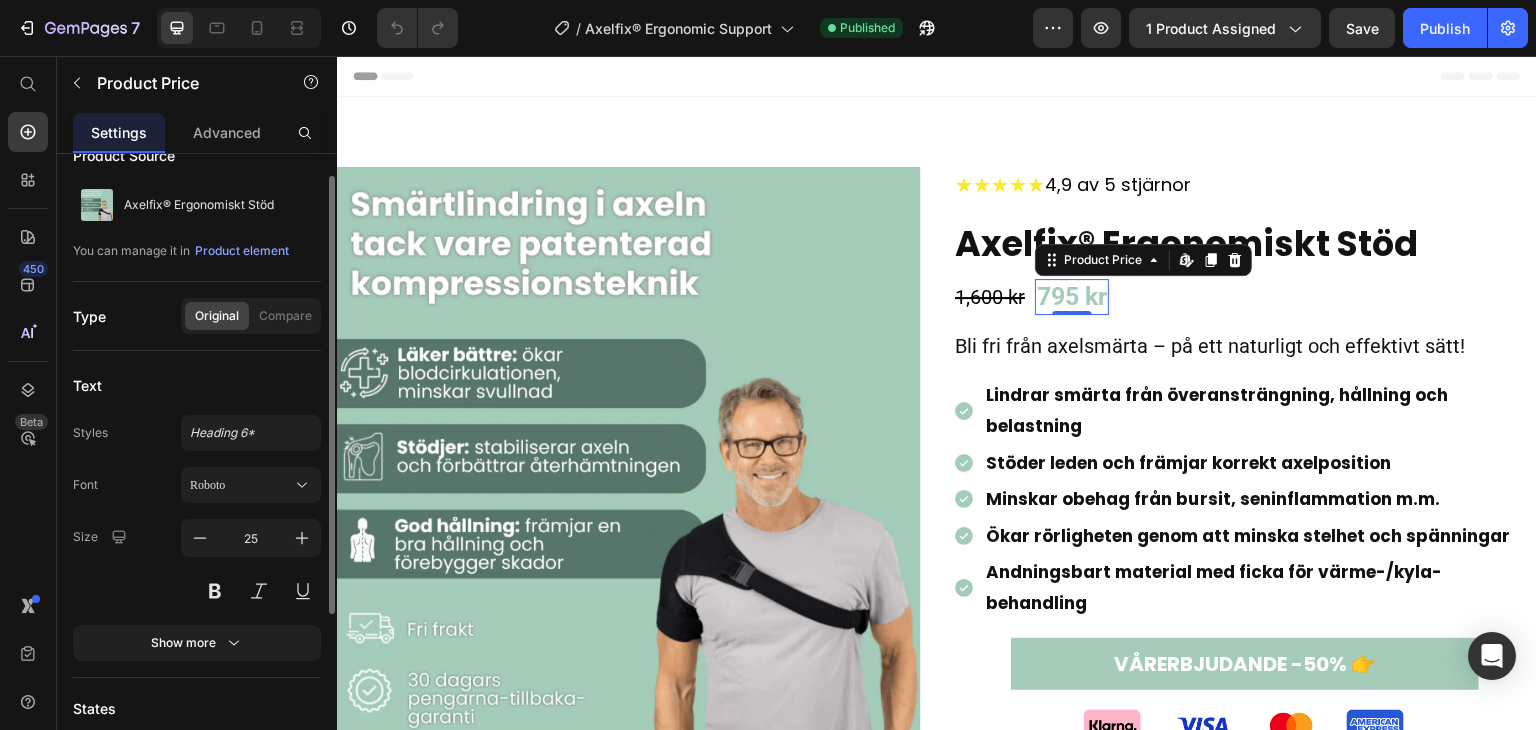 scroll, scrollTop: 0, scrollLeft: 0, axis: both 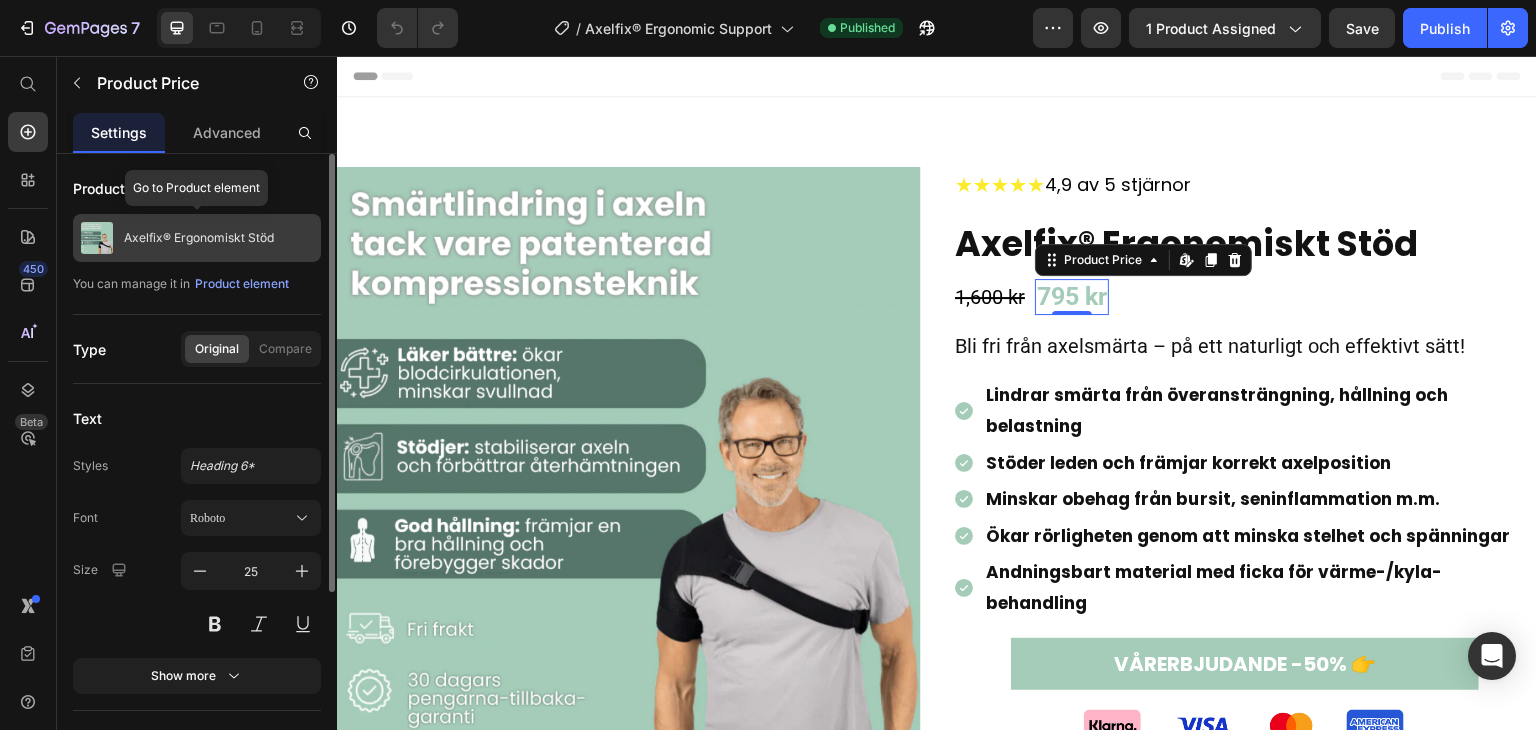 click on "Axelfix® Ergonomiskt Stöd" at bounding box center [199, 238] 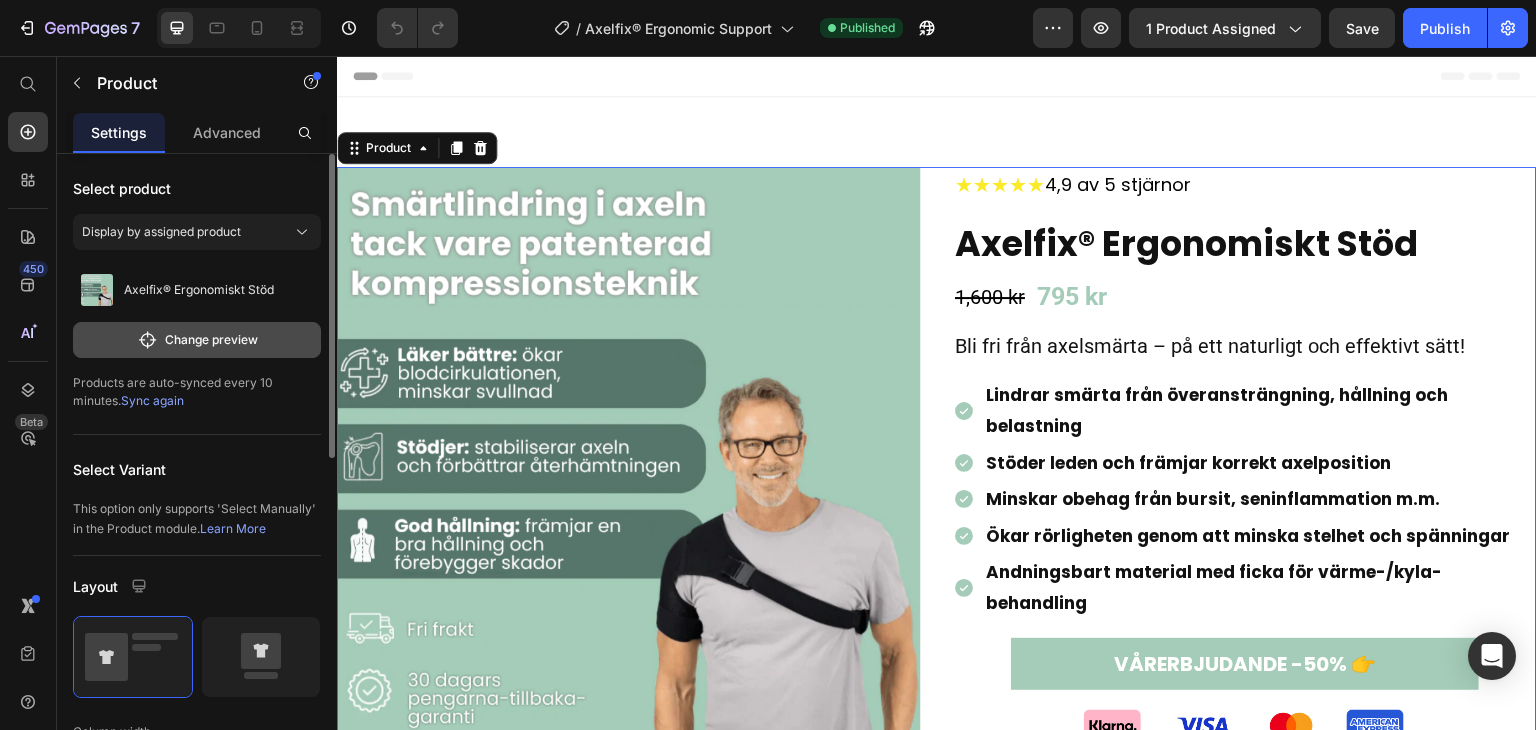click on "Change preview" at bounding box center (197, 340) 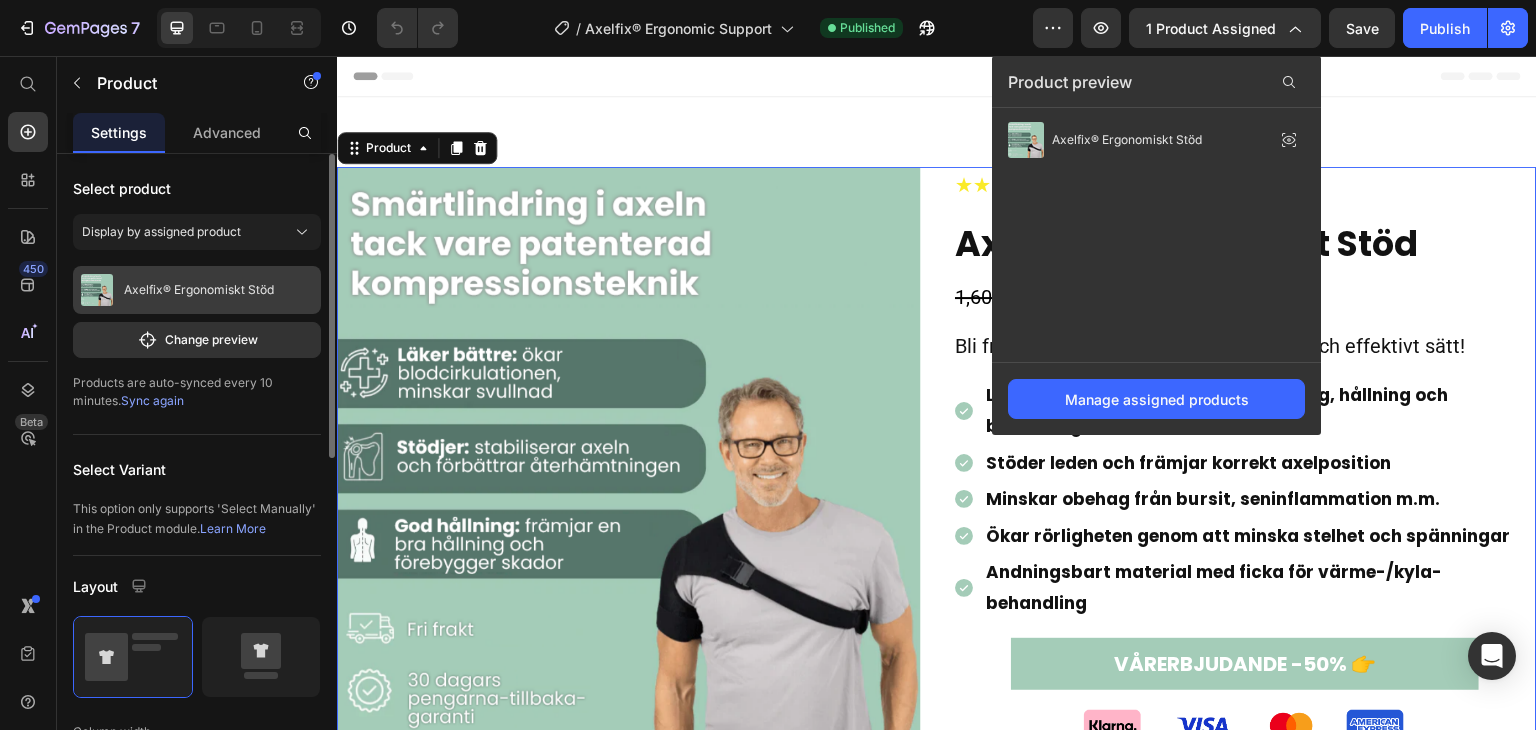 click on "Axelfix® Ergonomiskt Stöd" at bounding box center (197, 290) 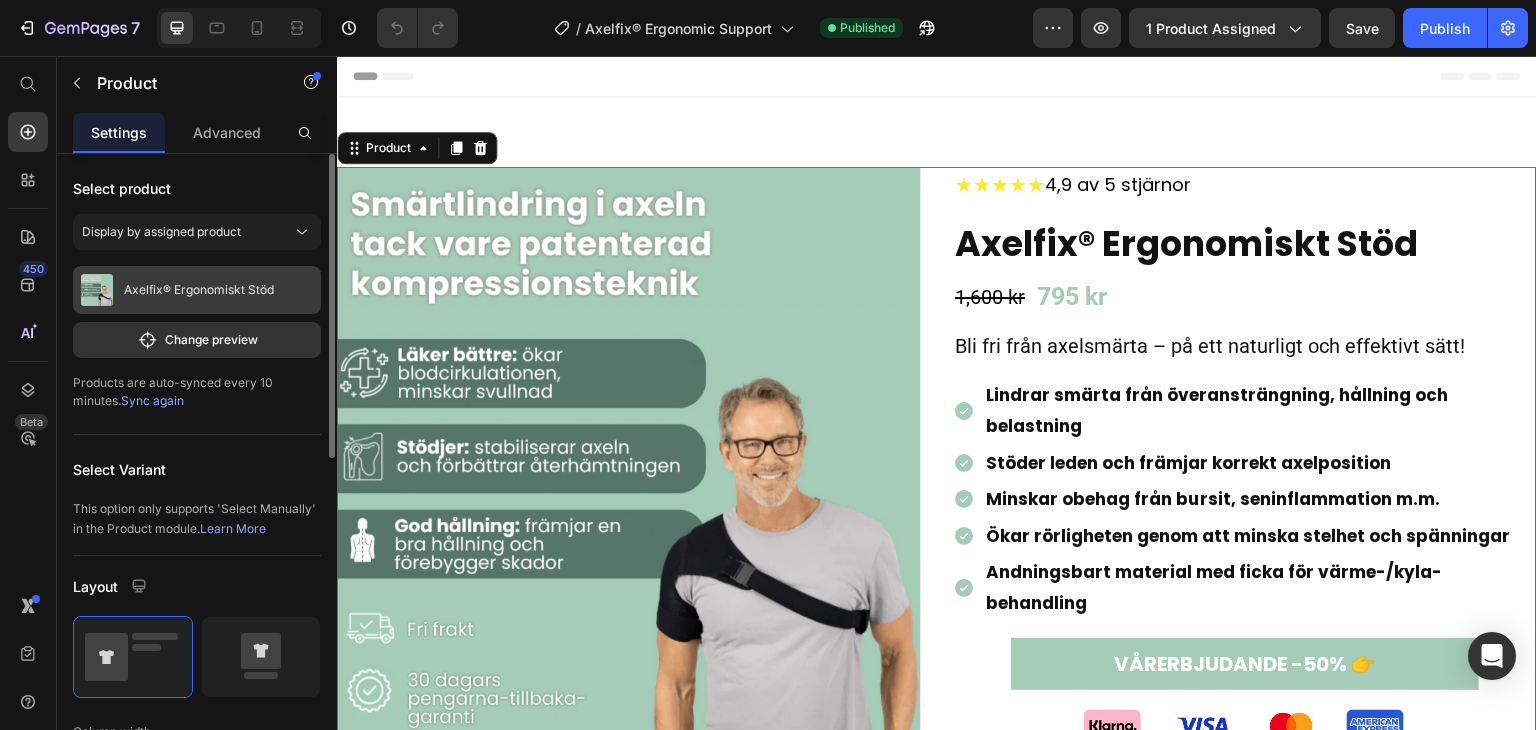 click on "Axelfix® Ergonomiskt Stöd" at bounding box center [199, 290] 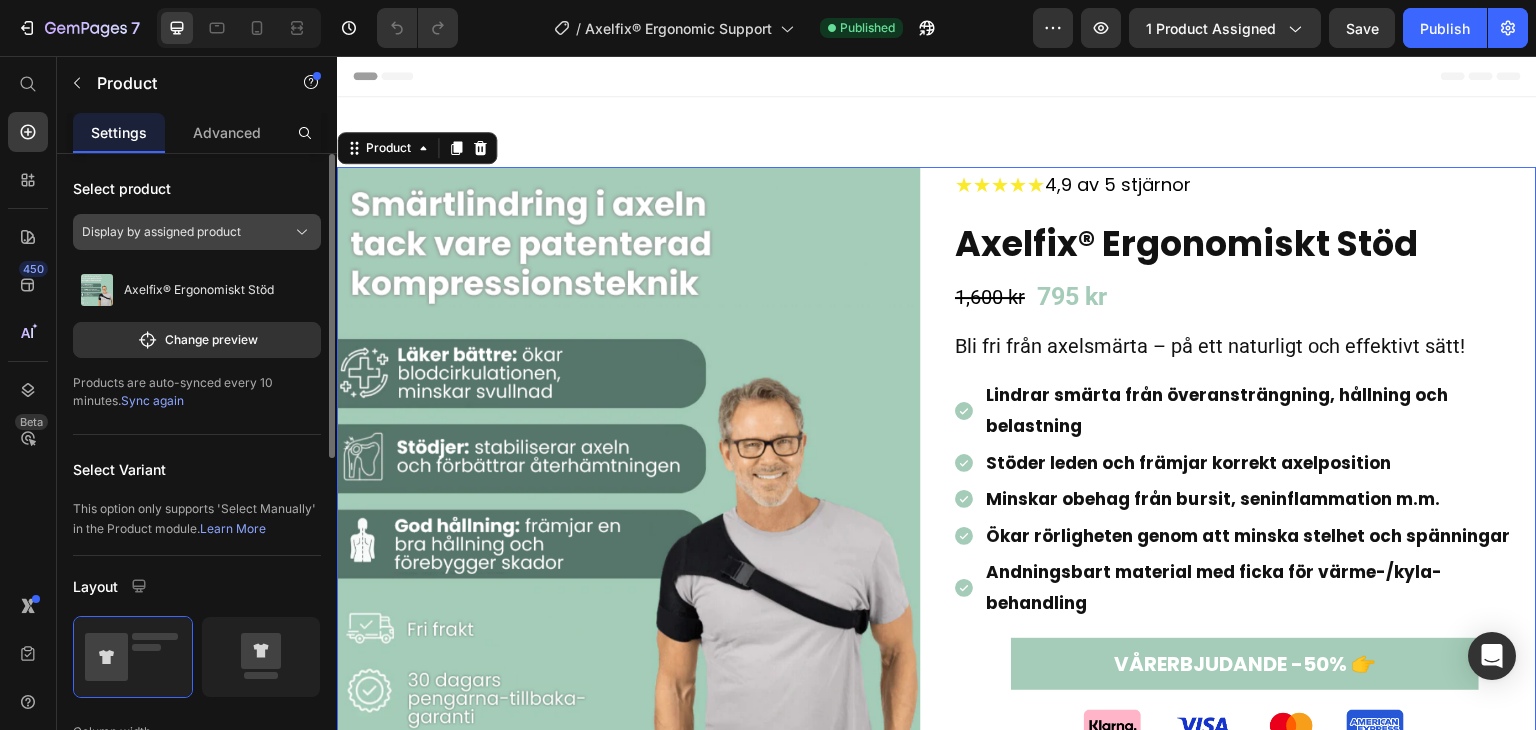 click on "Display by assigned product" at bounding box center [197, 232] 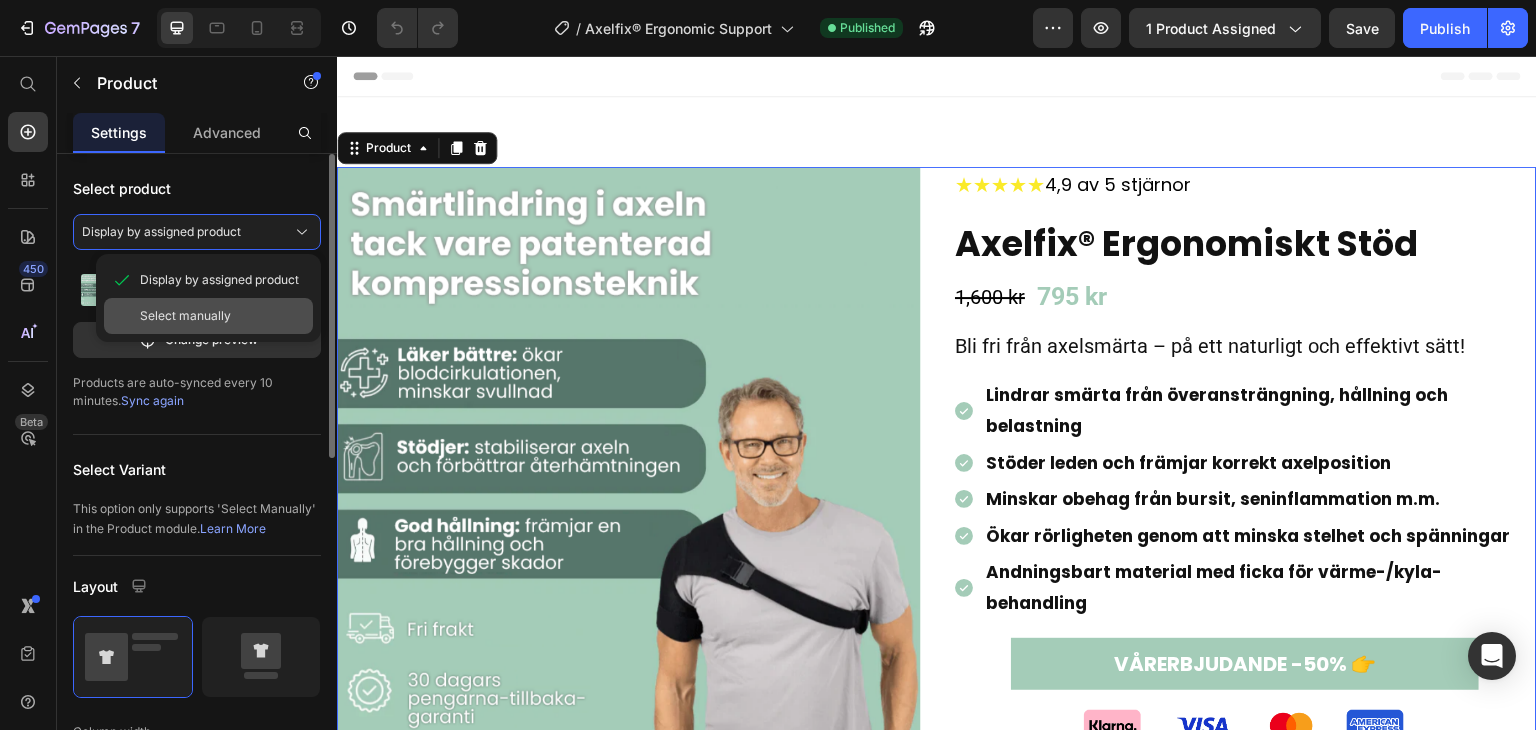 click on "Select manually" at bounding box center (185, 316) 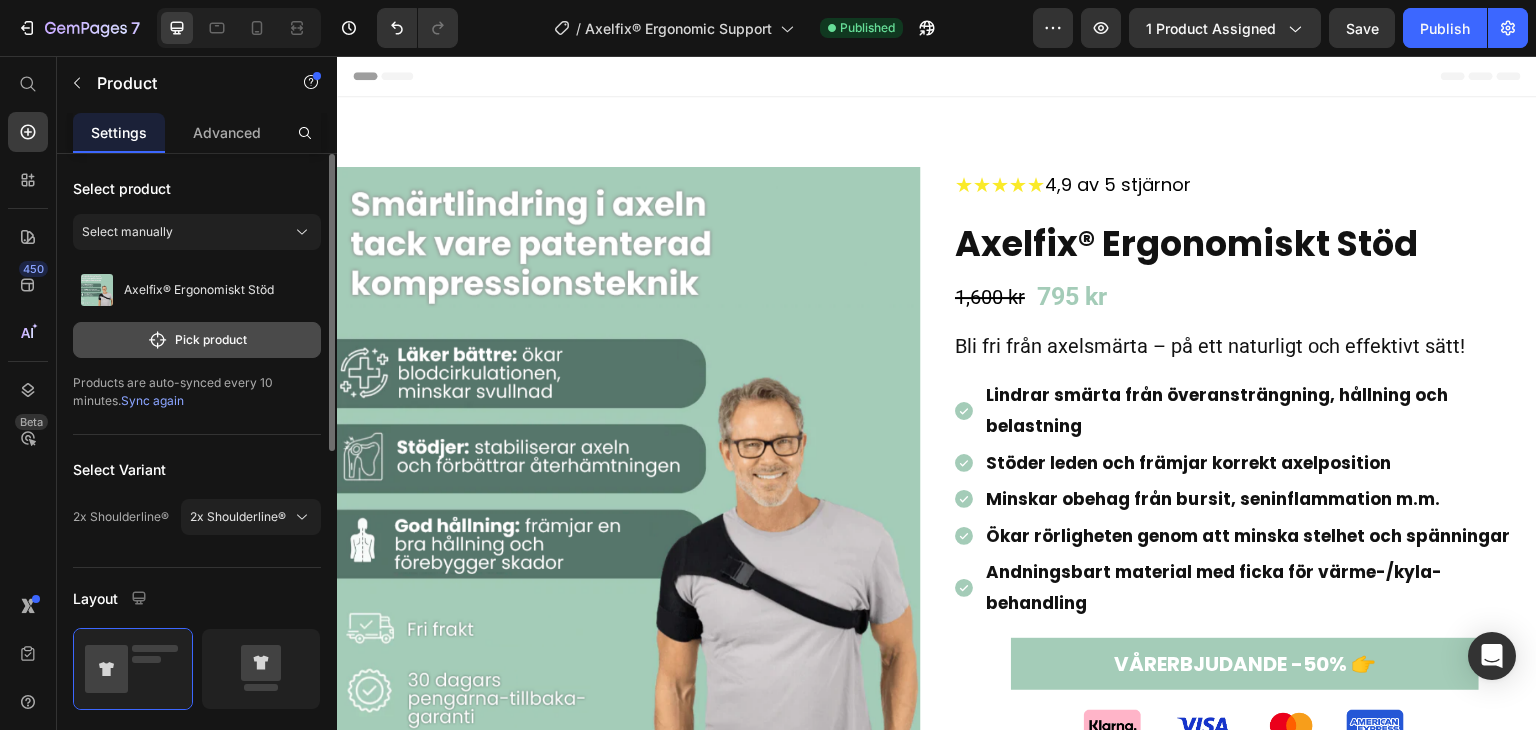 click on "Pick product" at bounding box center (197, 340) 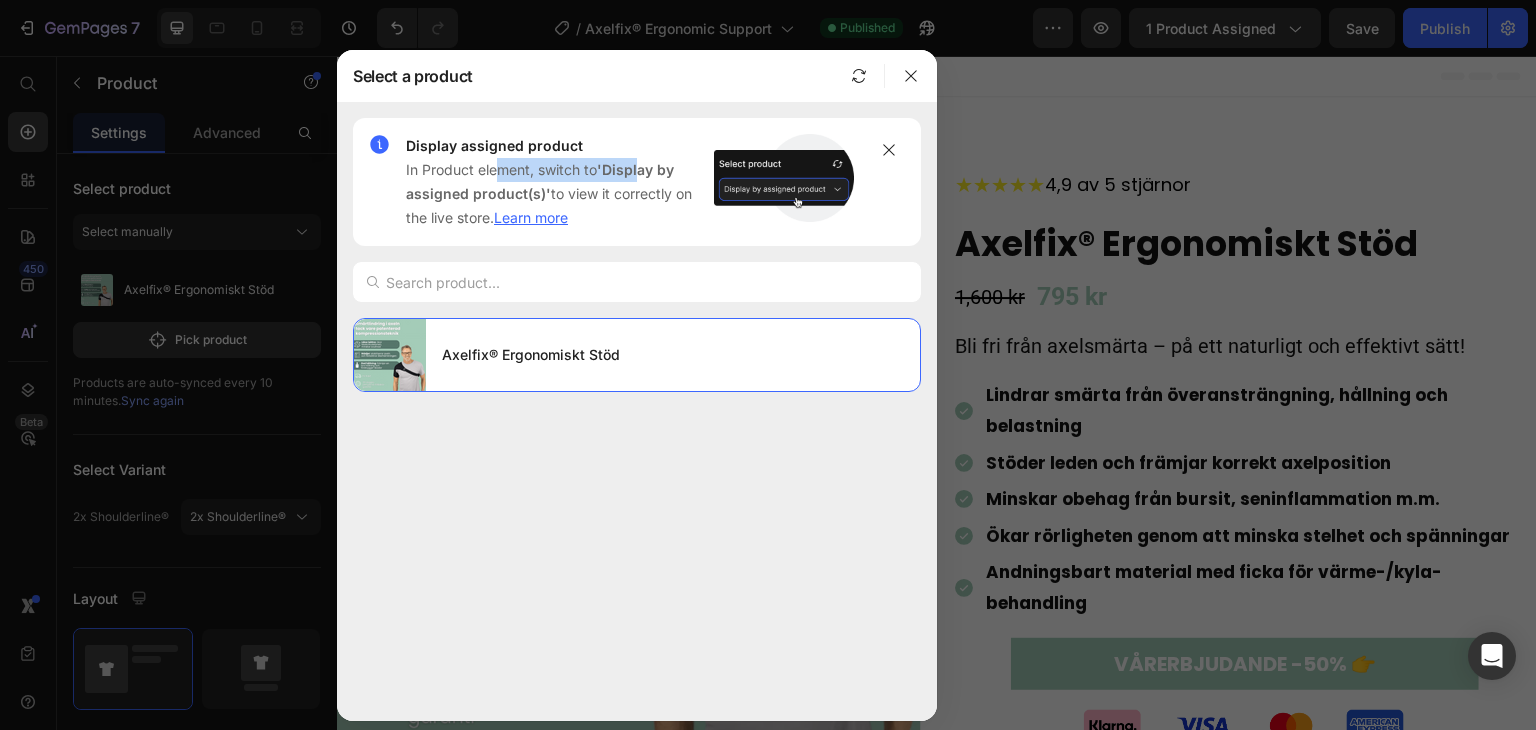 drag, startPoint x: 491, startPoint y: 168, endPoint x: 653, endPoint y: 177, distance: 162.2498 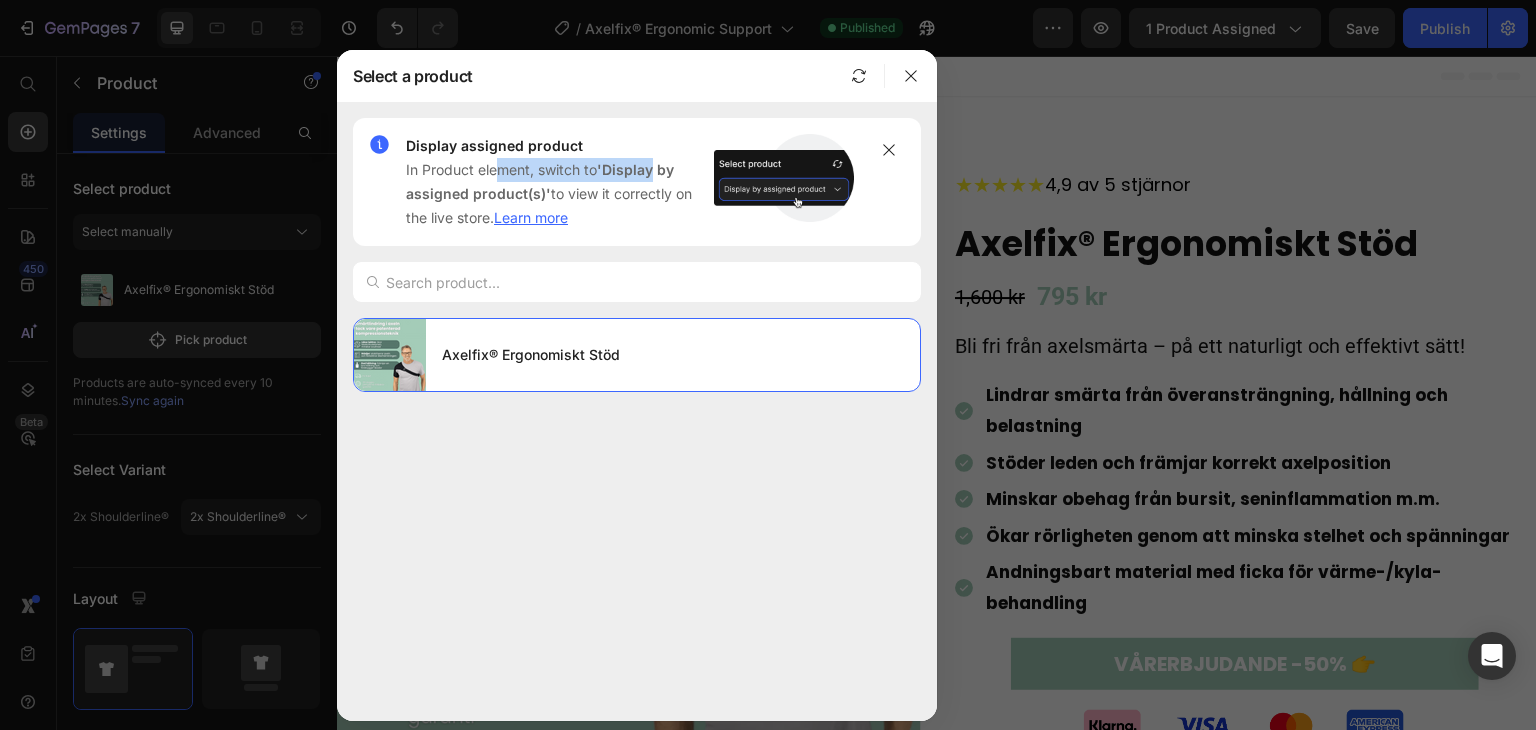 click on "'Display by assigned product(s)'" at bounding box center [540, 181] 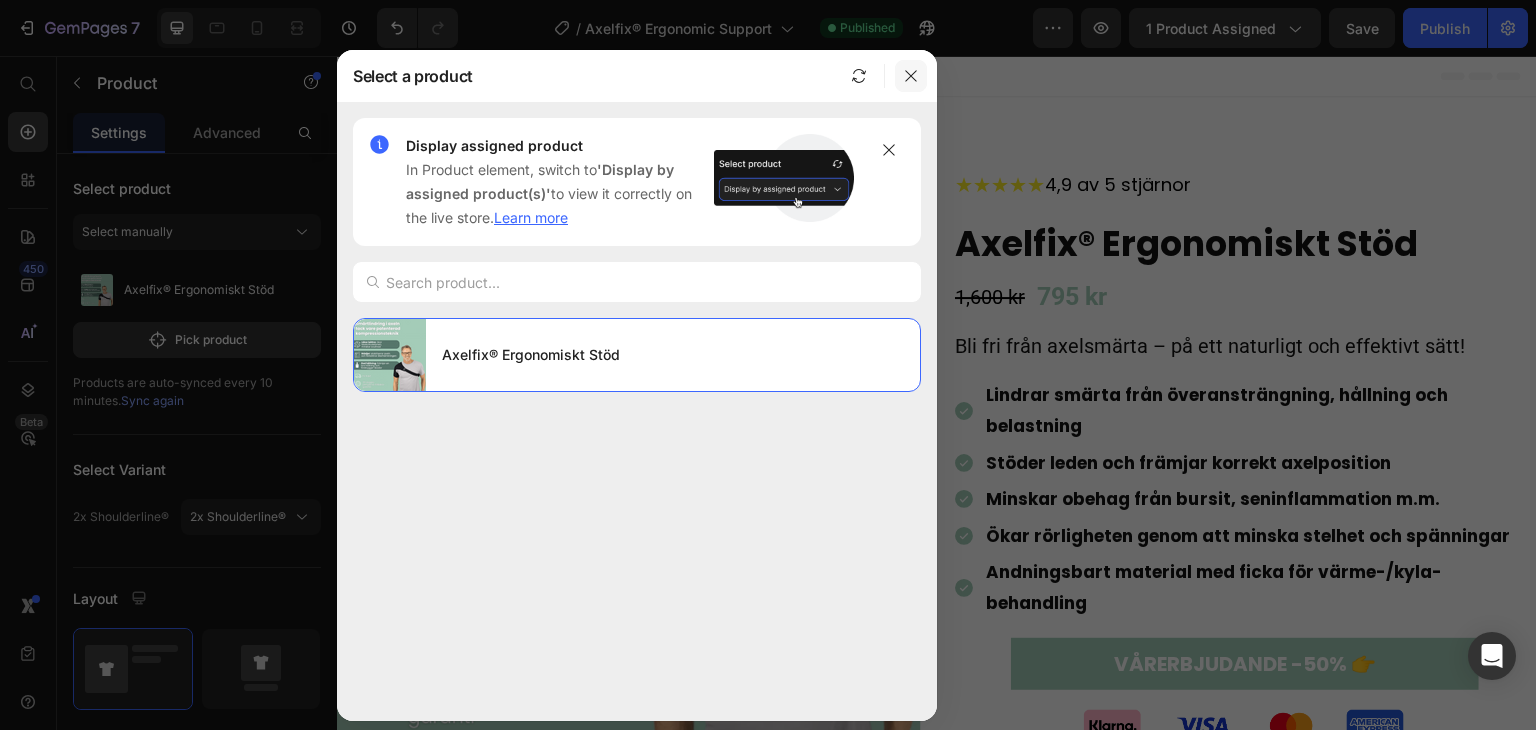 click 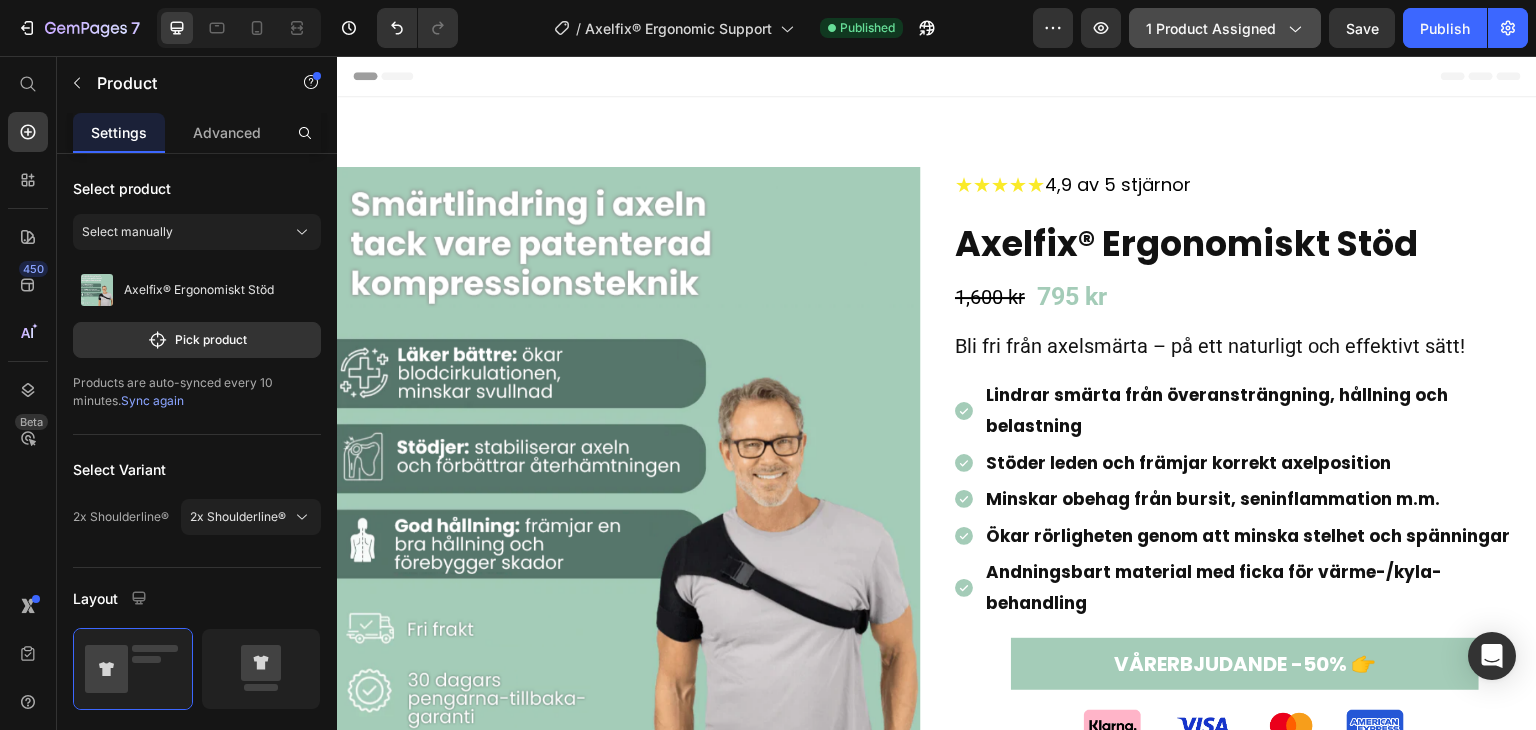 click on "1 product assigned" 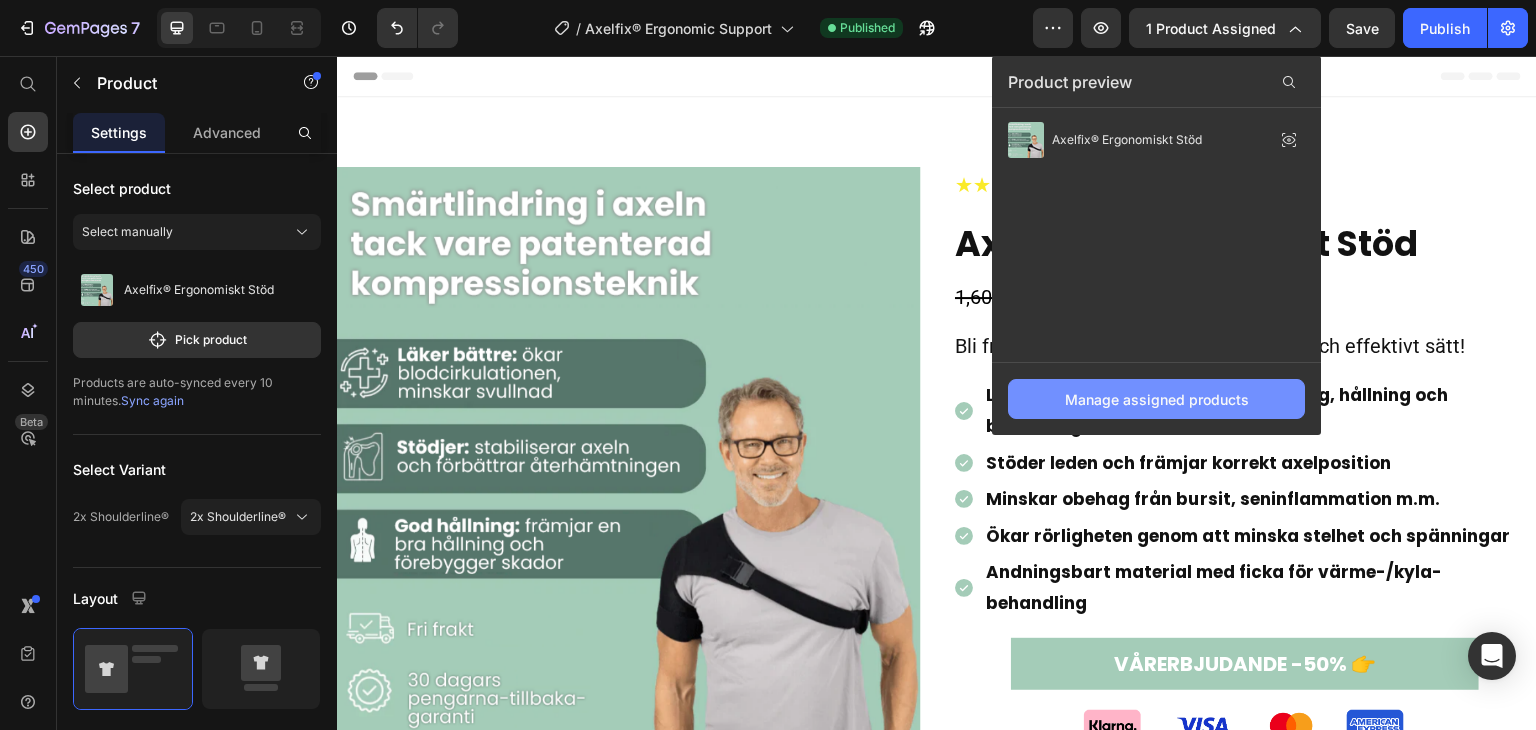 click on "Manage assigned products" at bounding box center (1157, 399) 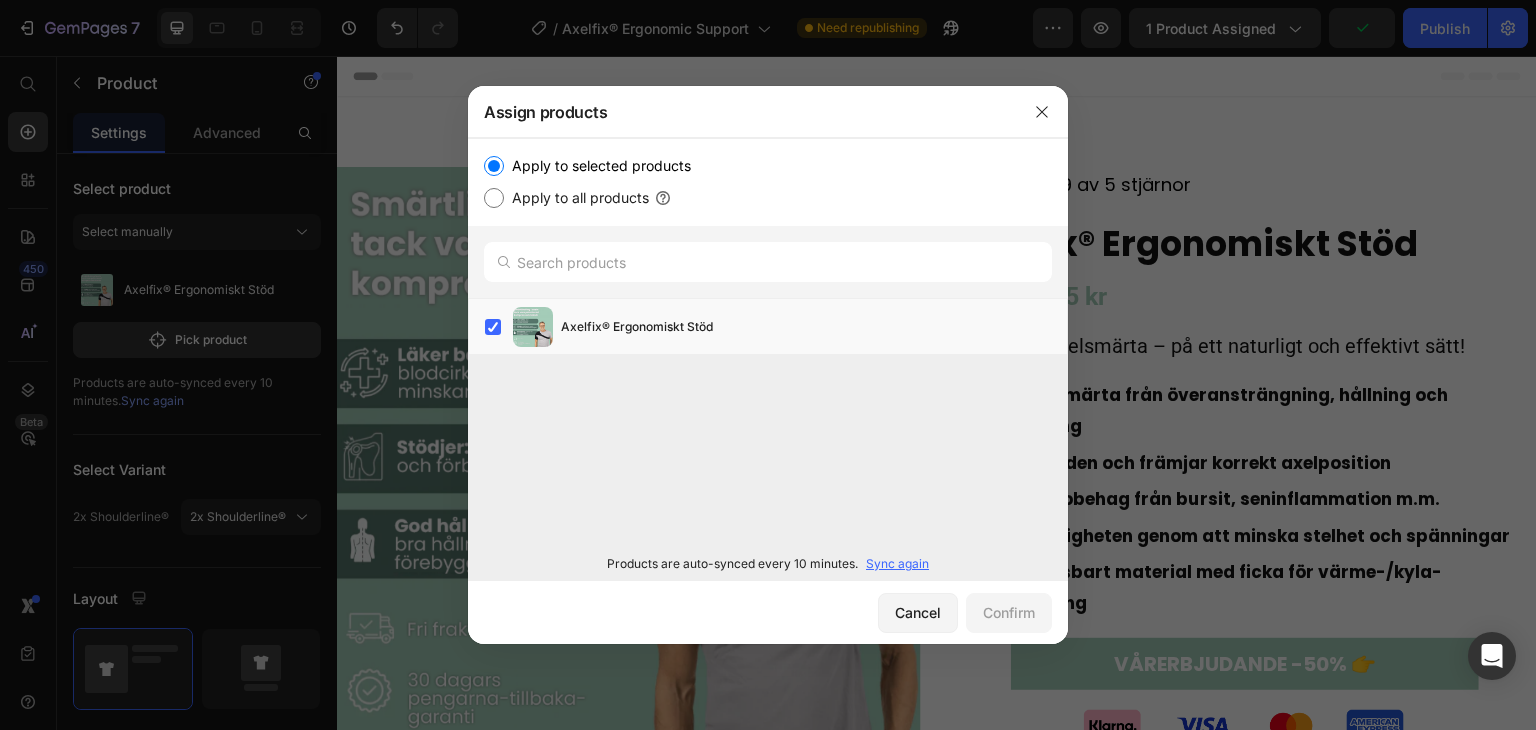 click on "Apply to all products" at bounding box center [576, 198] 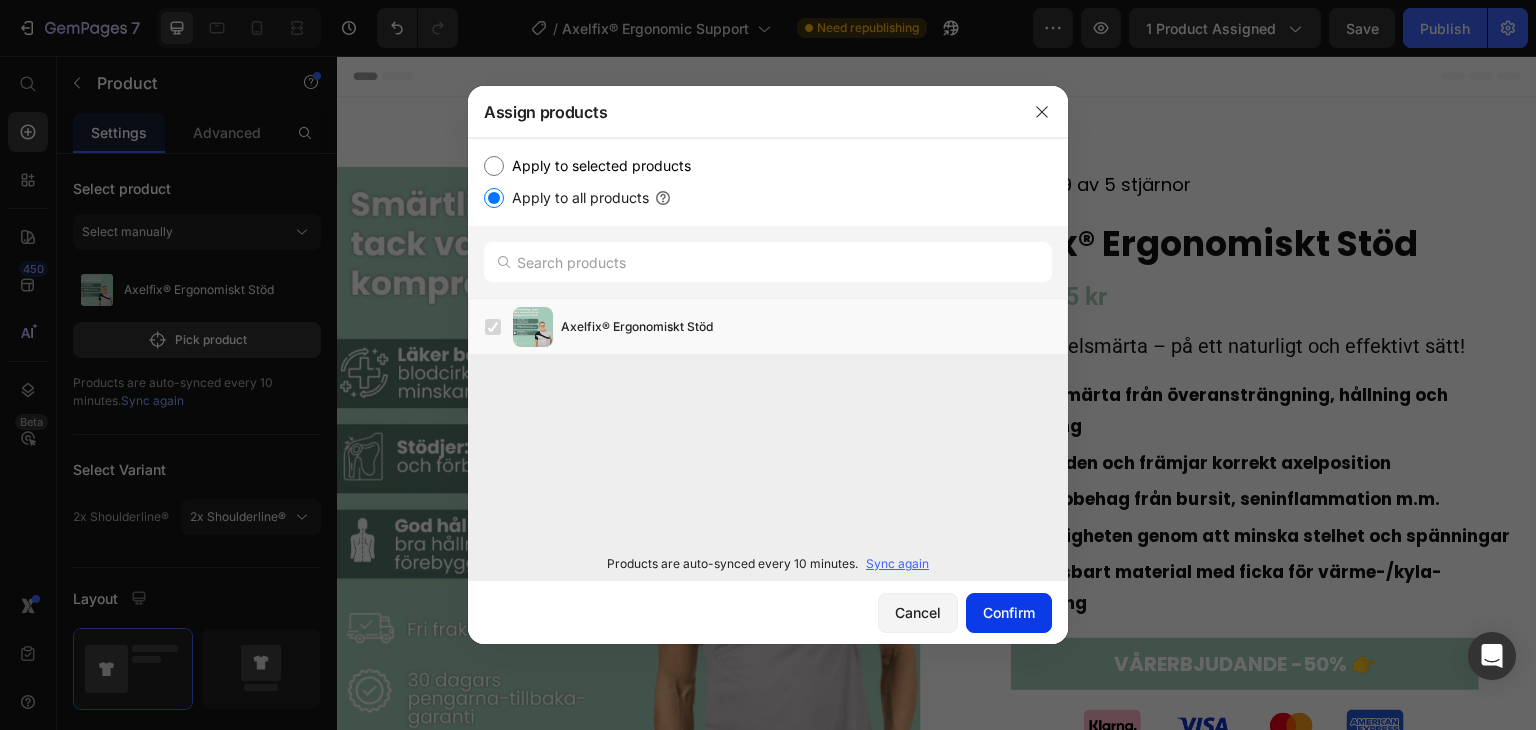 click on "Confirm" at bounding box center (1009, 612) 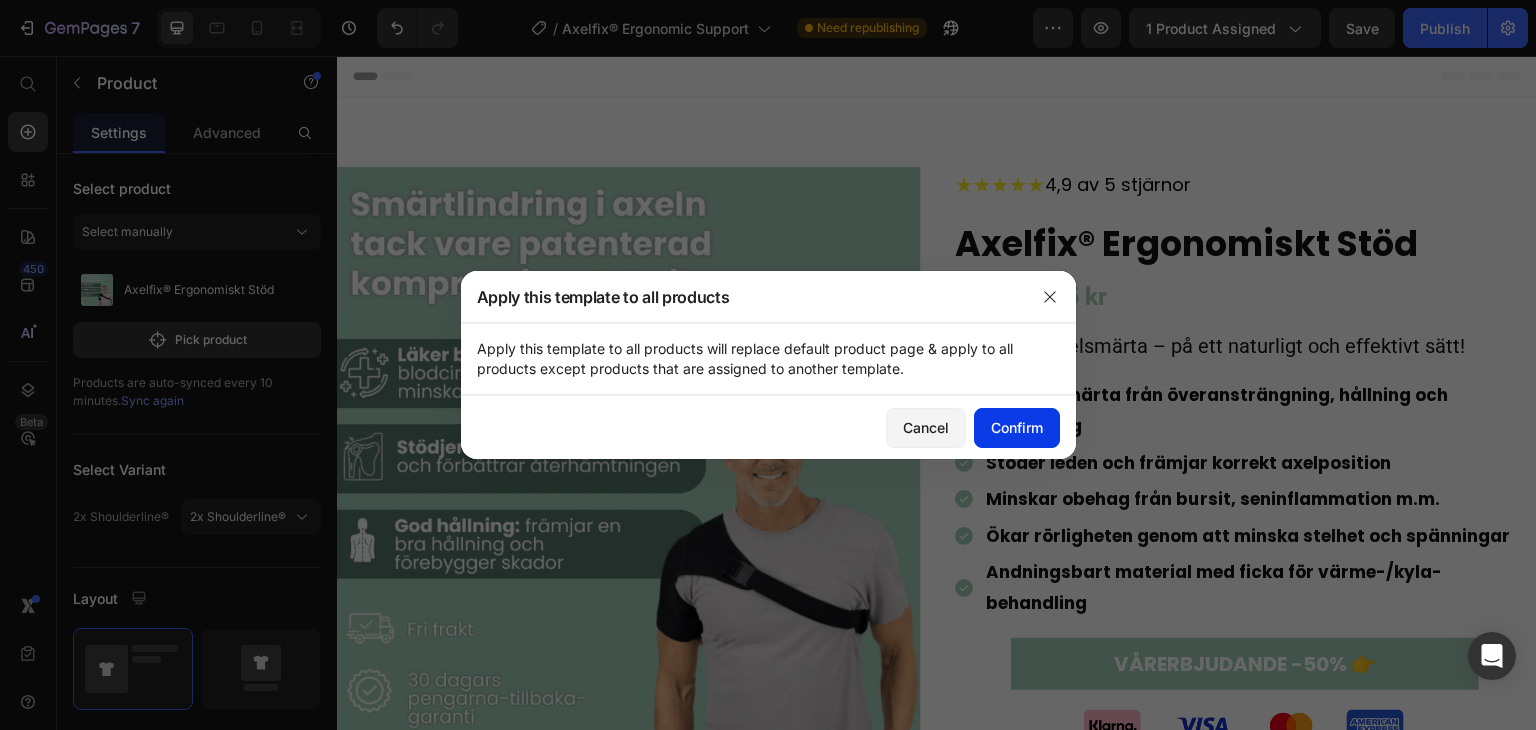 click on "Confirm" at bounding box center [1017, 427] 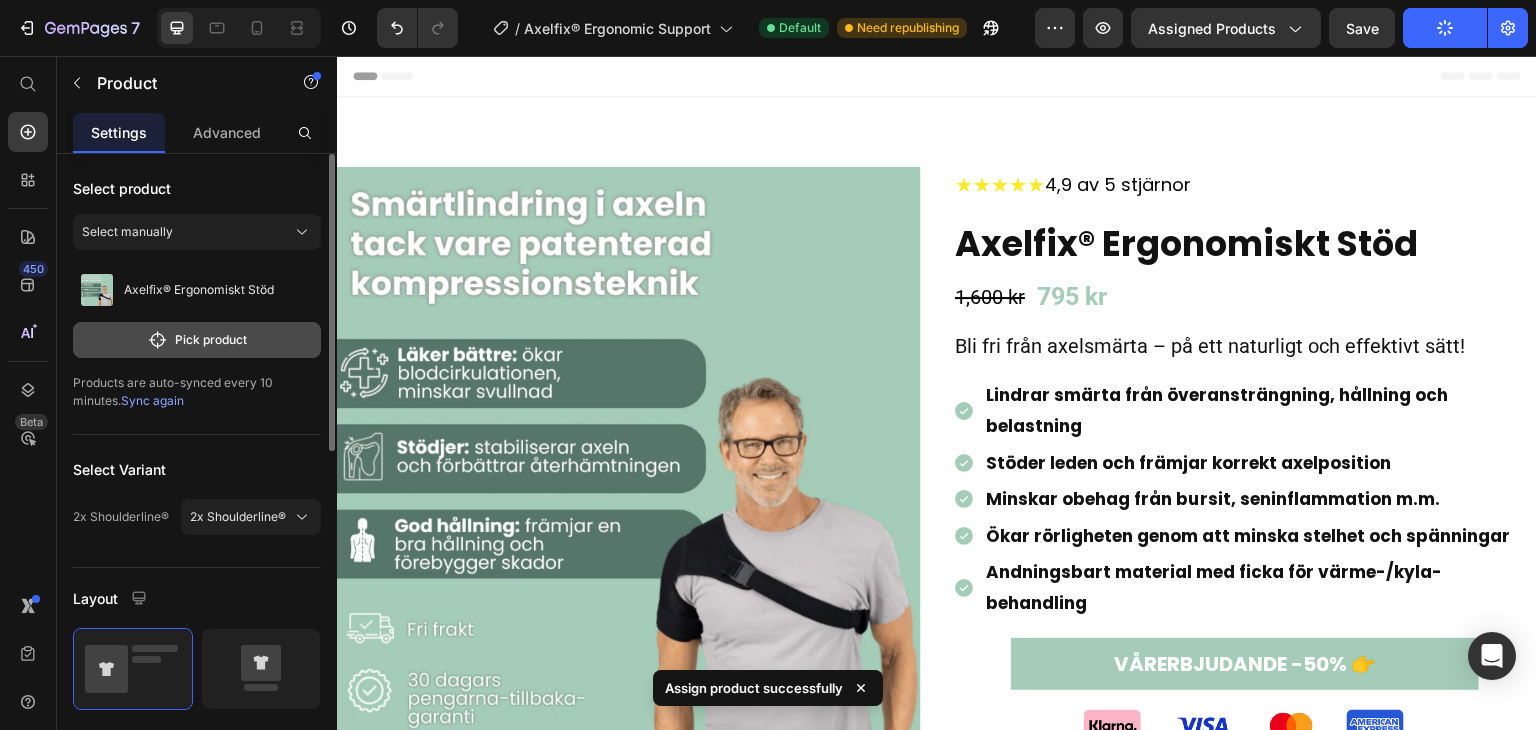 click 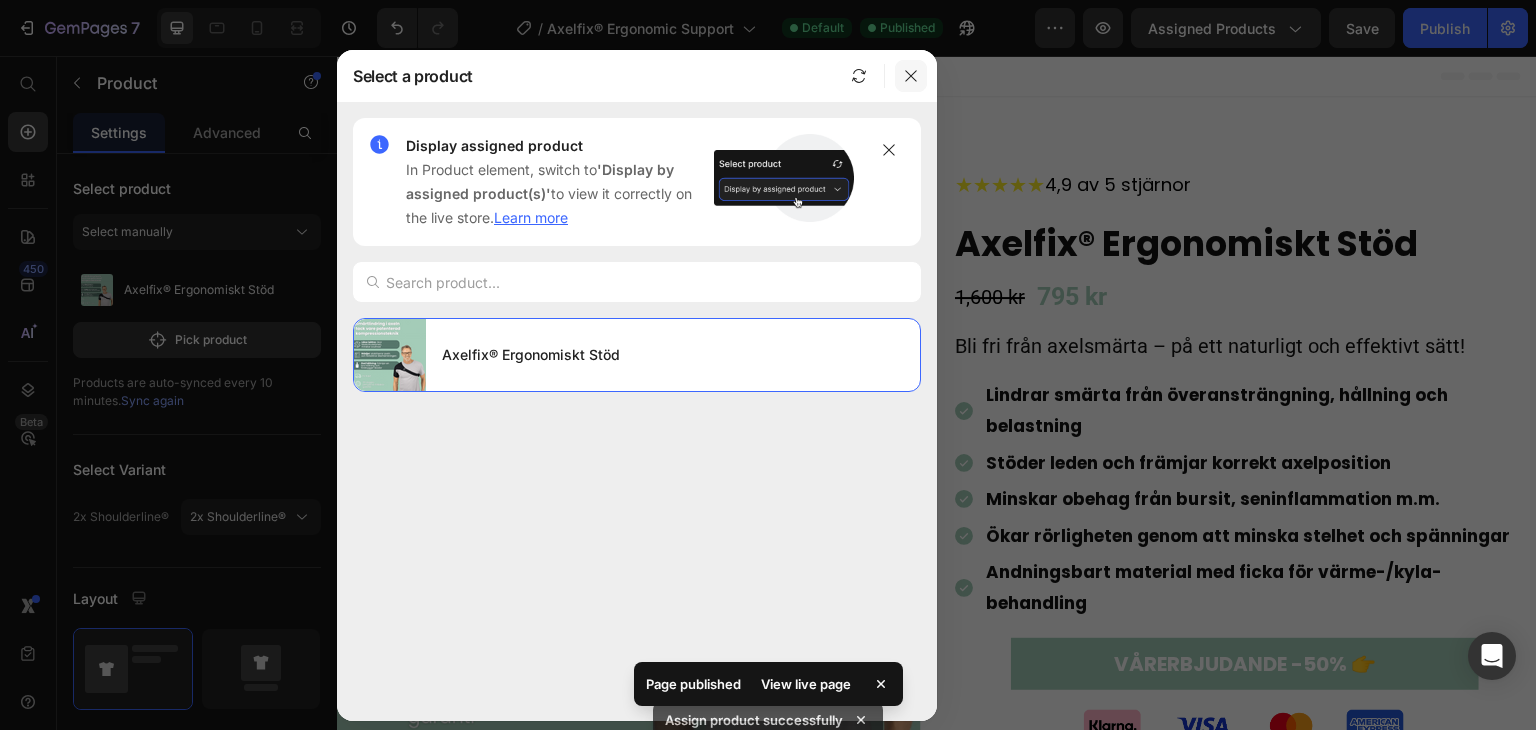 click 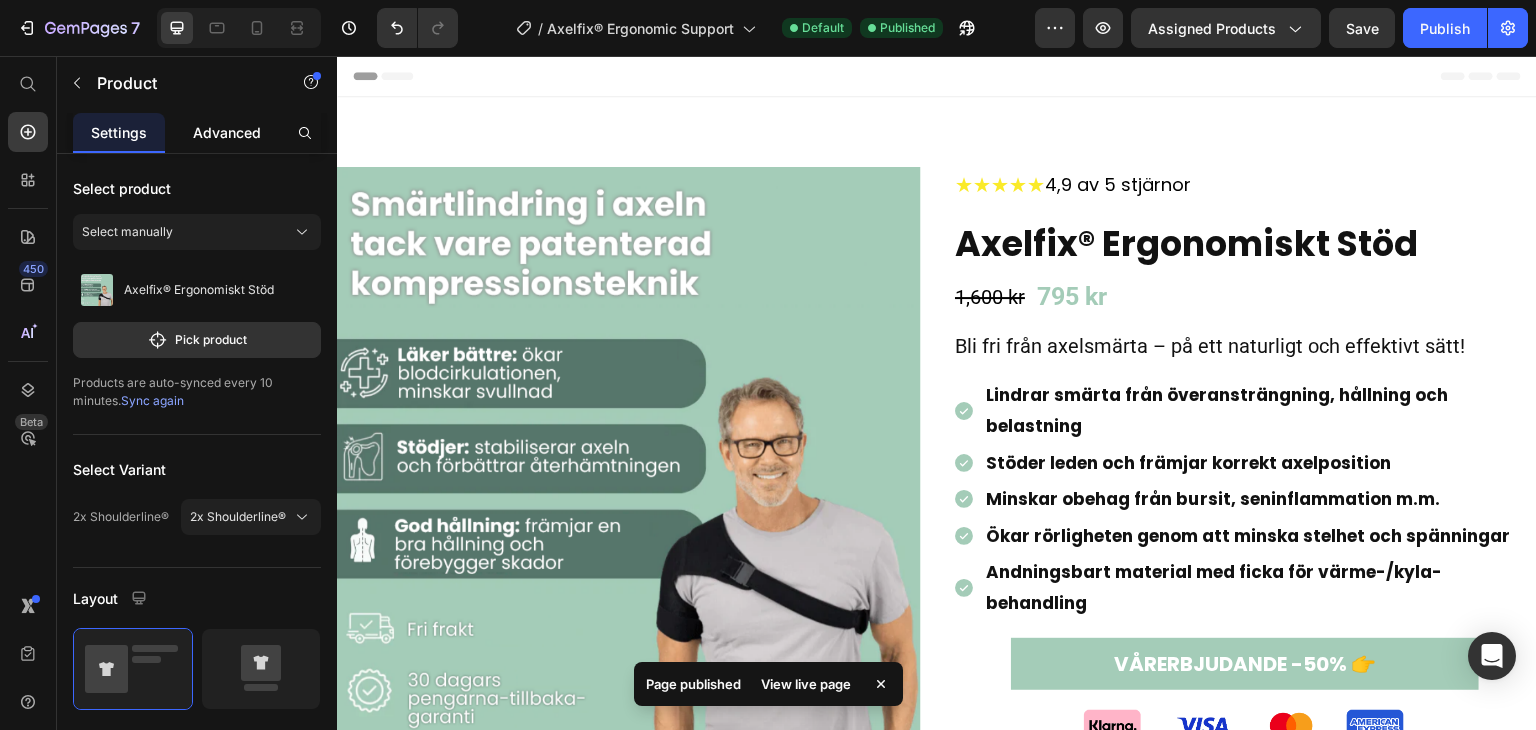 click on "Advanced" 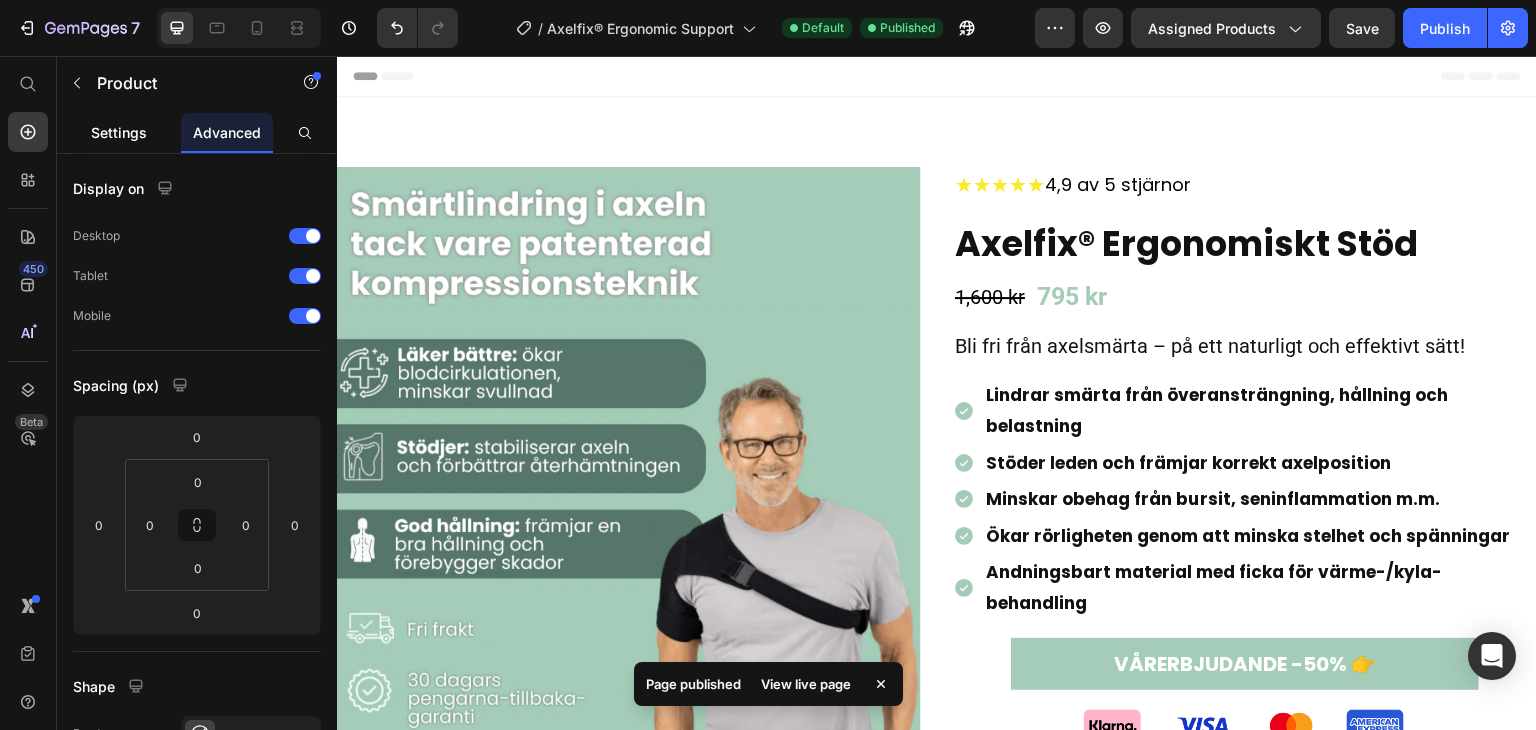 click on "Settings" at bounding box center [119, 132] 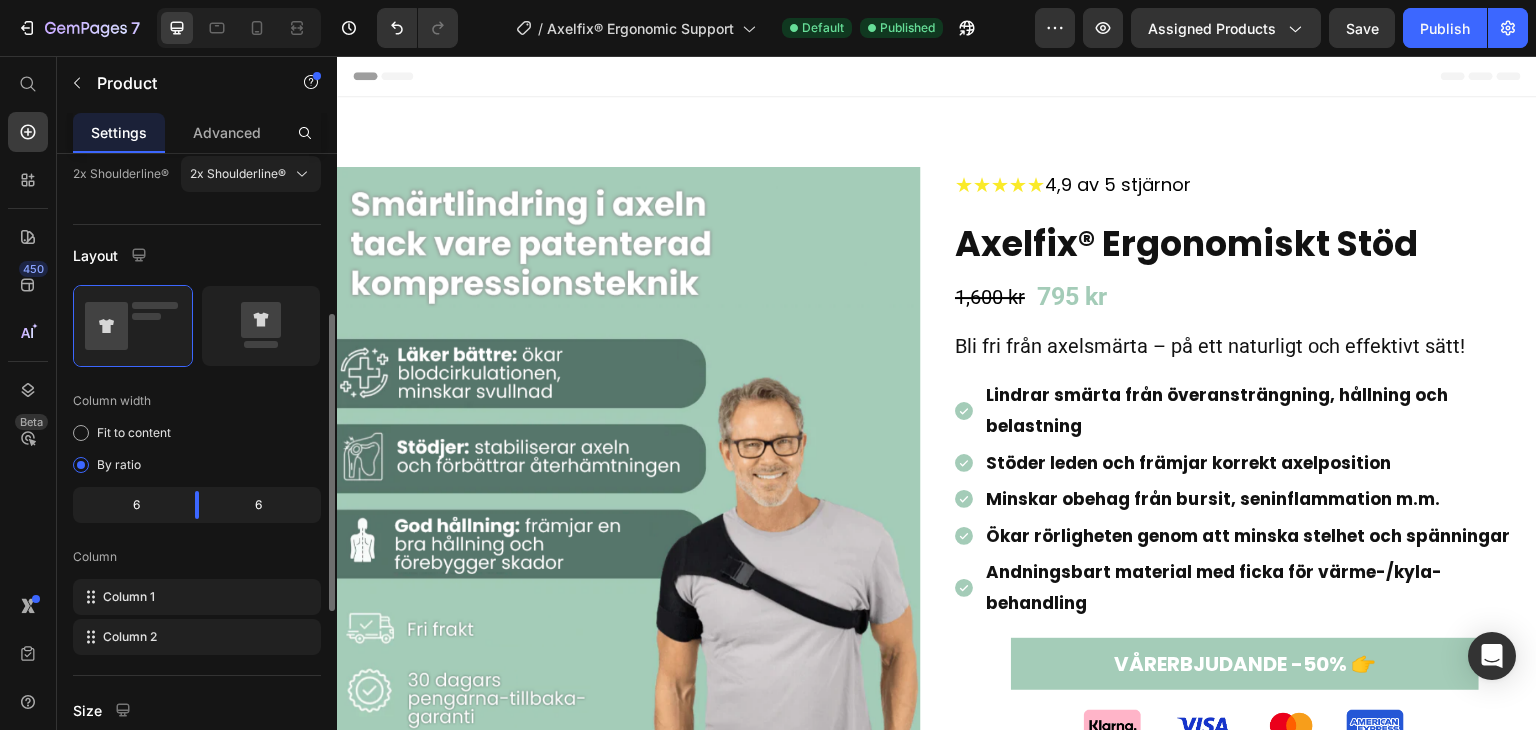 scroll, scrollTop: 344, scrollLeft: 0, axis: vertical 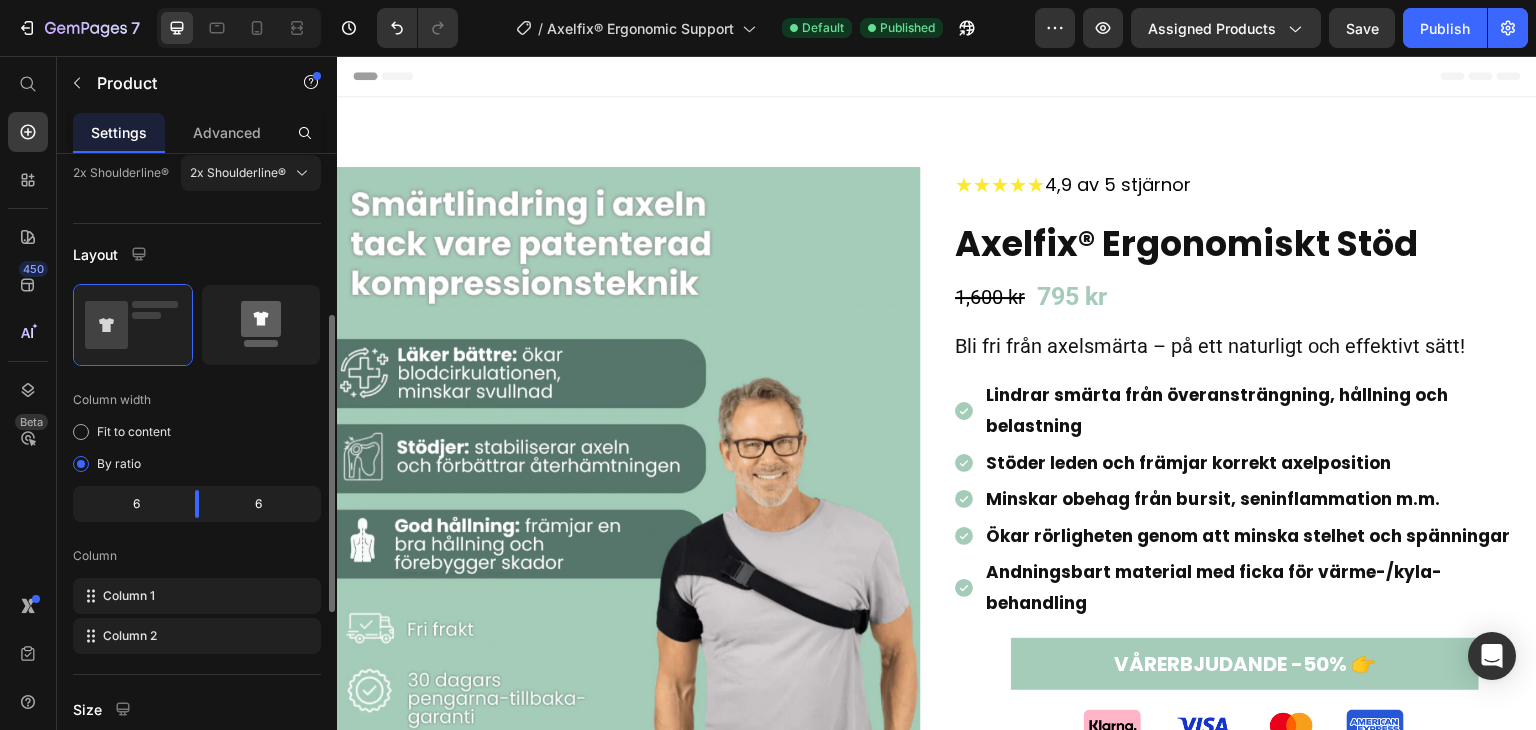 click 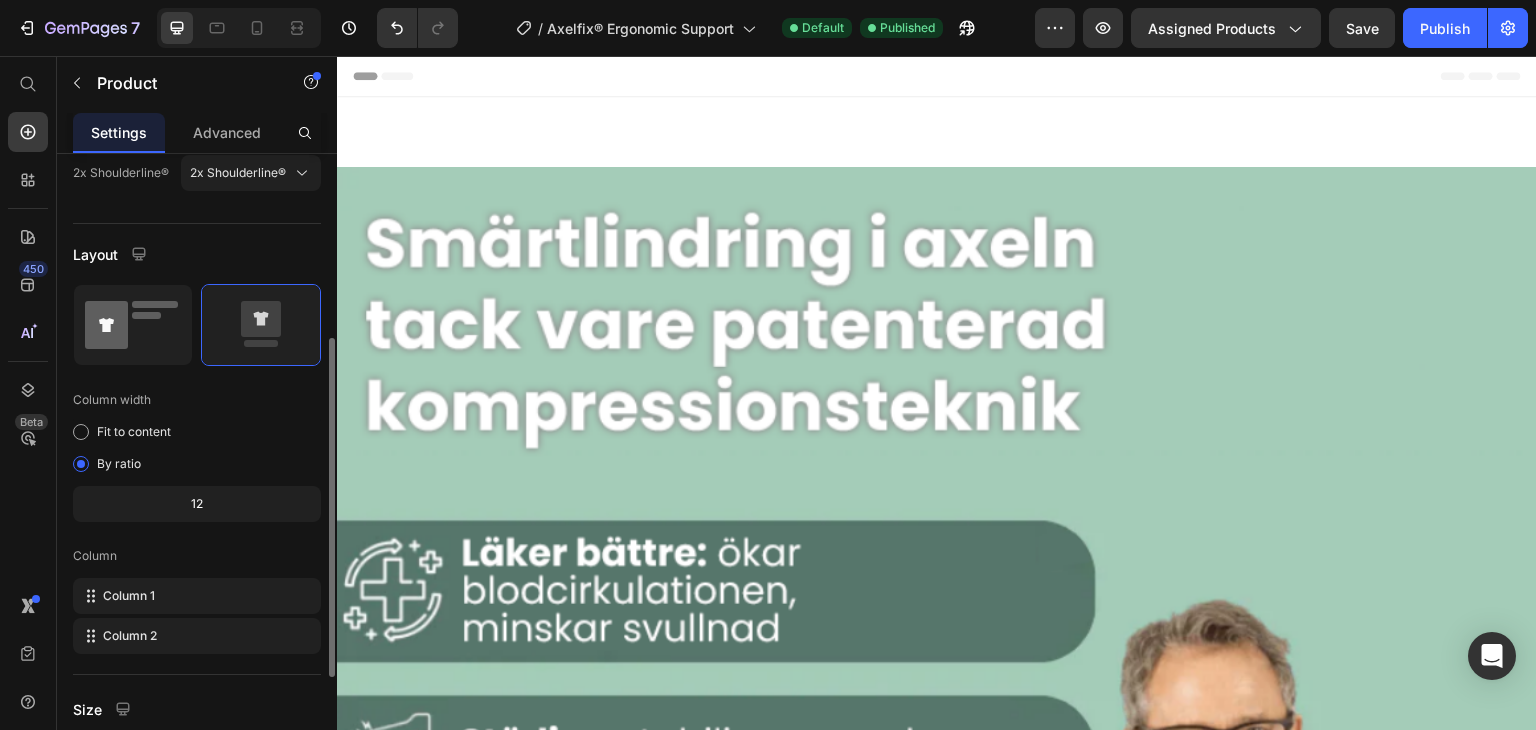 click 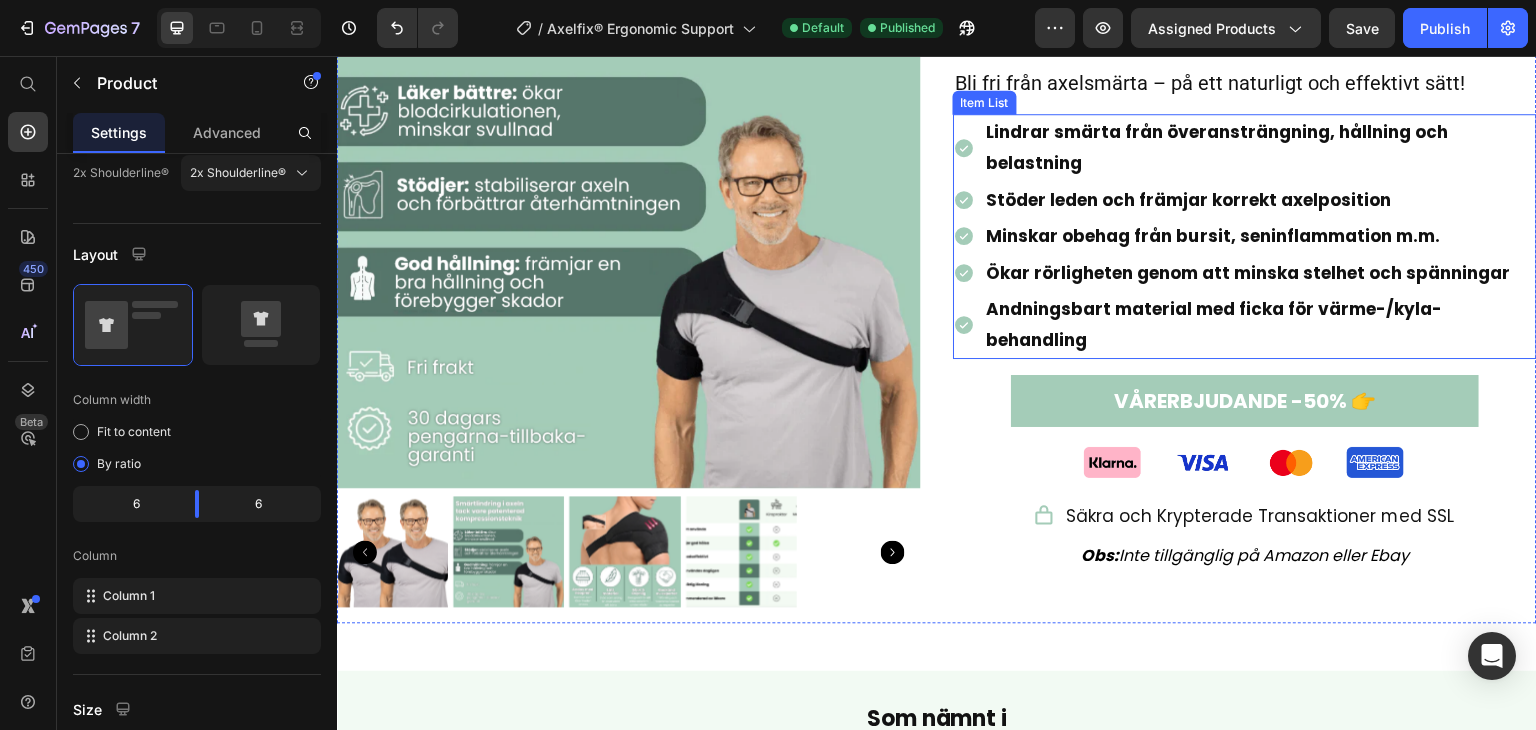scroll, scrollTop: 262, scrollLeft: 0, axis: vertical 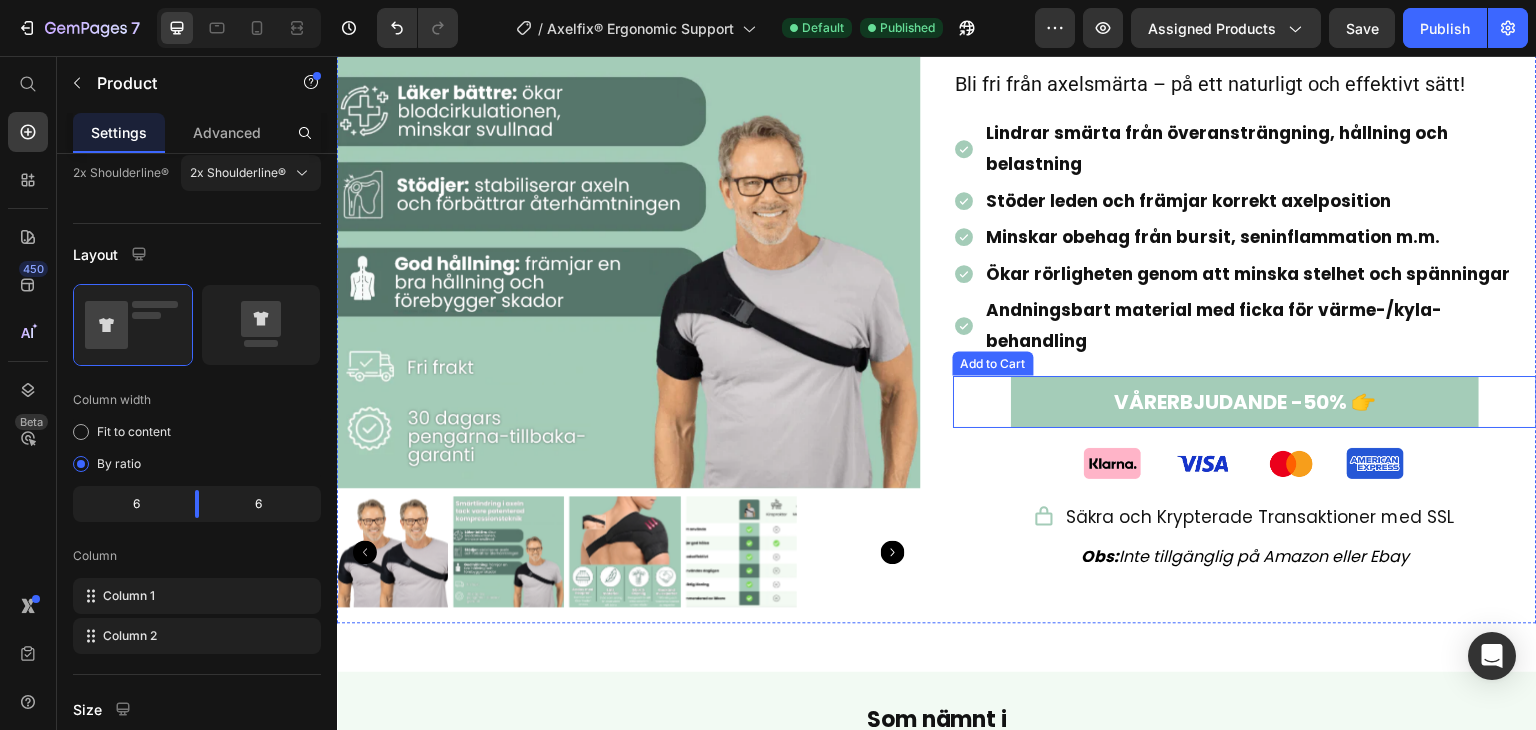 click on "VÅRERBJUDANDE  -50% 👉 Add to Cart" at bounding box center (1245, 402) 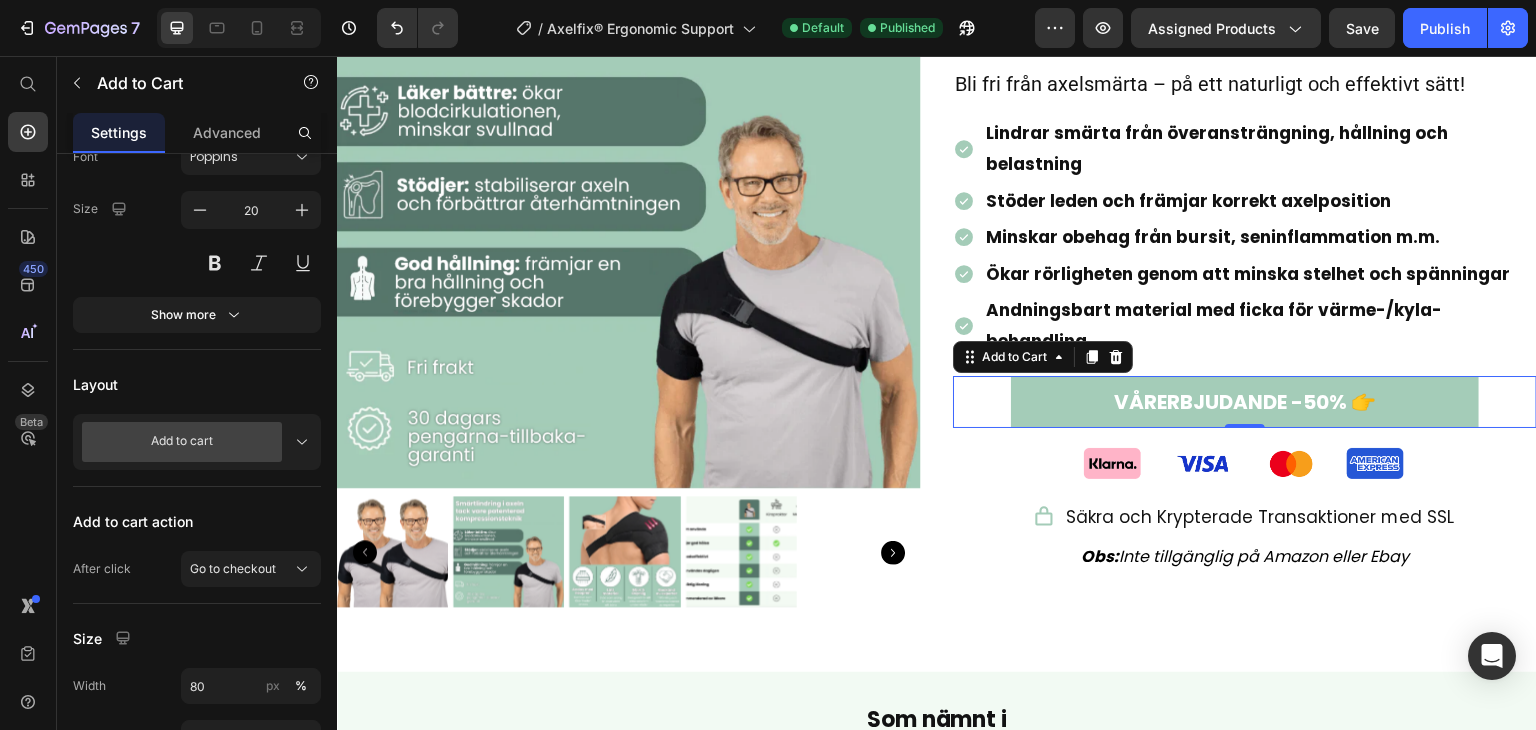 scroll, scrollTop: 0, scrollLeft: 0, axis: both 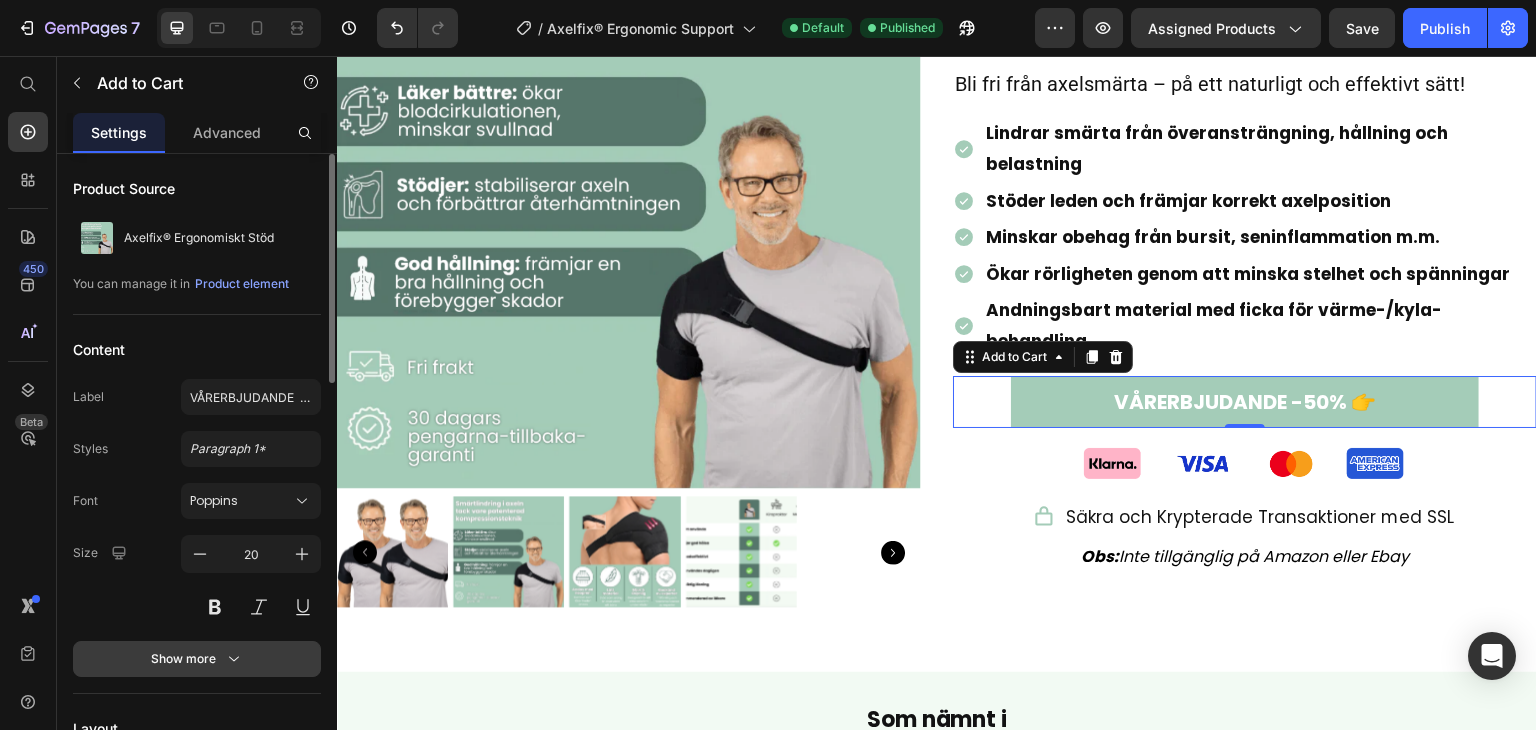 click on "Show more" at bounding box center [197, 659] 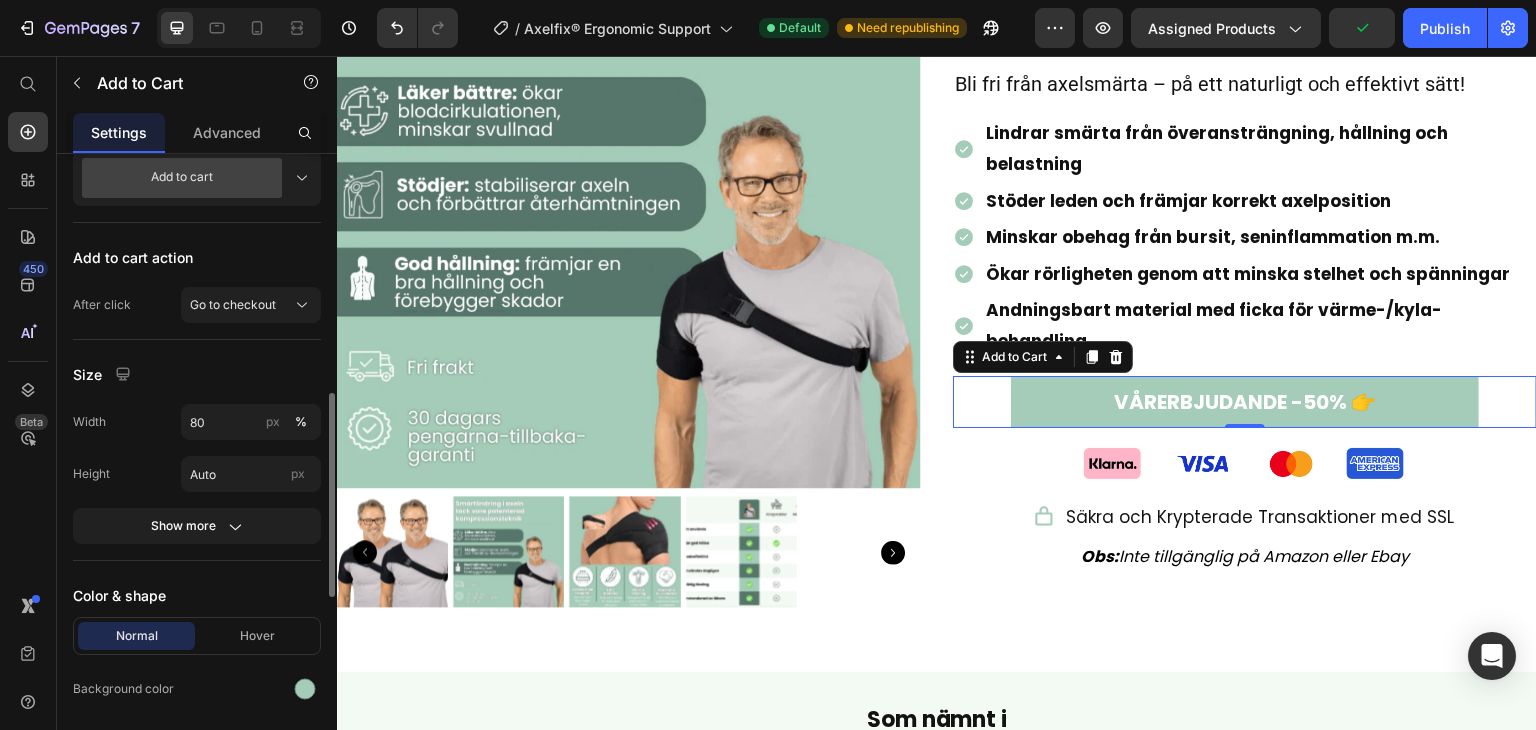 scroll, scrollTop: 797, scrollLeft: 0, axis: vertical 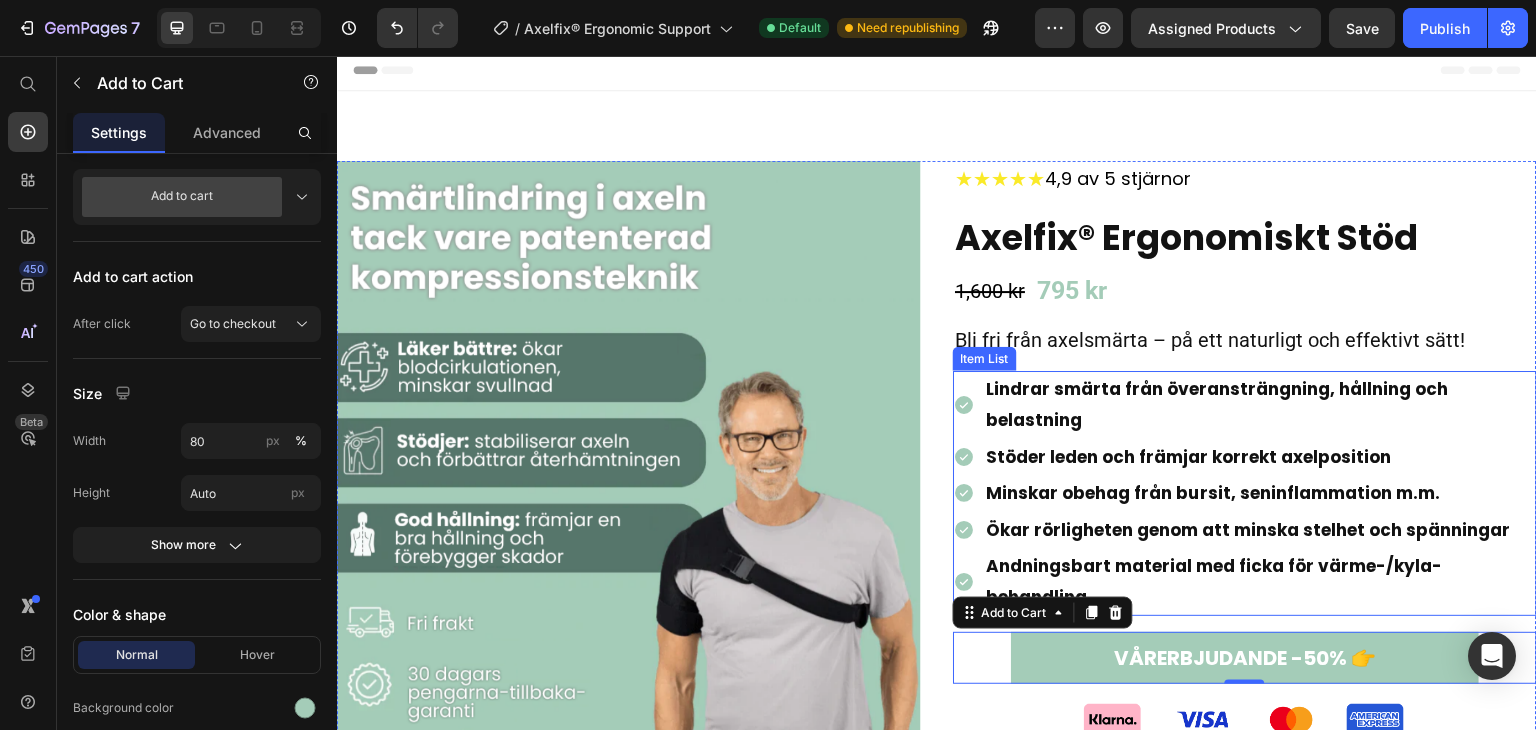 click on "795 kr" at bounding box center (1072, 291) 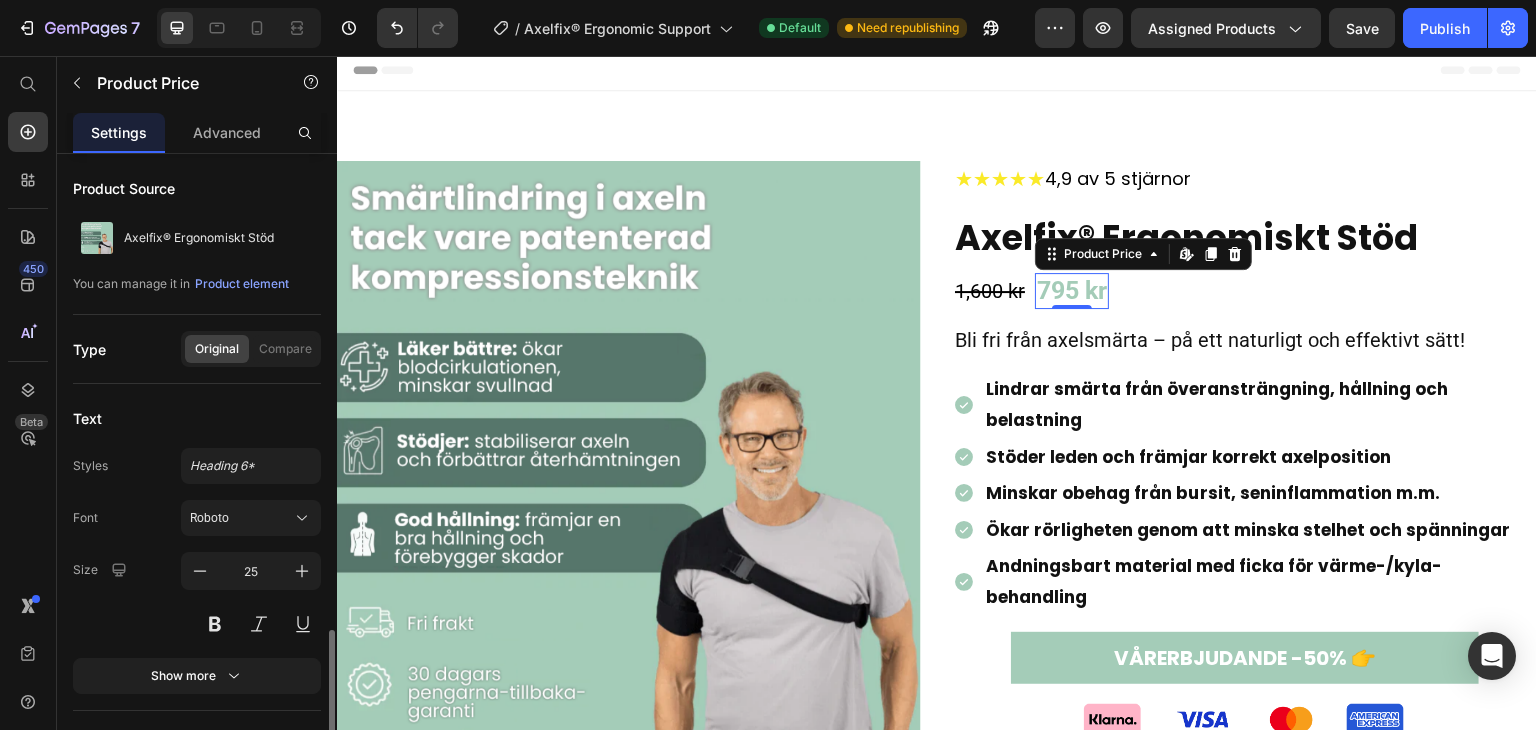 scroll, scrollTop: 281, scrollLeft: 0, axis: vertical 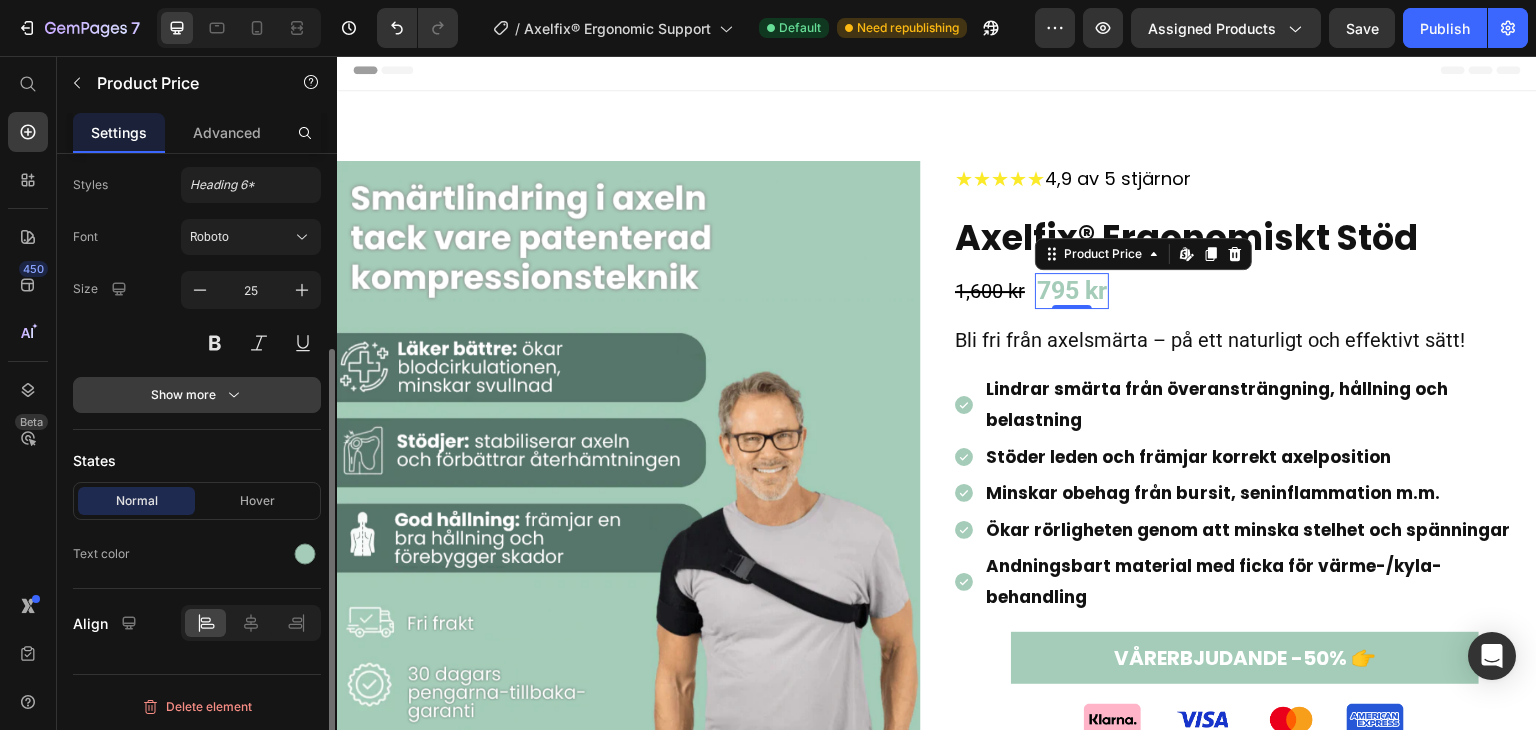 click on "Show more" at bounding box center (197, 395) 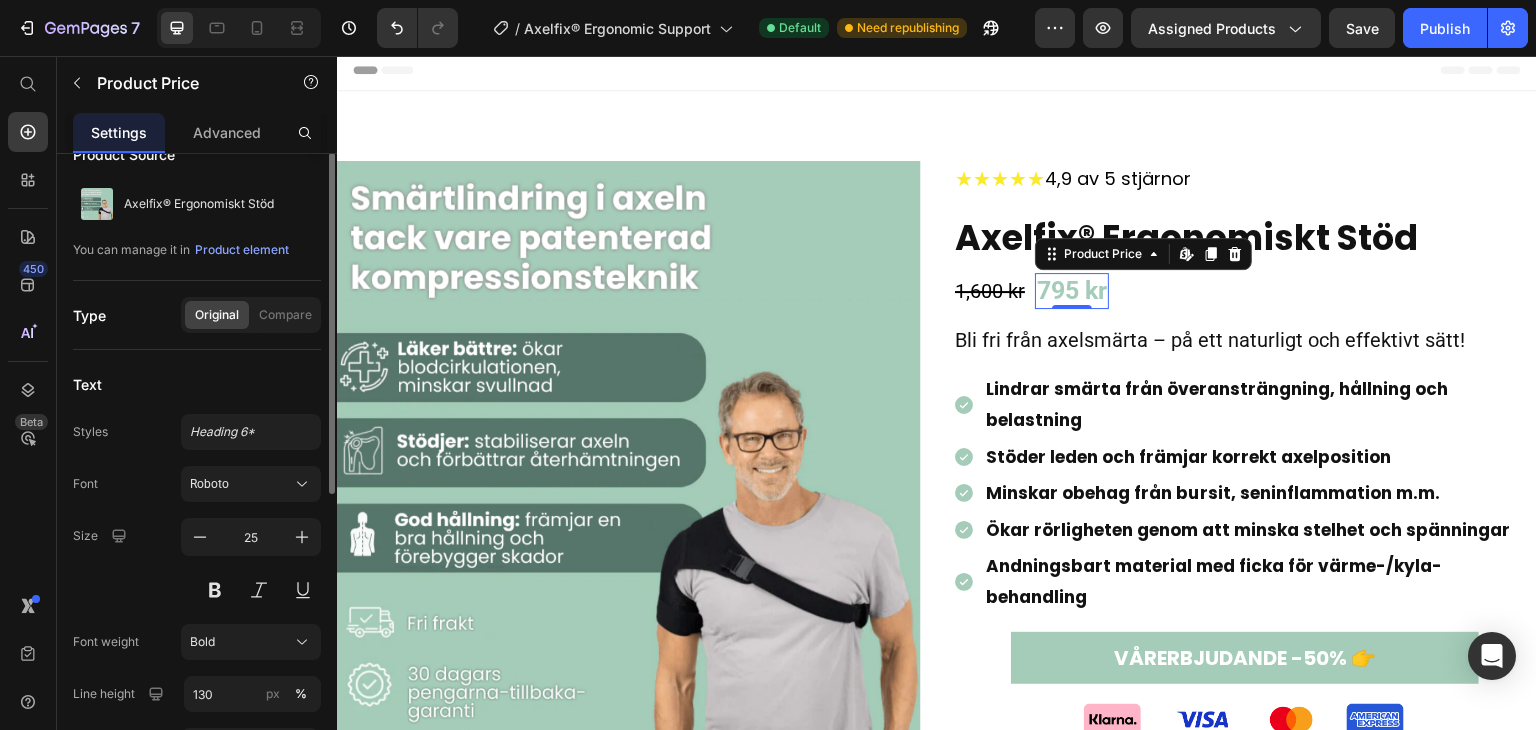 scroll, scrollTop: 21, scrollLeft: 0, axis: vertical 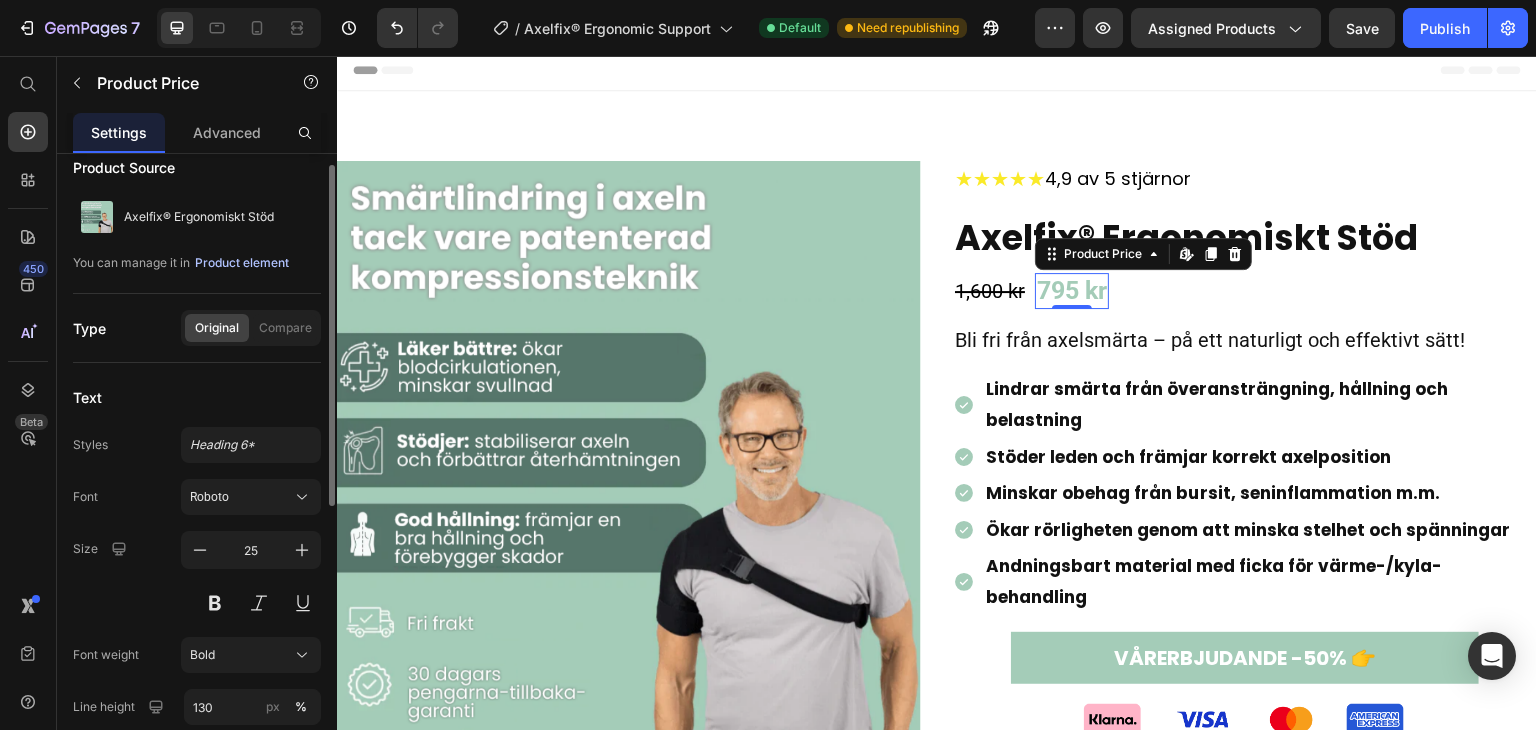 click on "Product element" at bounding box center (242, 263) 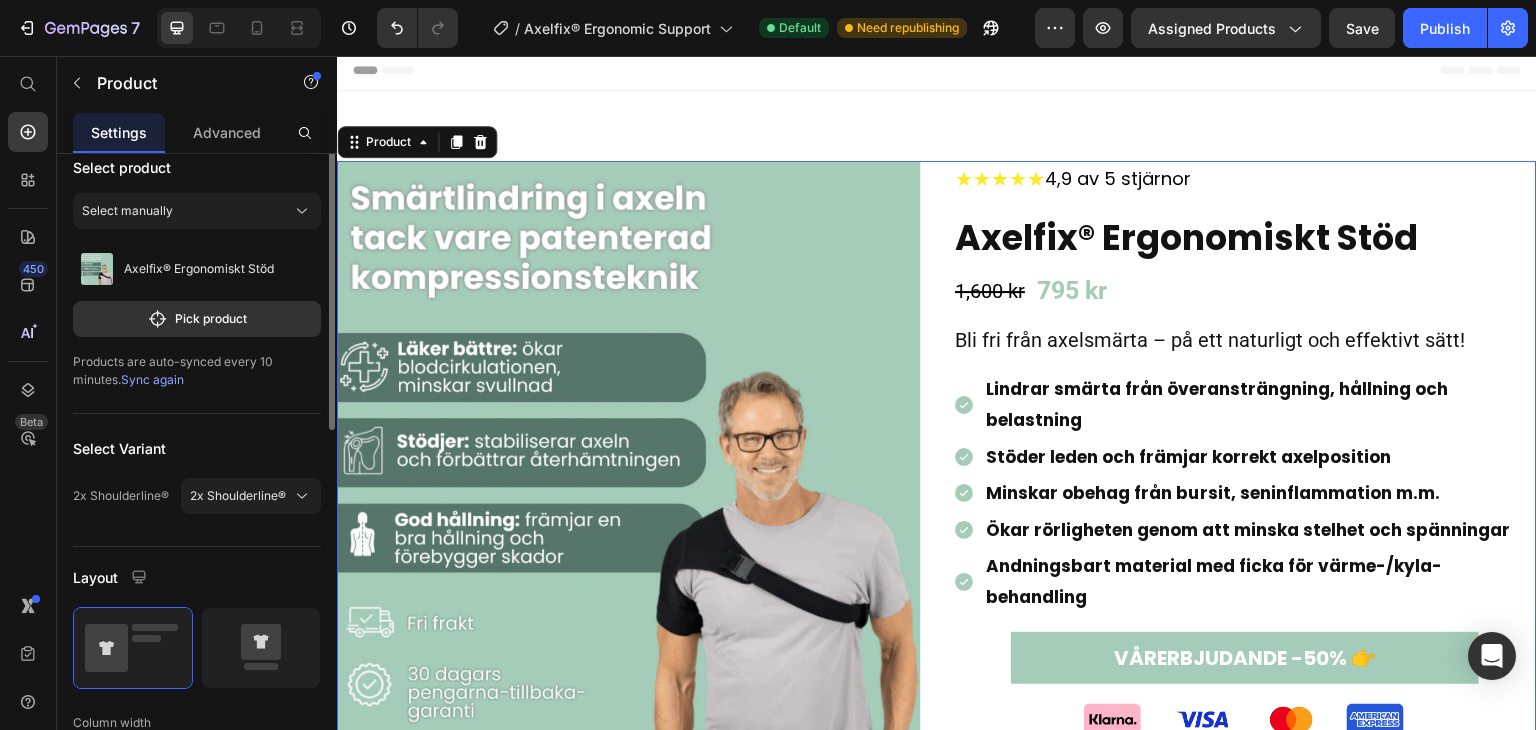 scroll, scrollTop: 0, scrollLeft: 0, axis: both 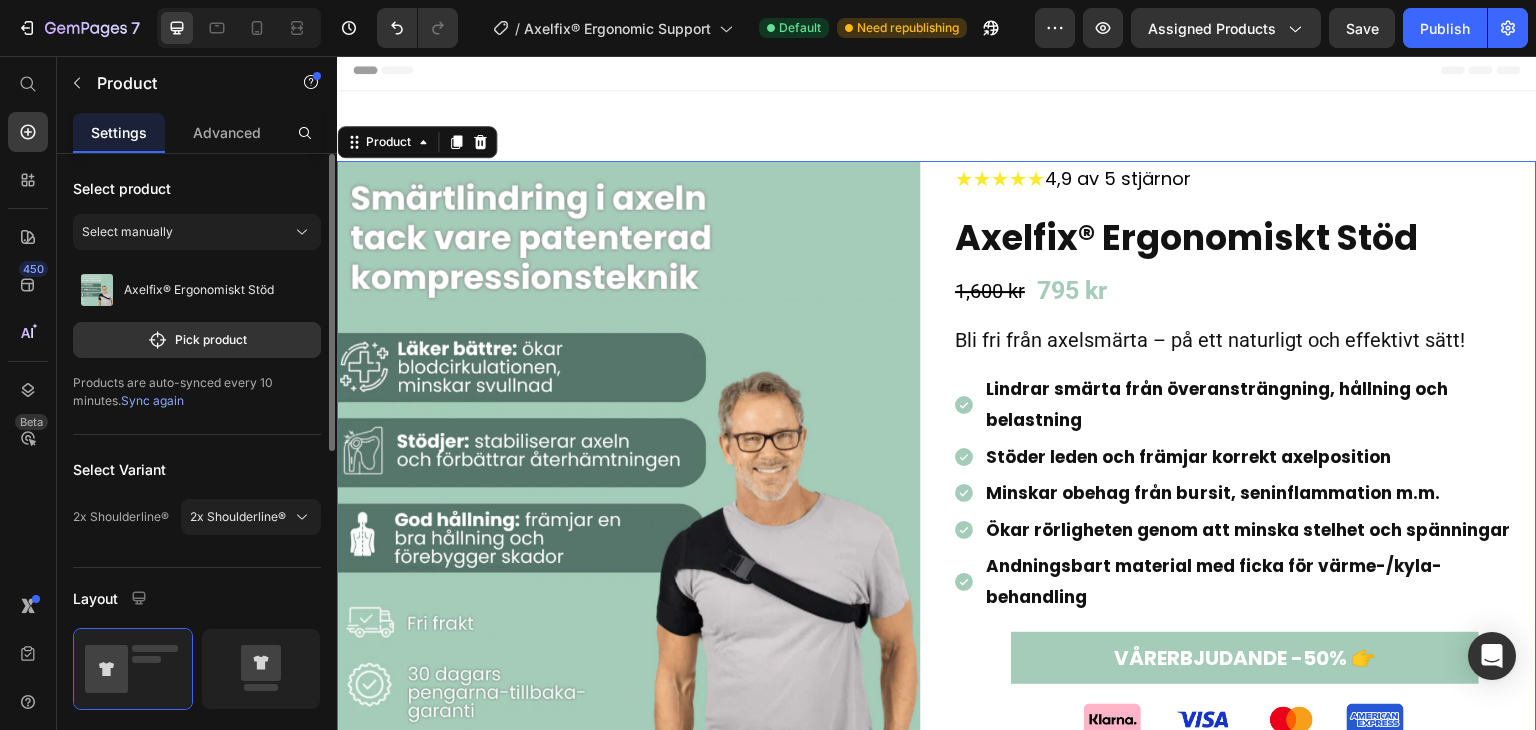 click on "795 kr" at bounding box center (1072, 291) 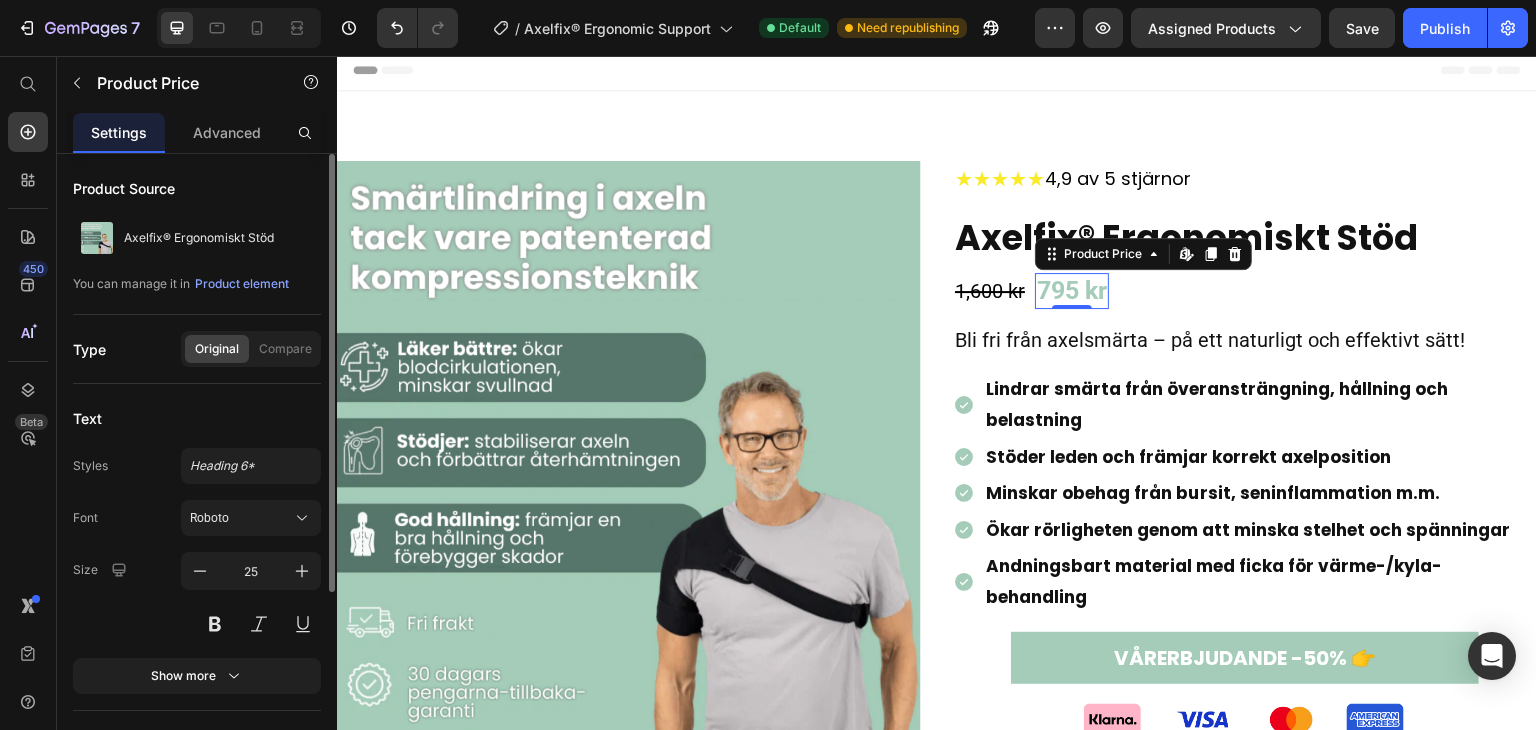 click on "795 kr" at bounding box center (1072, 291) 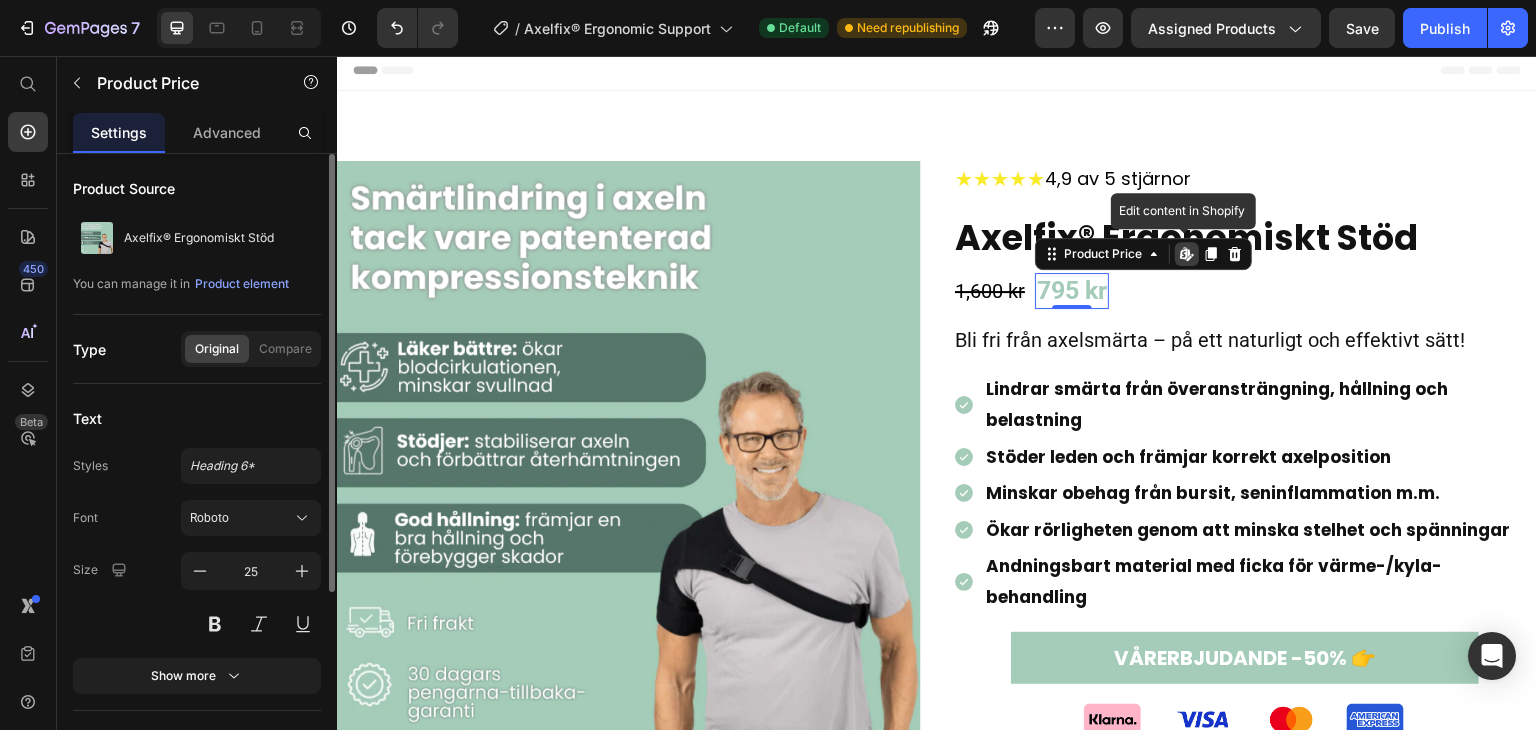 click on "795 kr" at bounding box center [1072, 291] 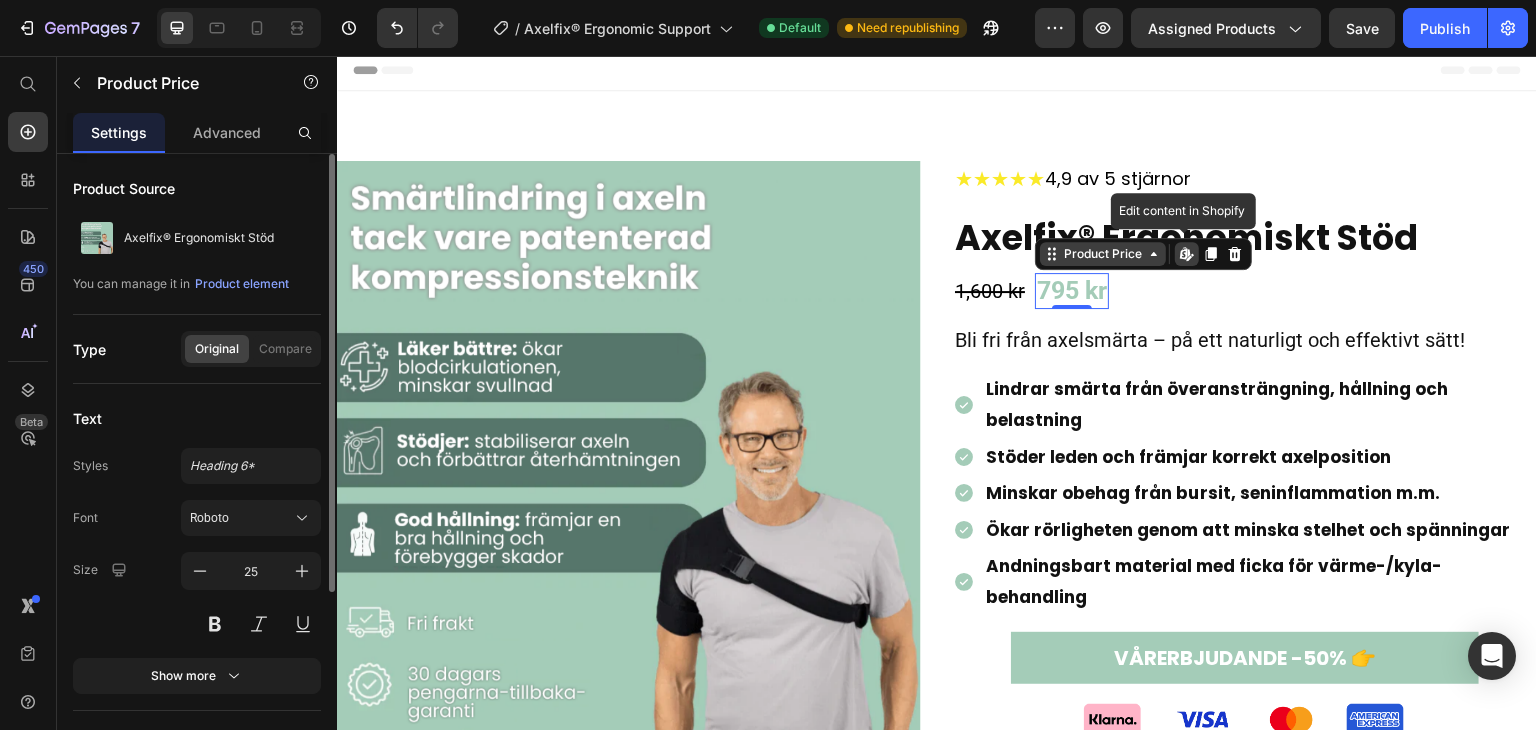 click on "Product Price" at bounding box center [1103, 254] 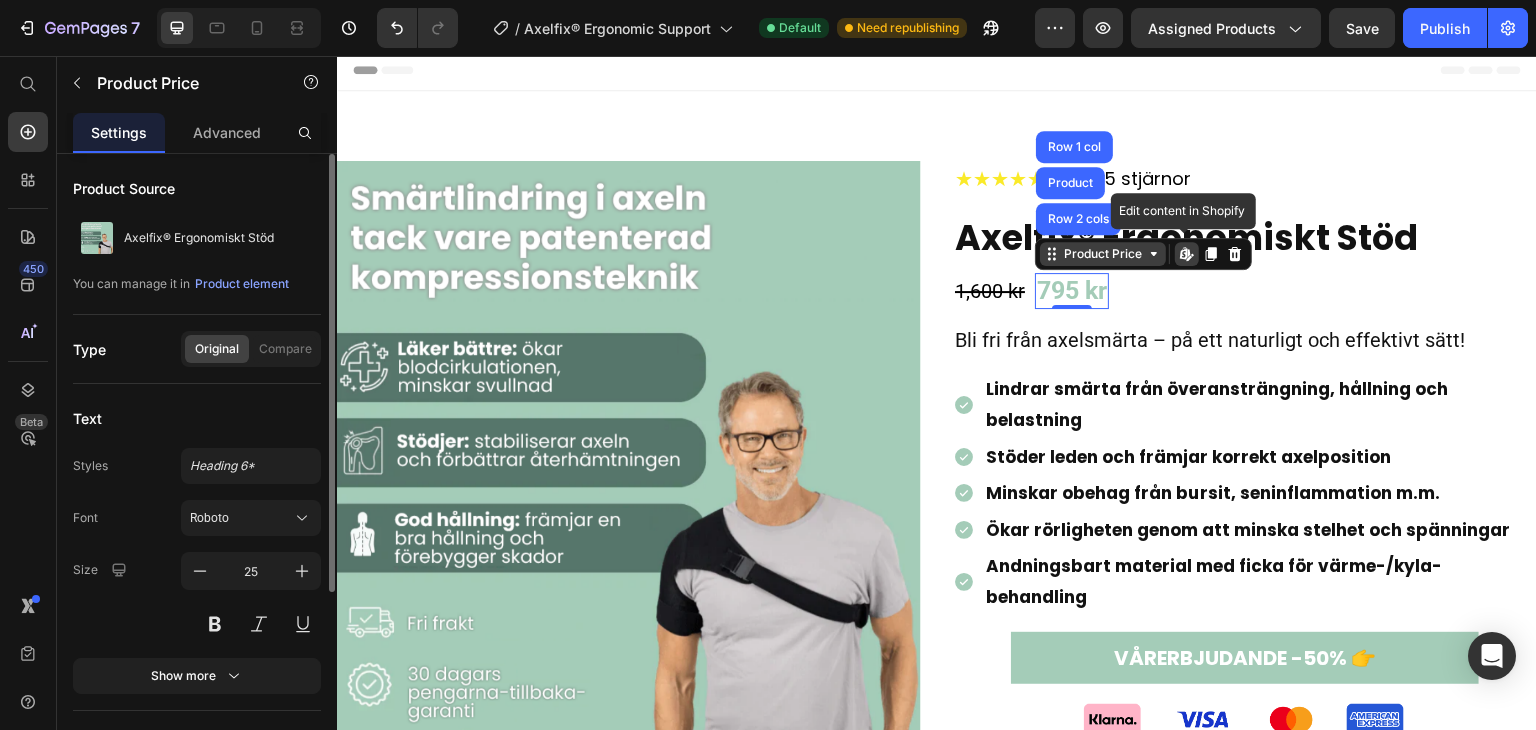 click on "Product Price" at bounding box center [1103, 254] 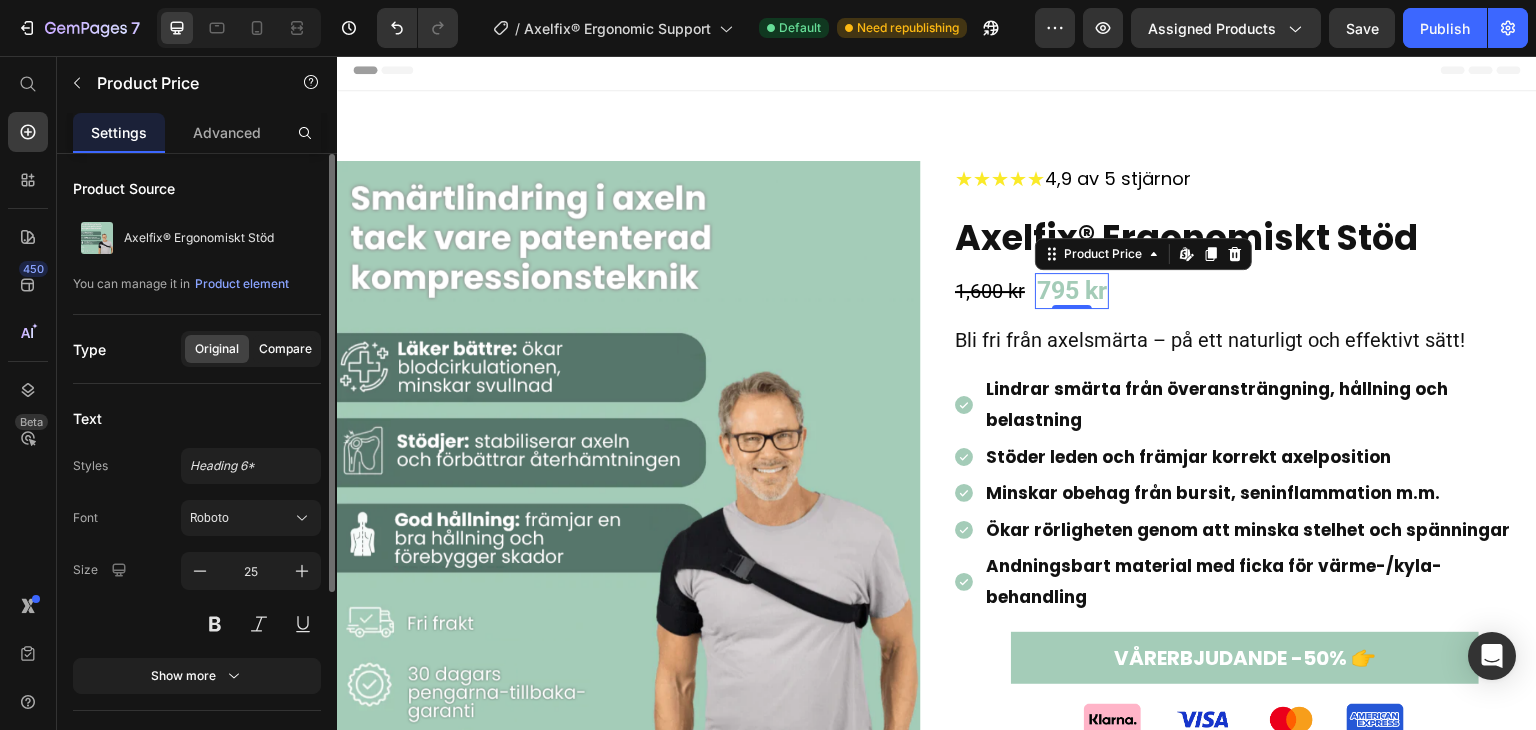 click on "Compare" 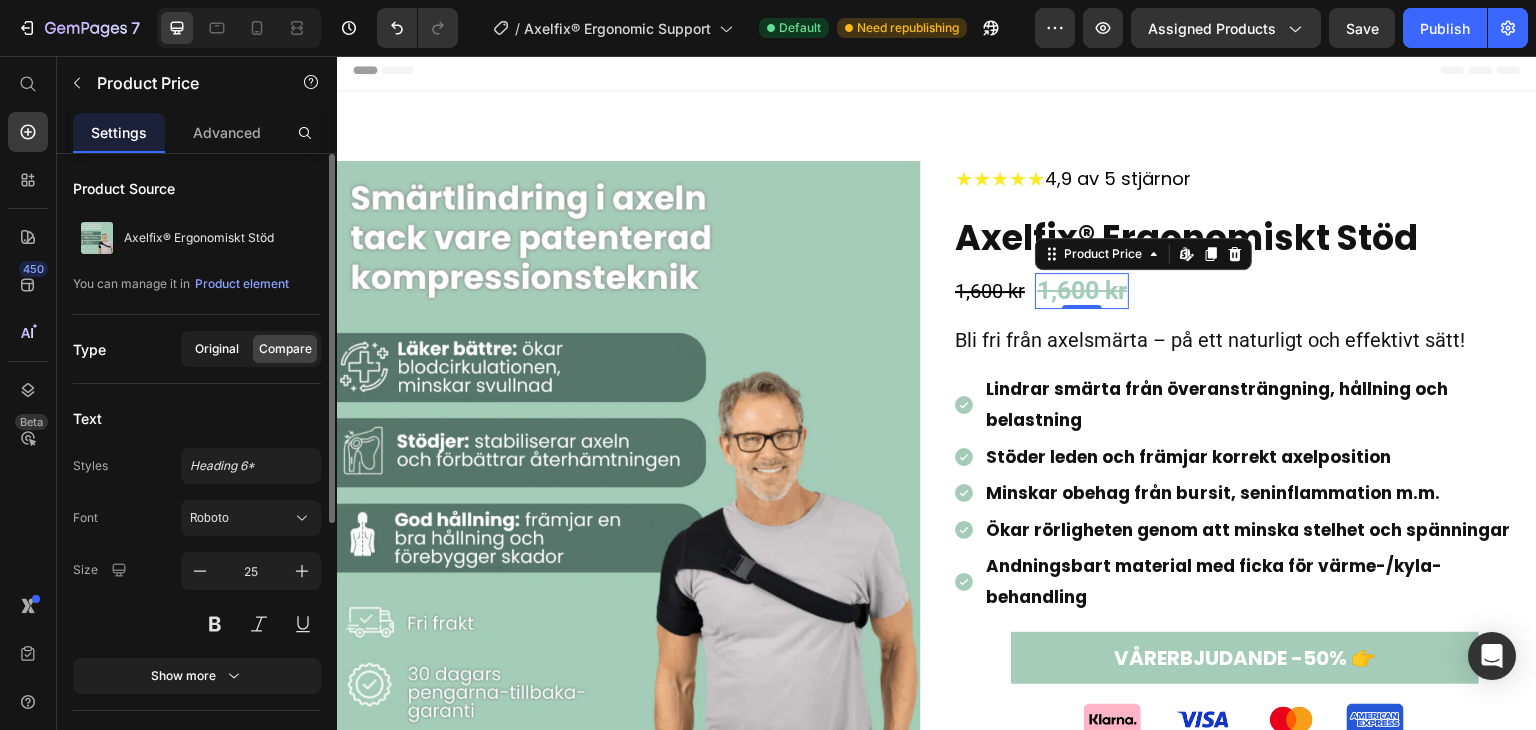 click on "Original" 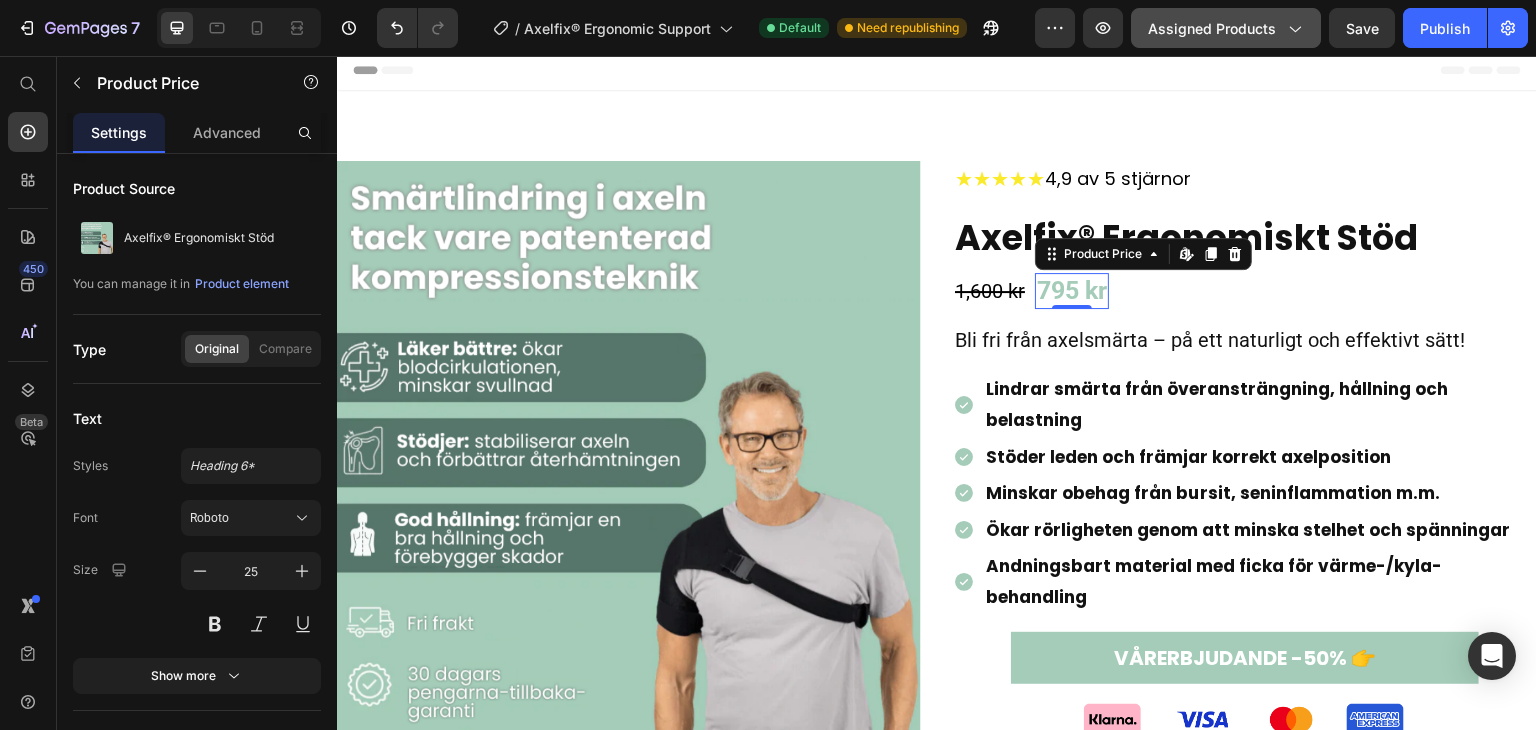 click on "Assigned Products" 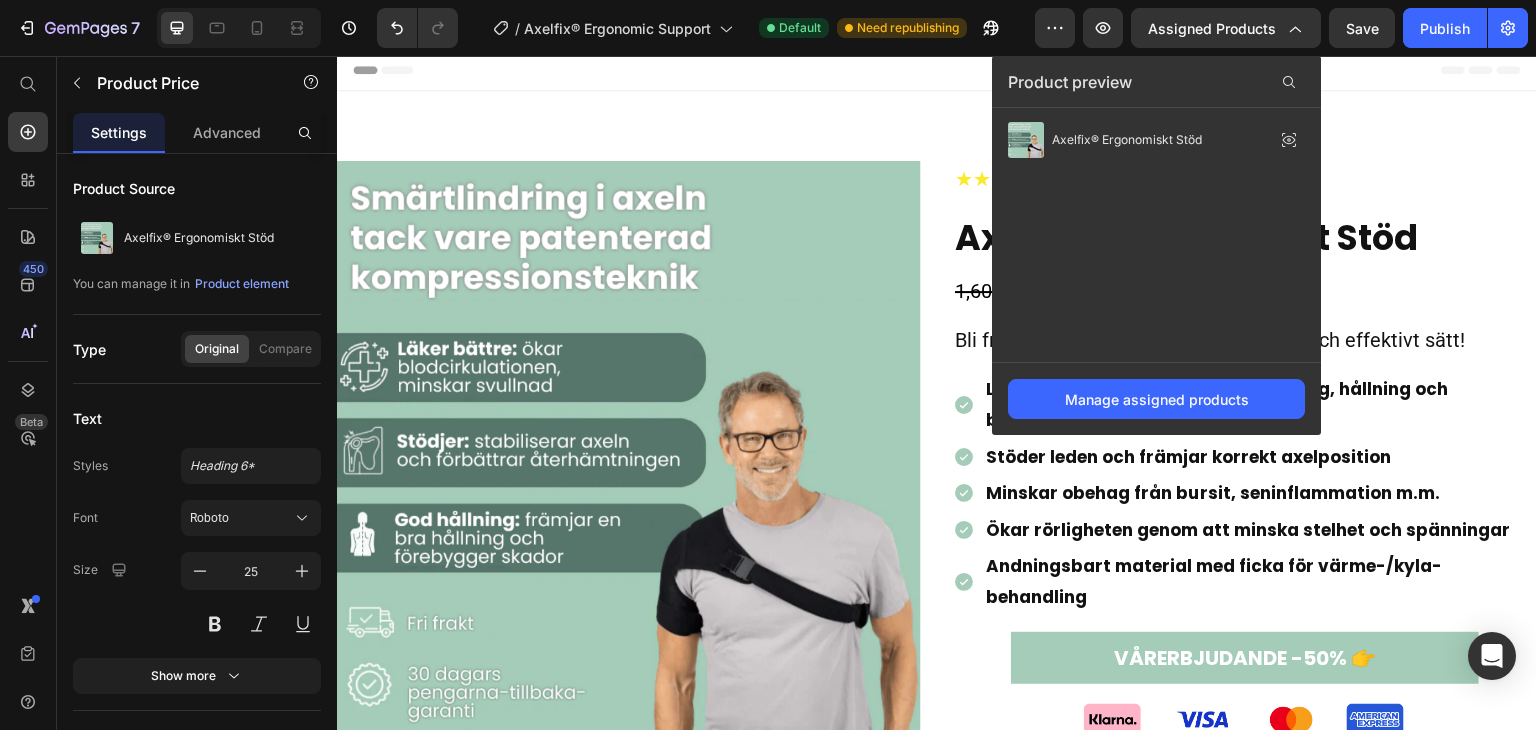 type 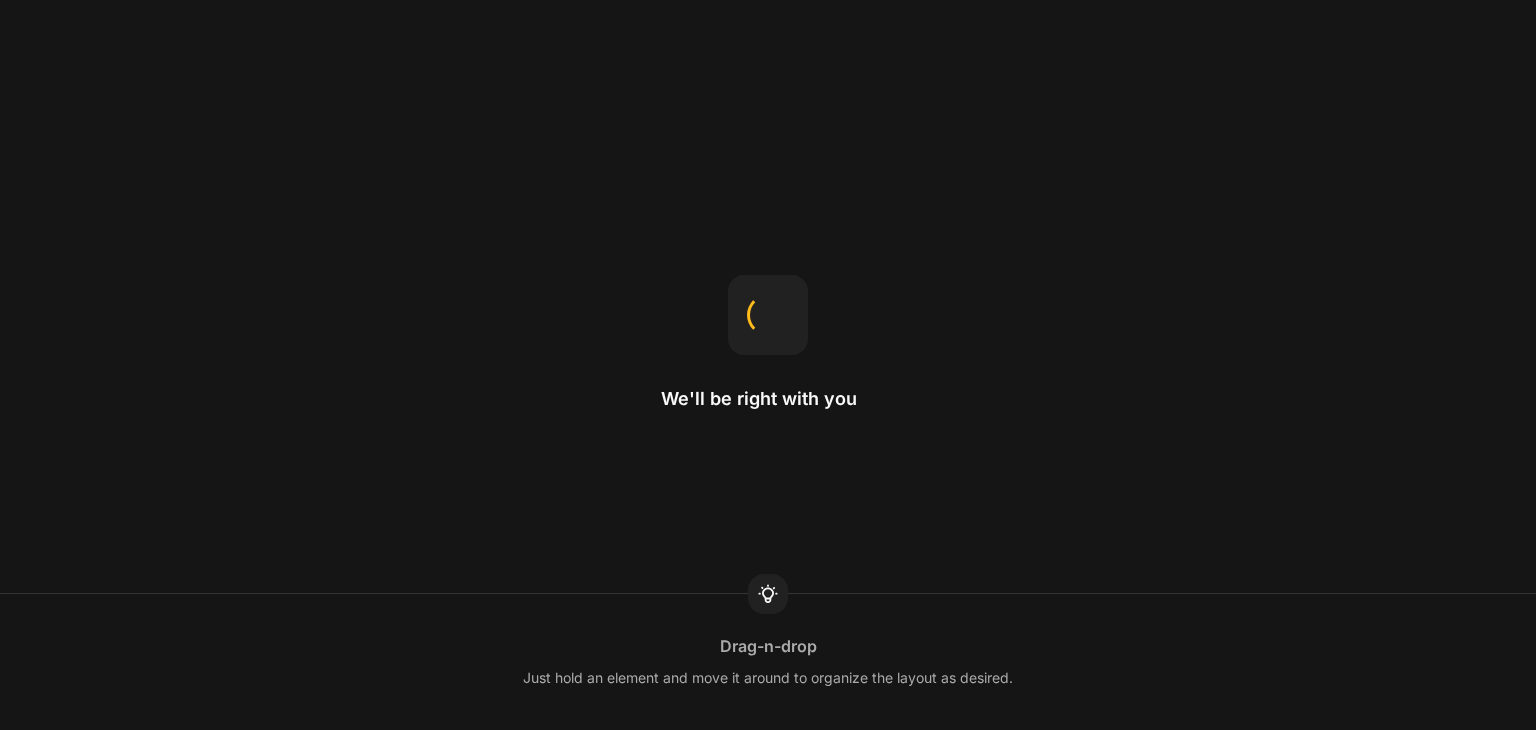 scroll, scrollTop: 0, scrollLeft: 0, axis: both 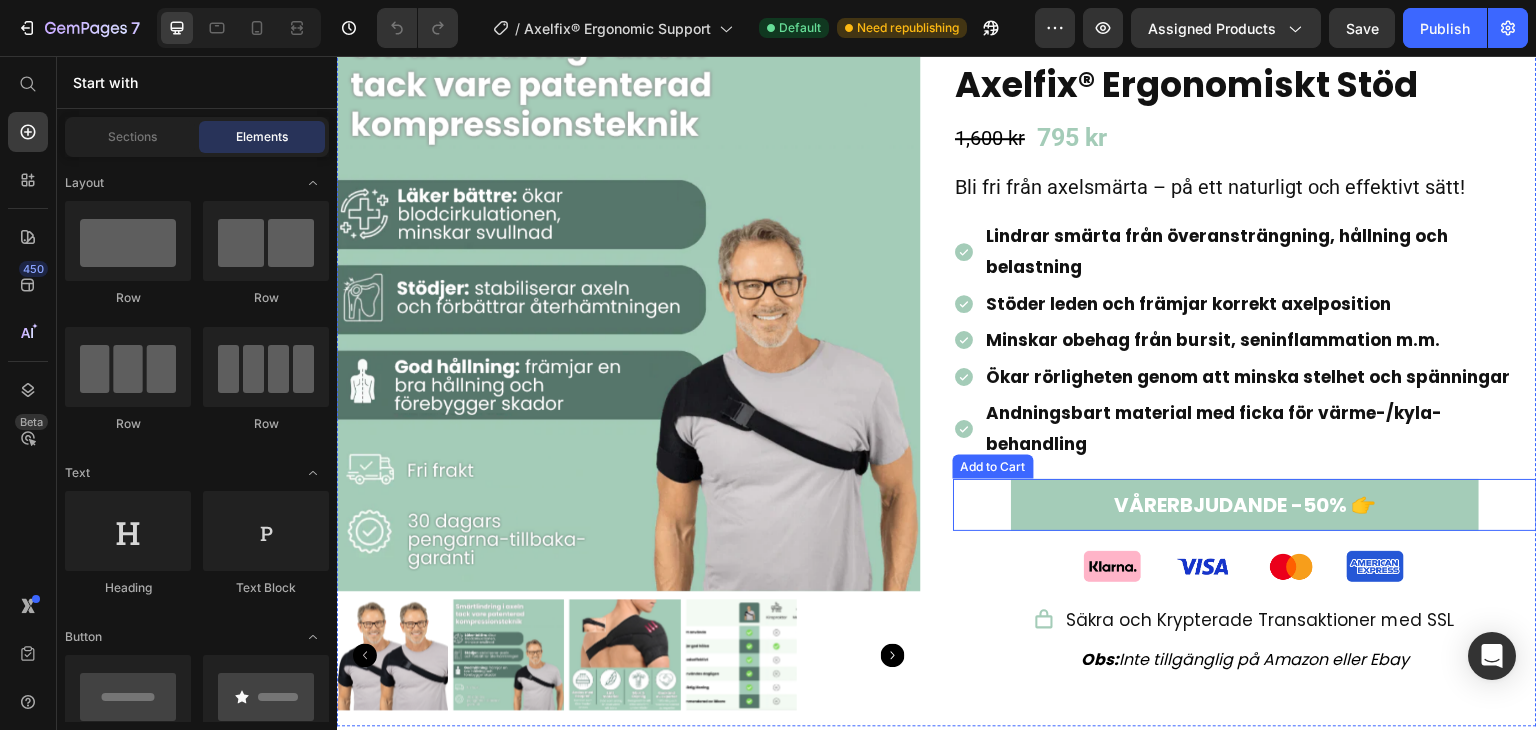 click on "VÅRERBJUDANDE  -50% 👉 Add to Cart" at bounding box center [1245, 505] 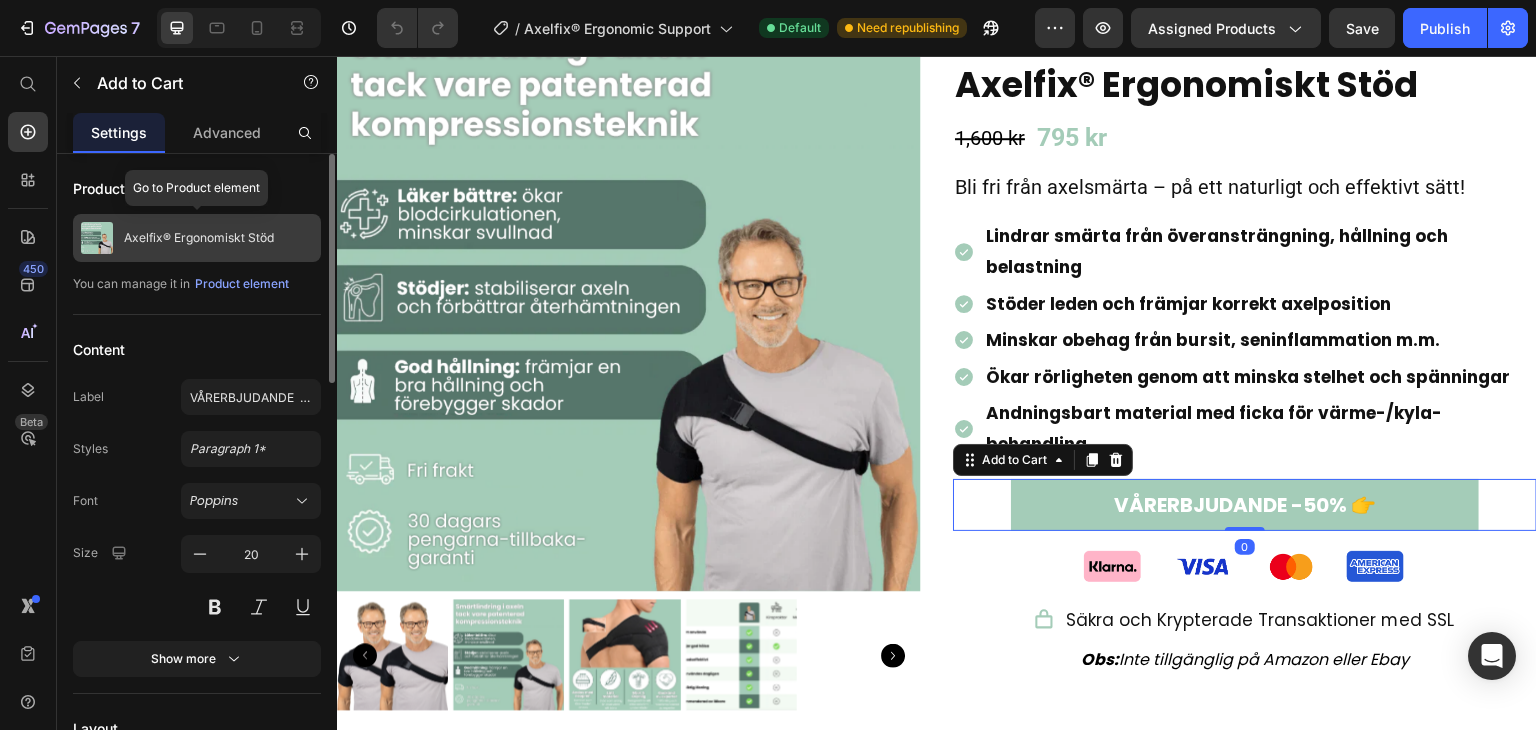 click on "Axelfix® Ergonomiskt Stöd" at bounding box center (199, 238) 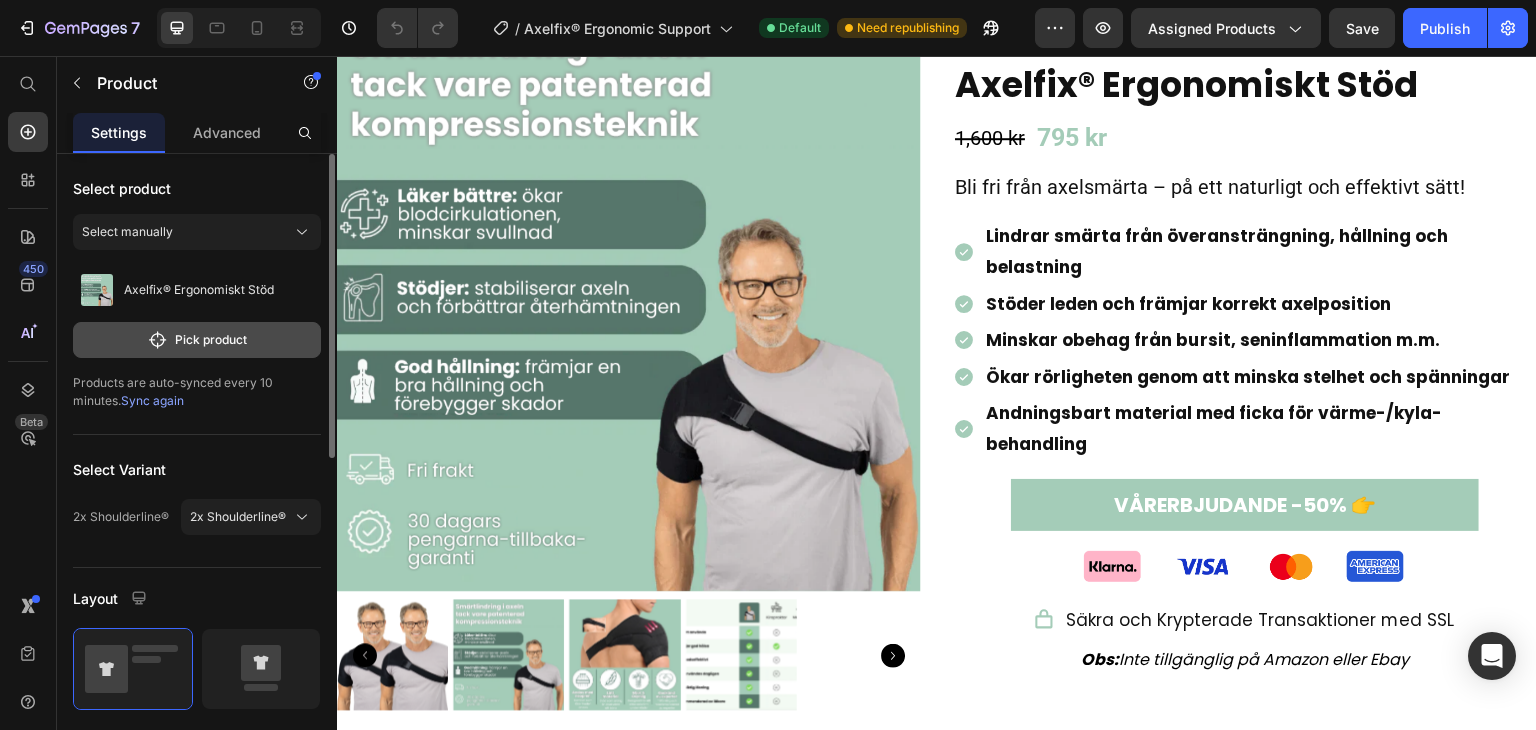 click on "Pick product" at bounding box center [197, 340] 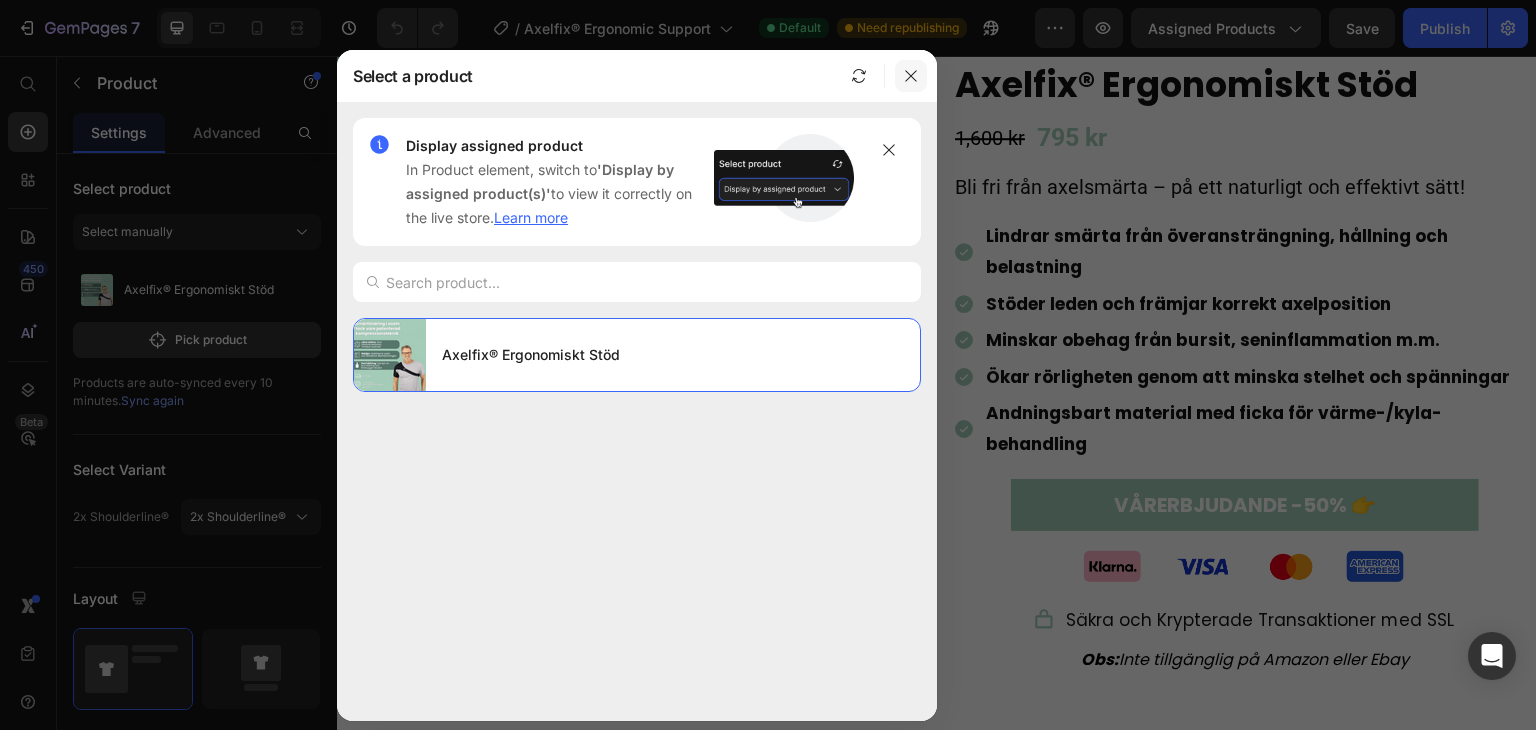 click at bounding box center [911, 76] 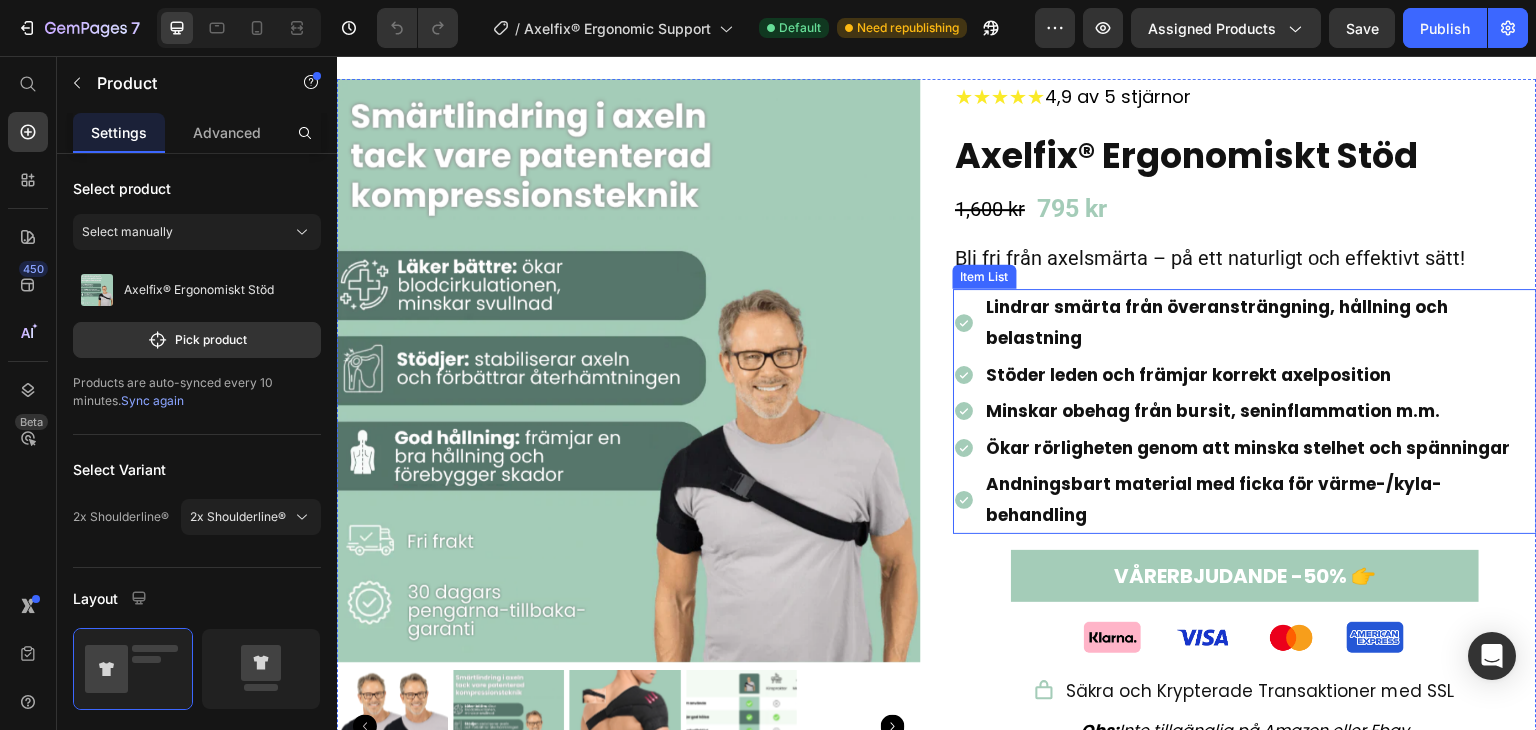 scroll, scrollTop: 76, scrollLeft: 0, axis: vertical 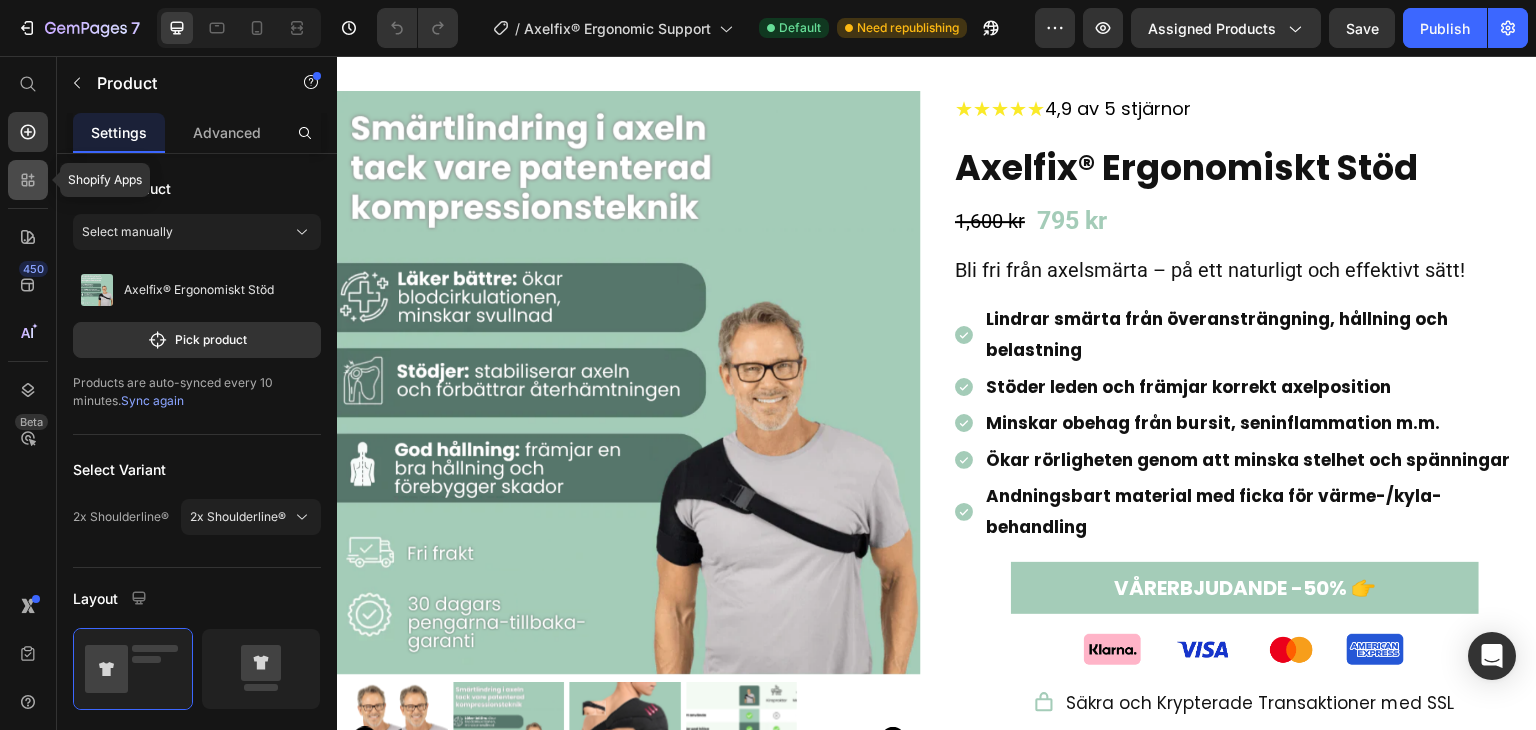click 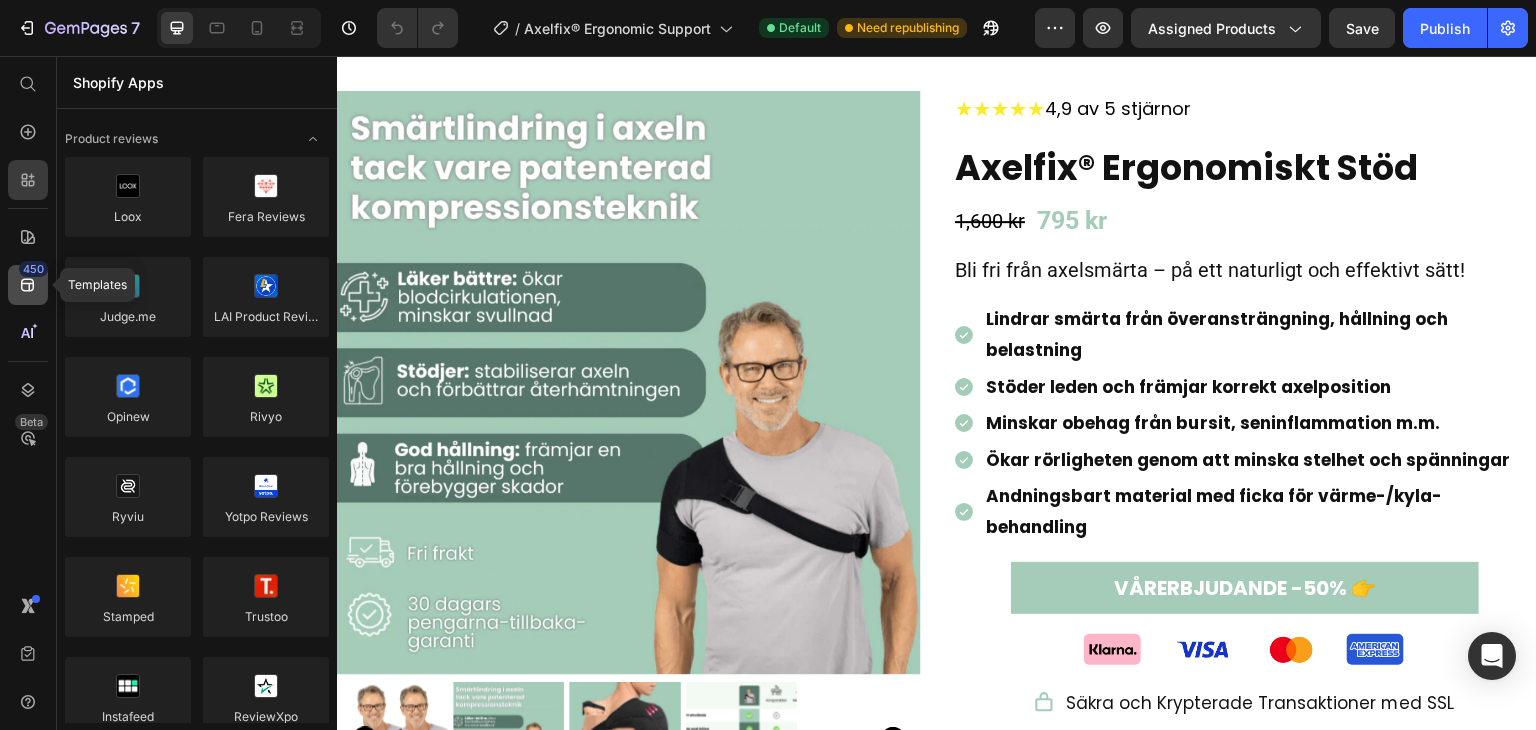 click on "450" 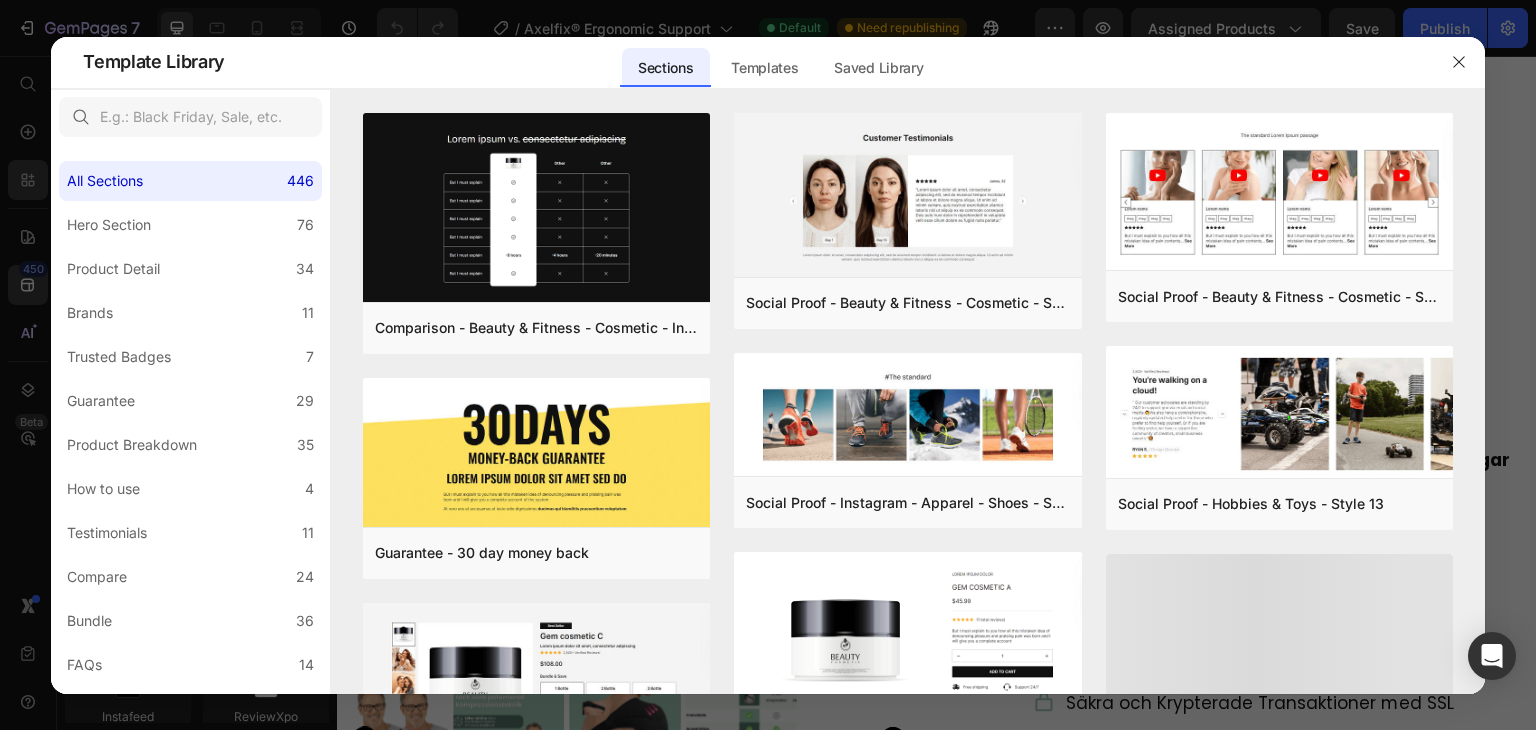 click at bounding box center (768, 365) 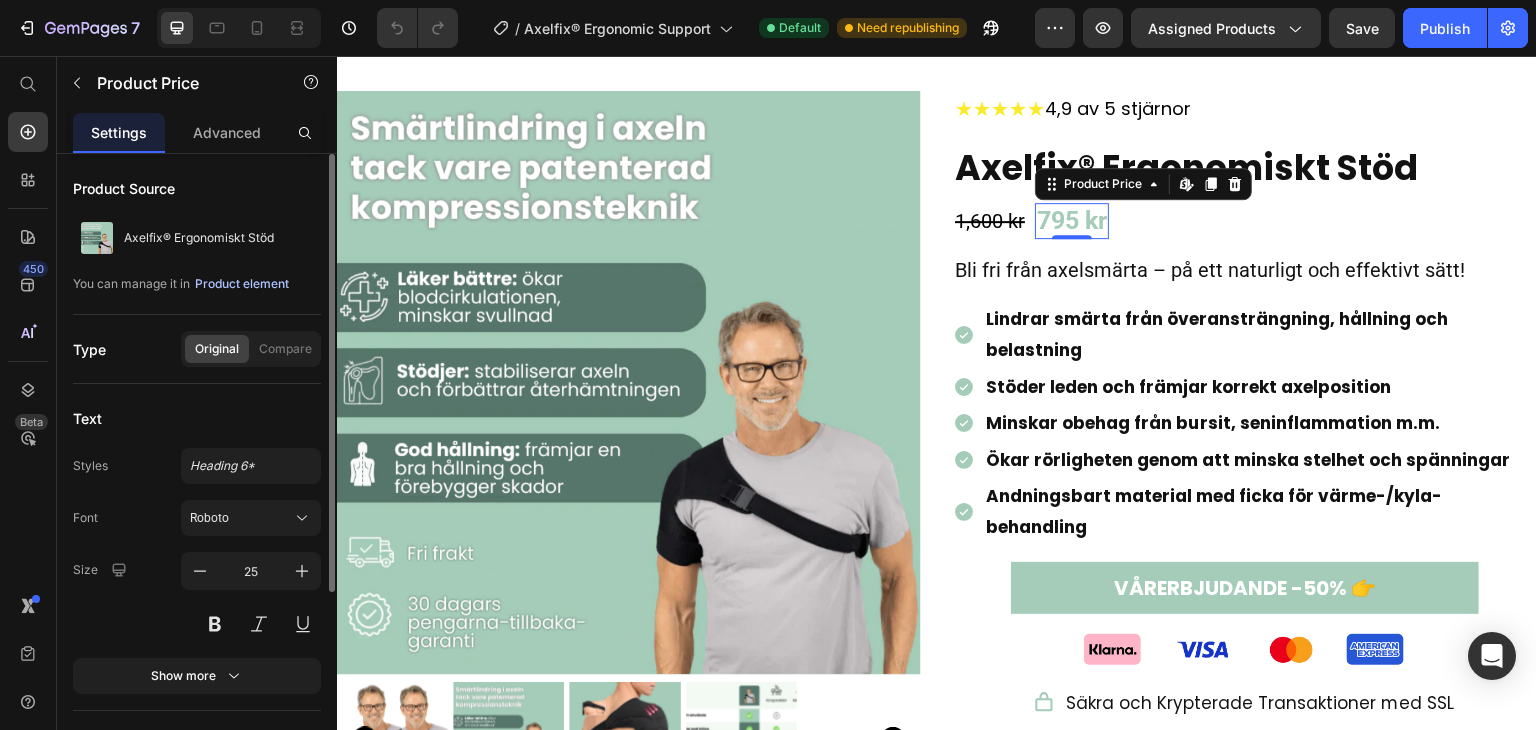 click on "Product element" at bounding box center [242, 284] 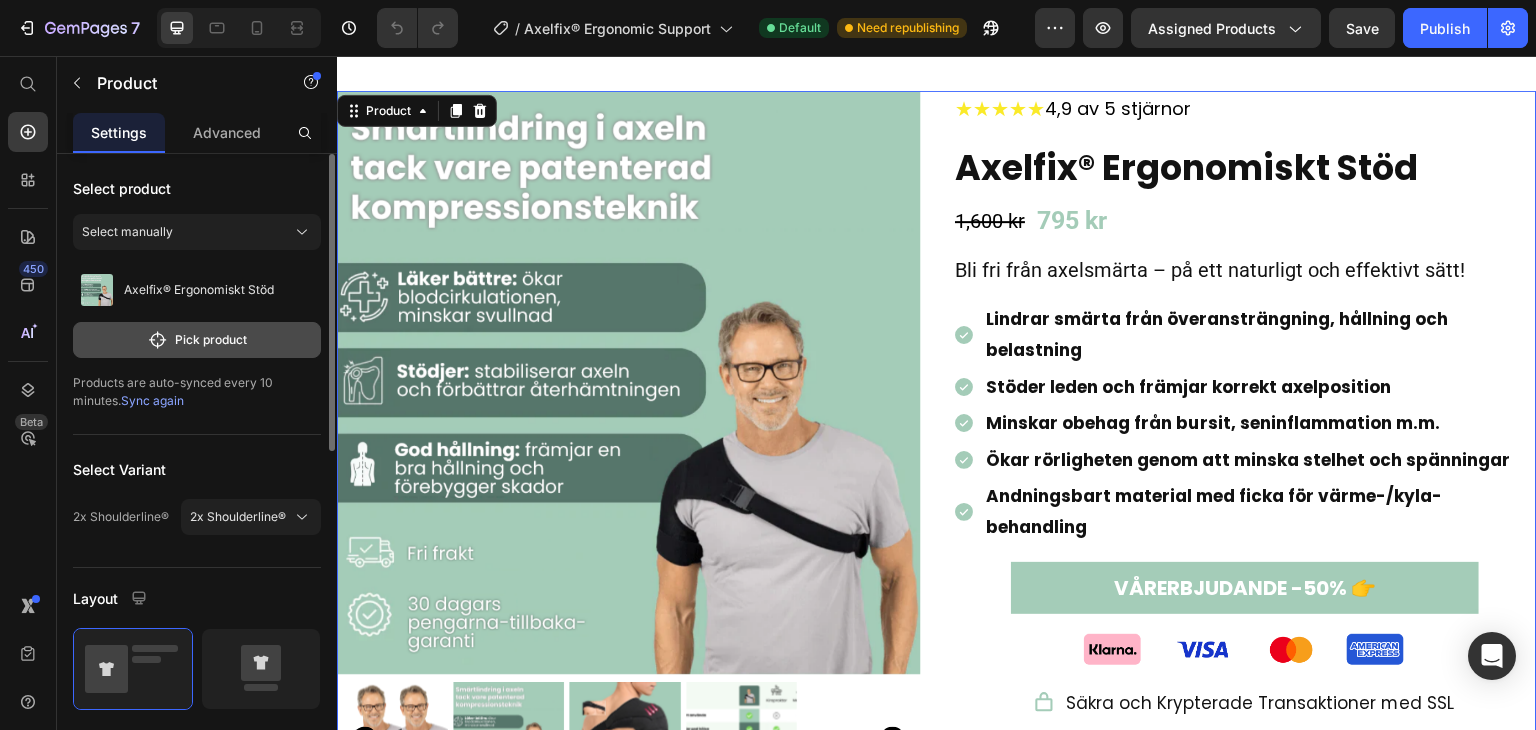 click on "Pick product" at bounding box center [197, 340] 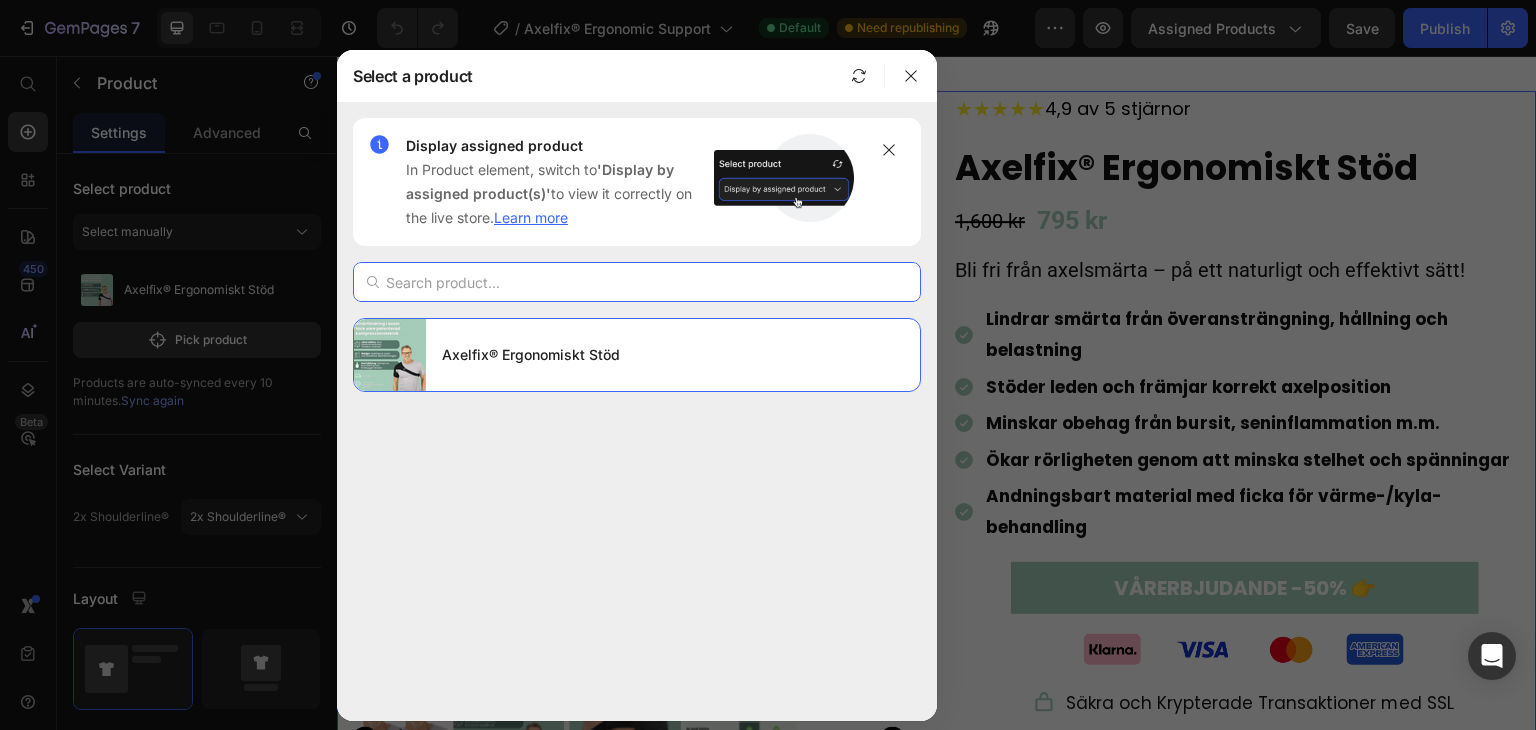 click at bounding box center (637, 282) 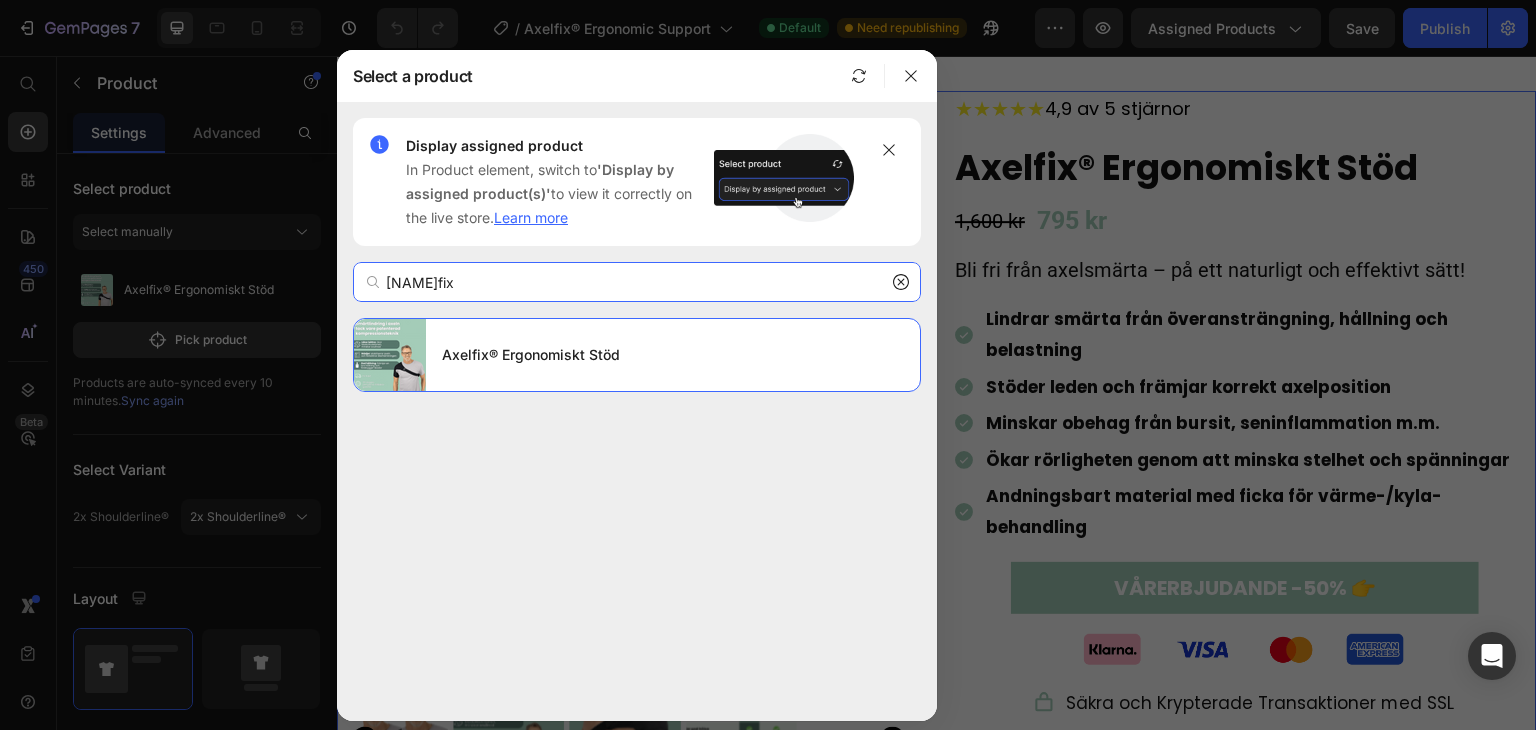 type on "axelfix" 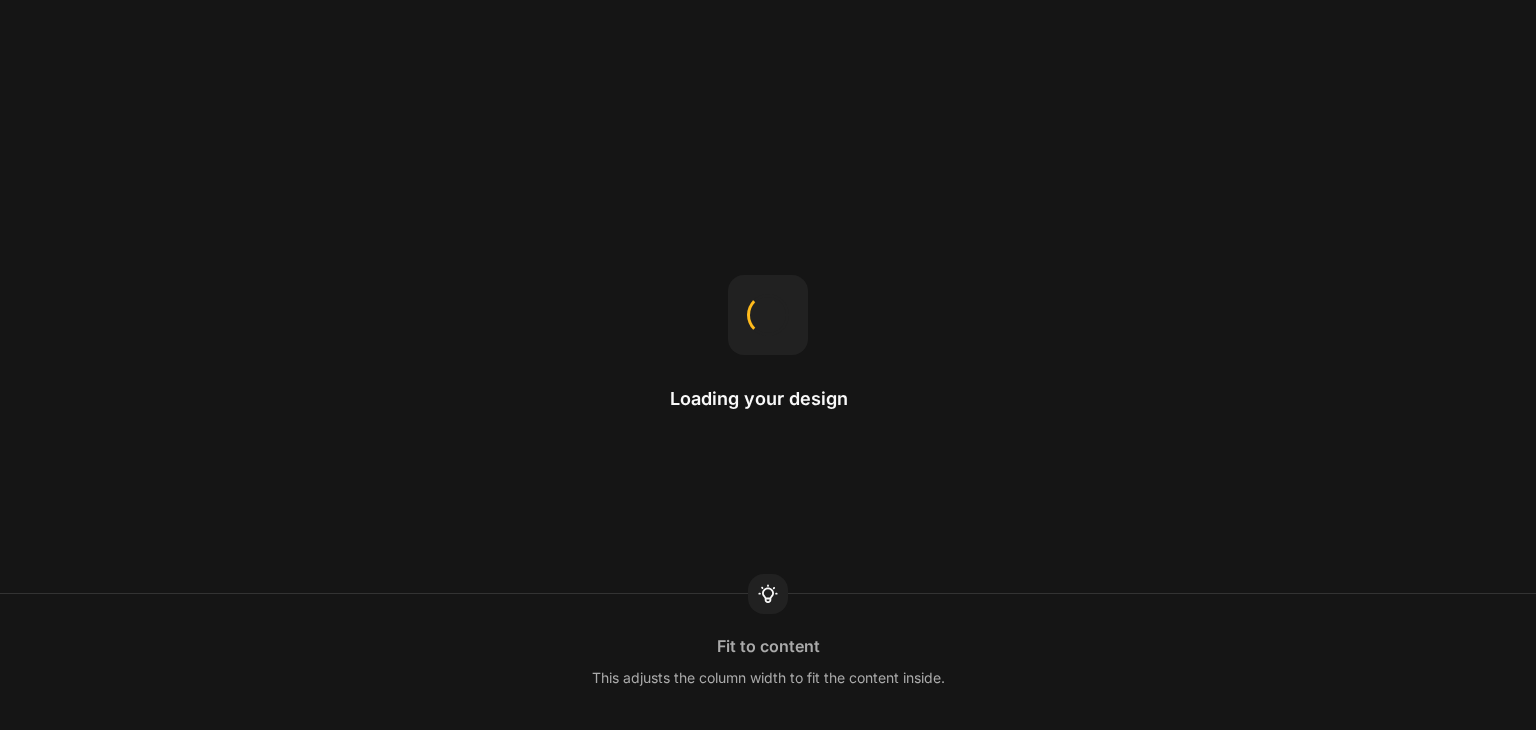 scroll, scrollTop: 0, scrollLeft: 0, axis: both 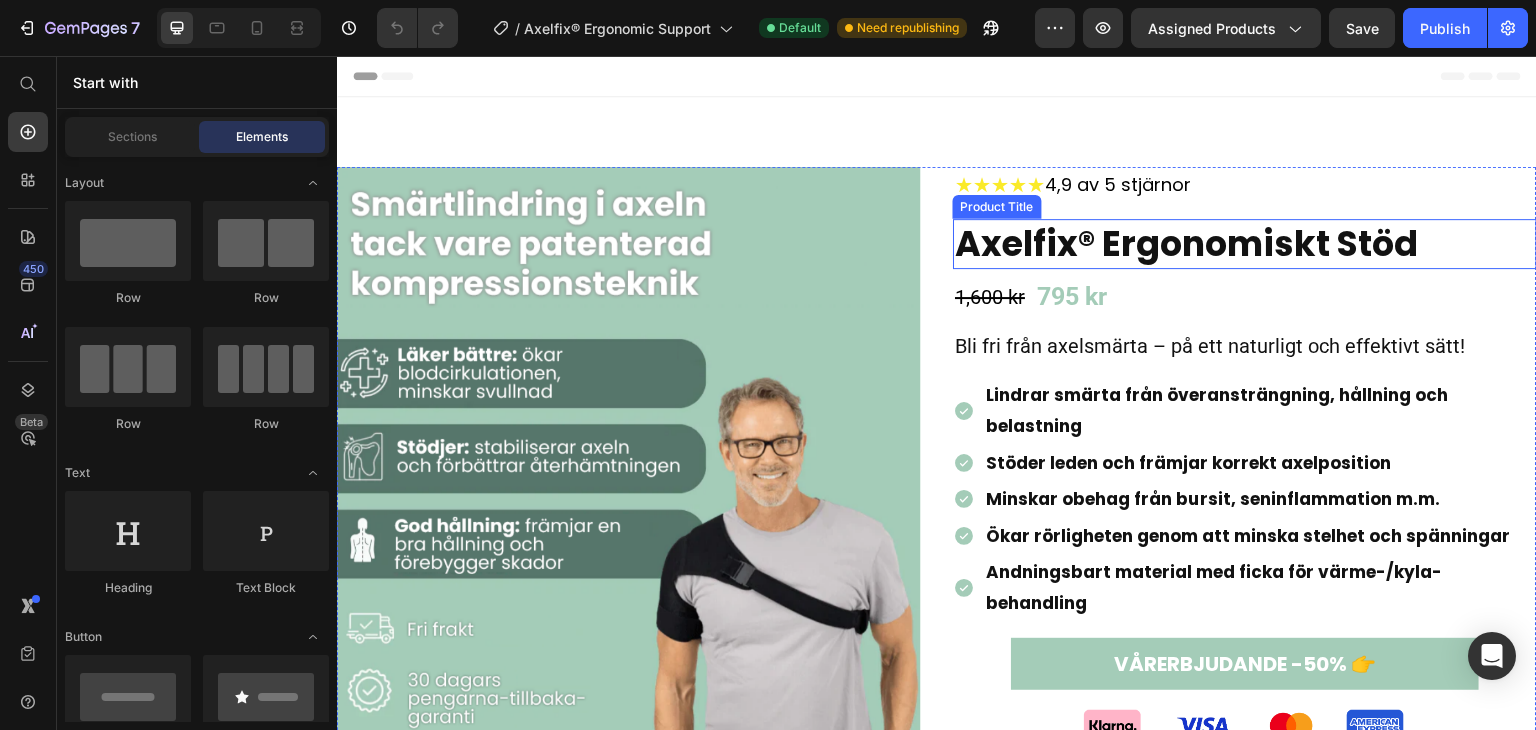 click on "Axelfix® Ergonomiskt Stöd" at bounding box center (1245, 244) 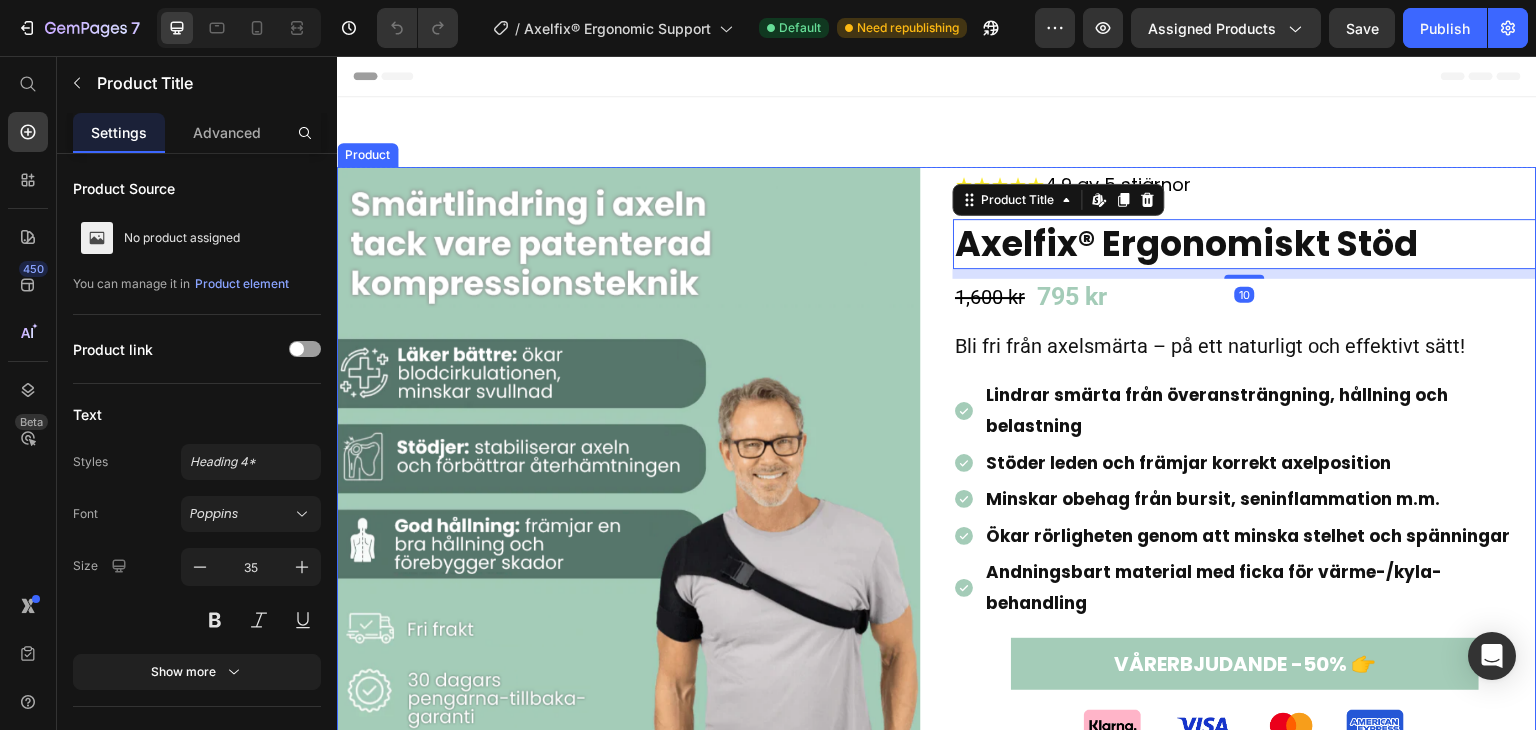 click on "Product Images ★★★★★  4,9 av 5 stjärnor Text Block Axelfix® Ergonomiskt Stöd Product Title   Edit content in Shopify 10 1,600 kr Product Price 795 kr Product Price Row Bli fri från axelsmärta – på ett naturligt och effektivt sätt! Heading Lindrar smärta från överansträngning, hållning och belastning Stöder leden och främjar korrekt axelposition Minskar obehag från bursit, seninflammation m.m. Ökar rörligheten genom att minska stelhet och spänningar Andningsbart material med ficka för värme-/kyla-behandling Item List VÅRERBJUDANDE  -50% 👉 Add to Cart Image
Säkra och Krypterade Transaktioner med SSL Item List Obs:  Inte tillgänglig på Amazon eller Ebay Text Block Row Product" at bounding box center (937, 526) 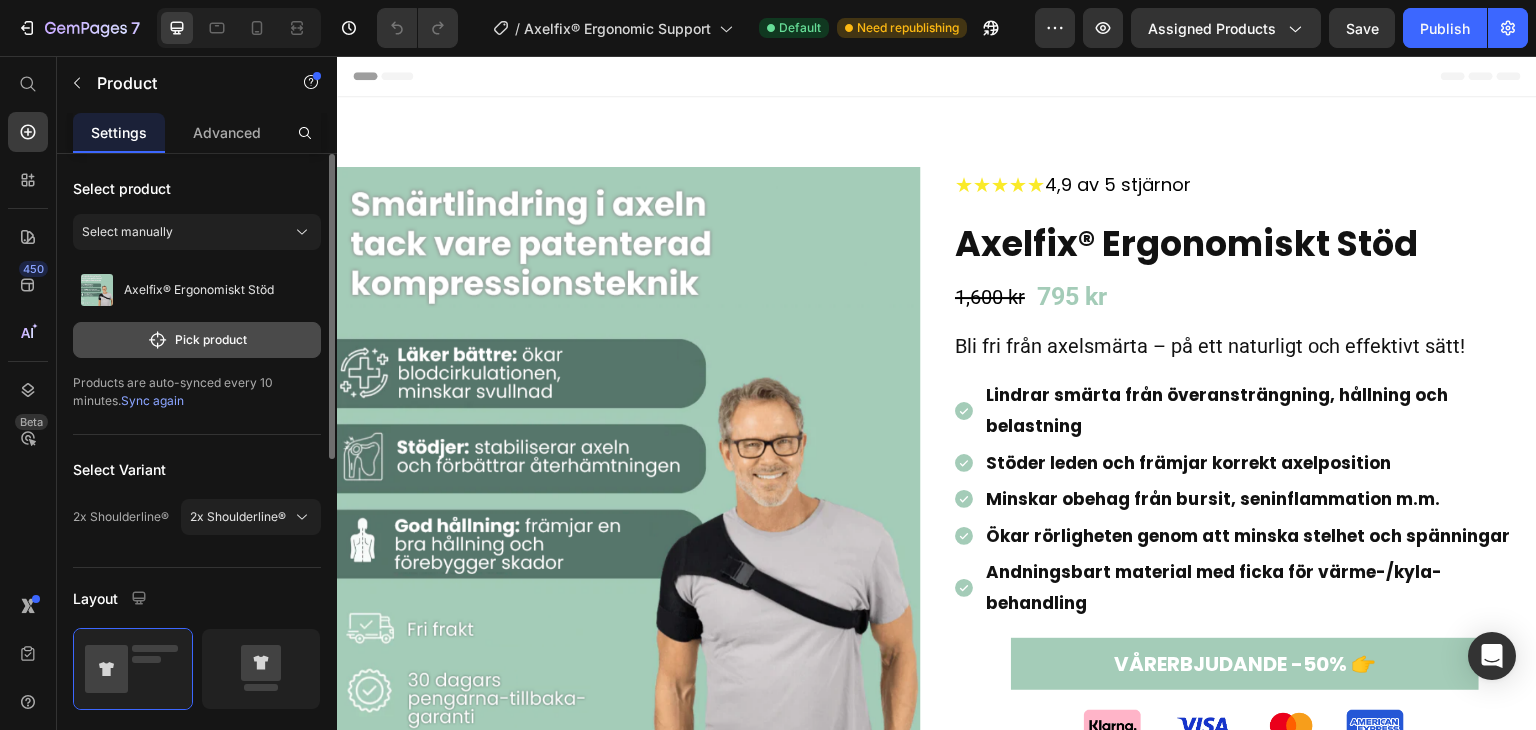 click on "Pick product" 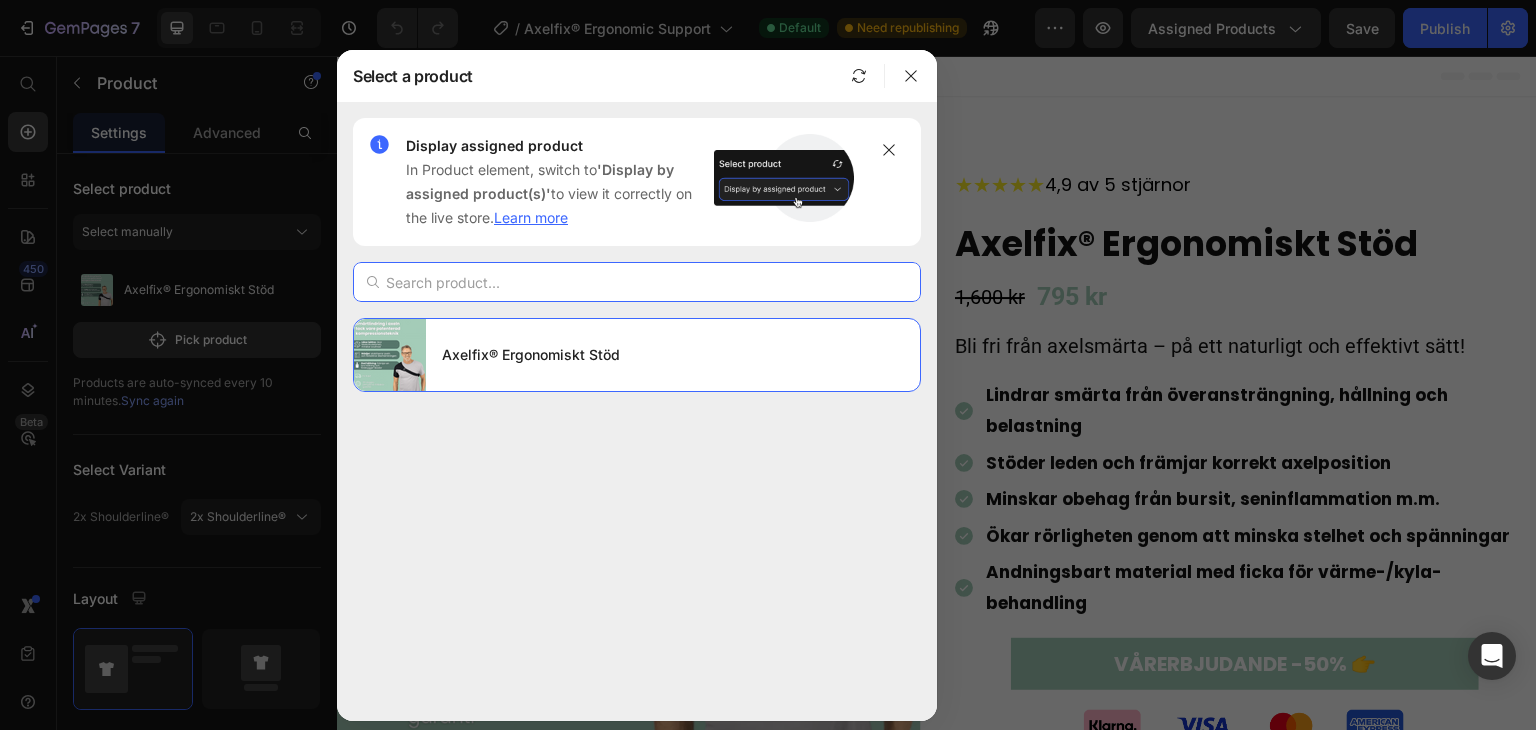 click at bounding box center [637, 282] 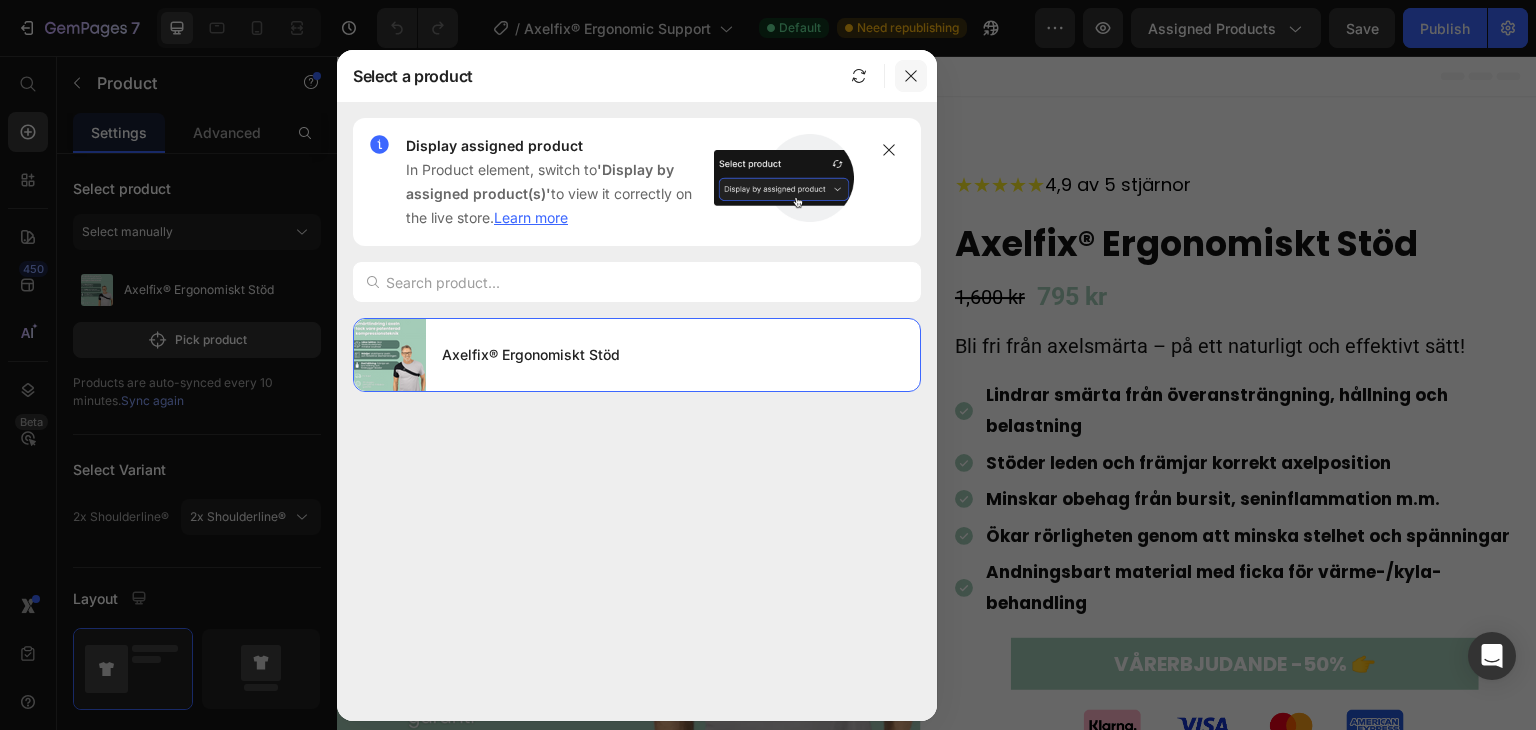 click 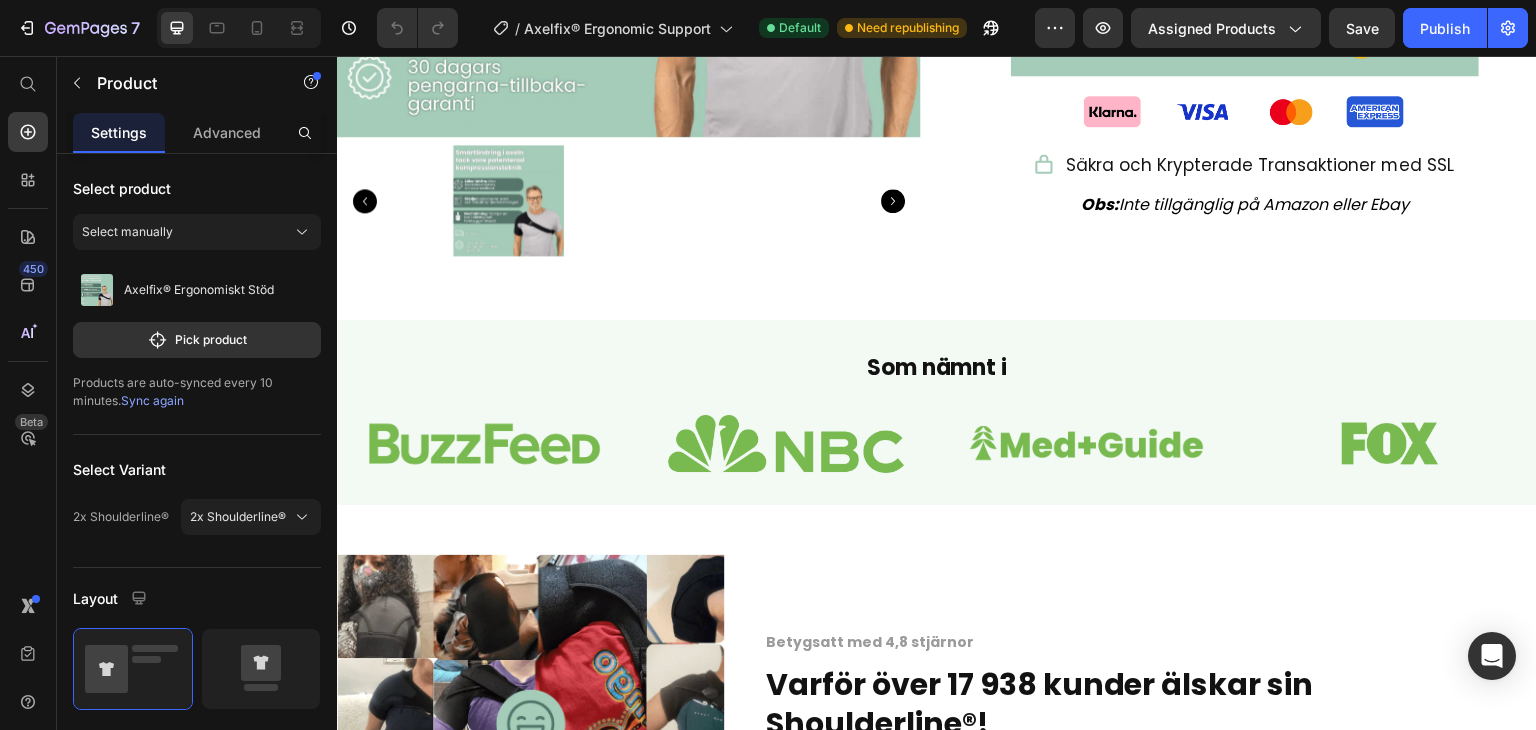 scroll, scrollTop: 639, scrollLeft: 0, axis: vertical 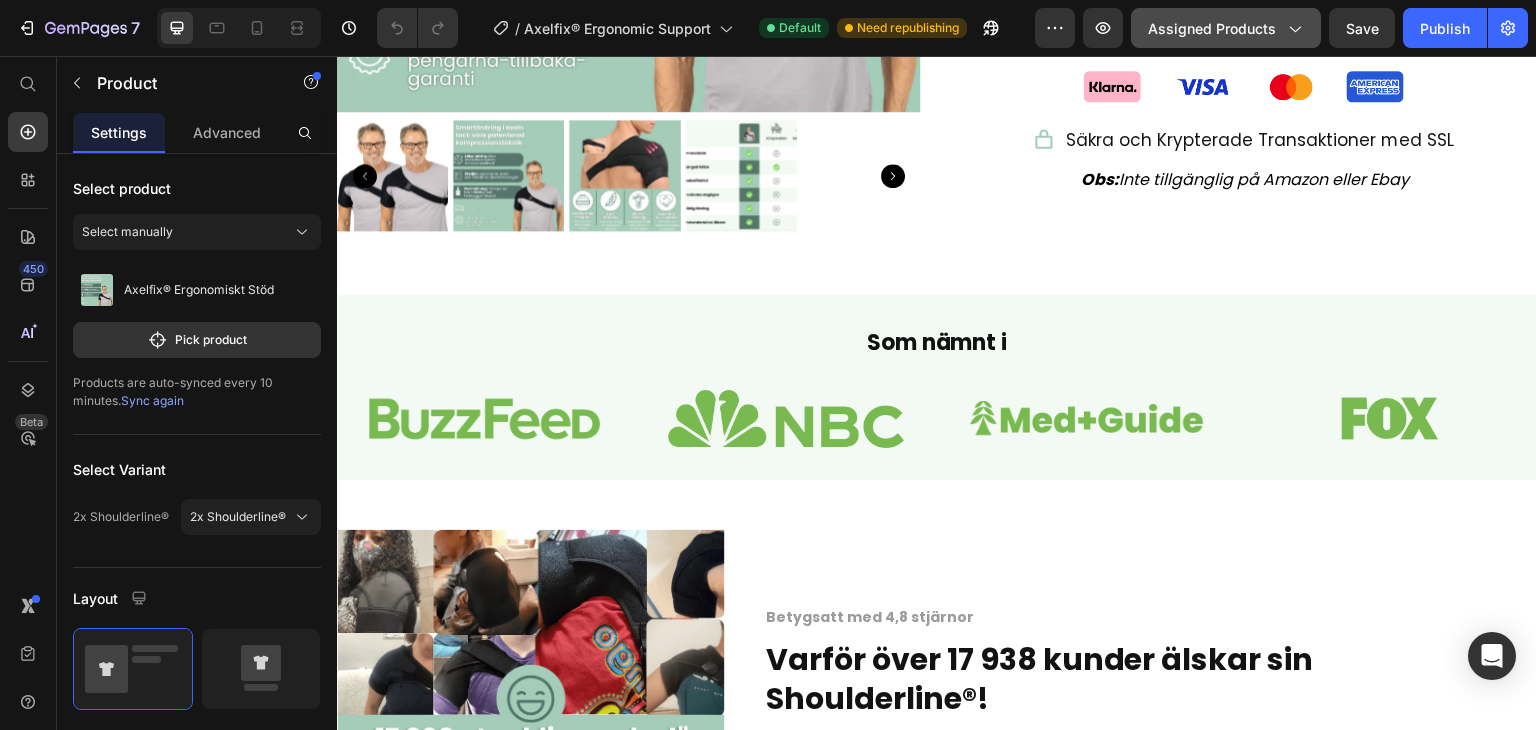 click on "Assigned Products" 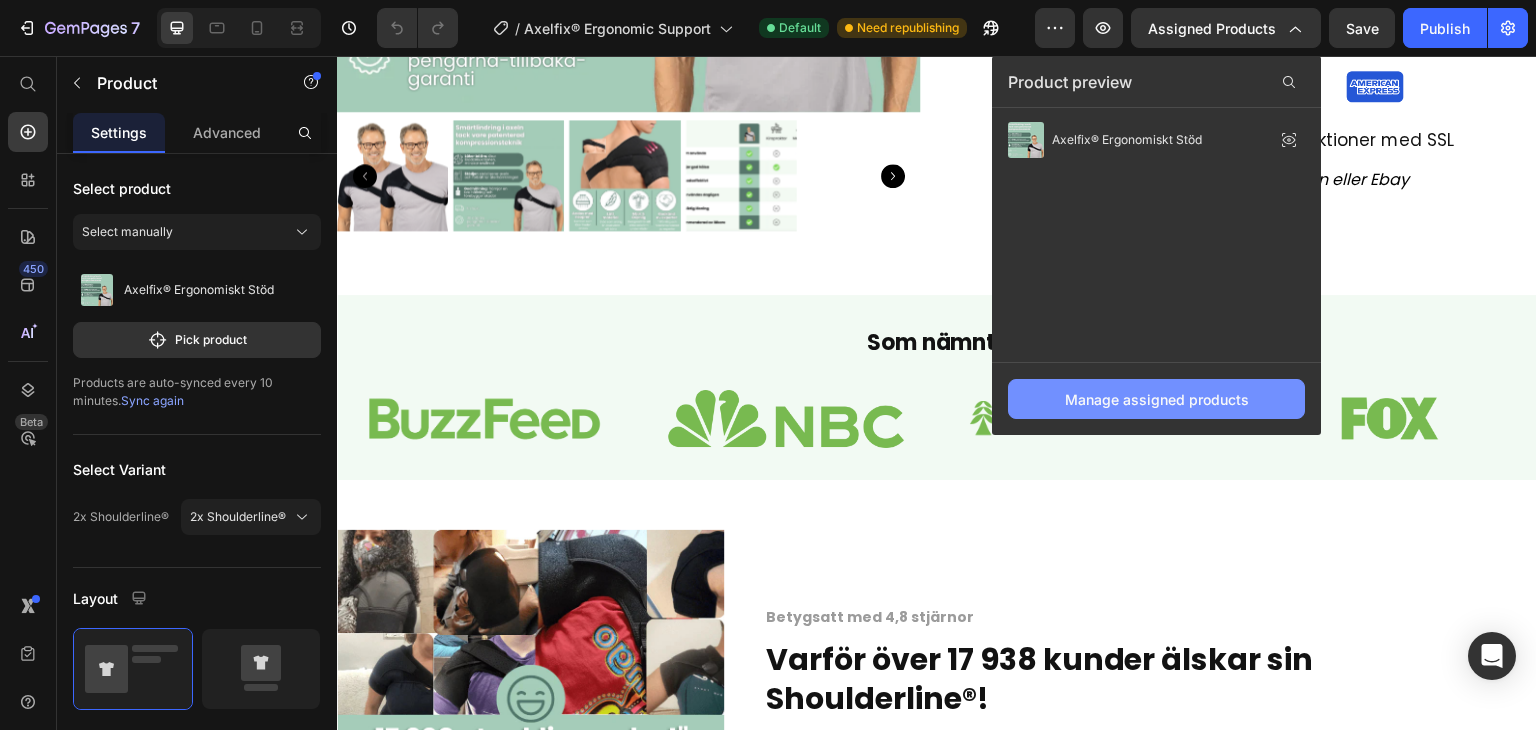 click on "Manage assigned products" at bounding box center [1156, 399] 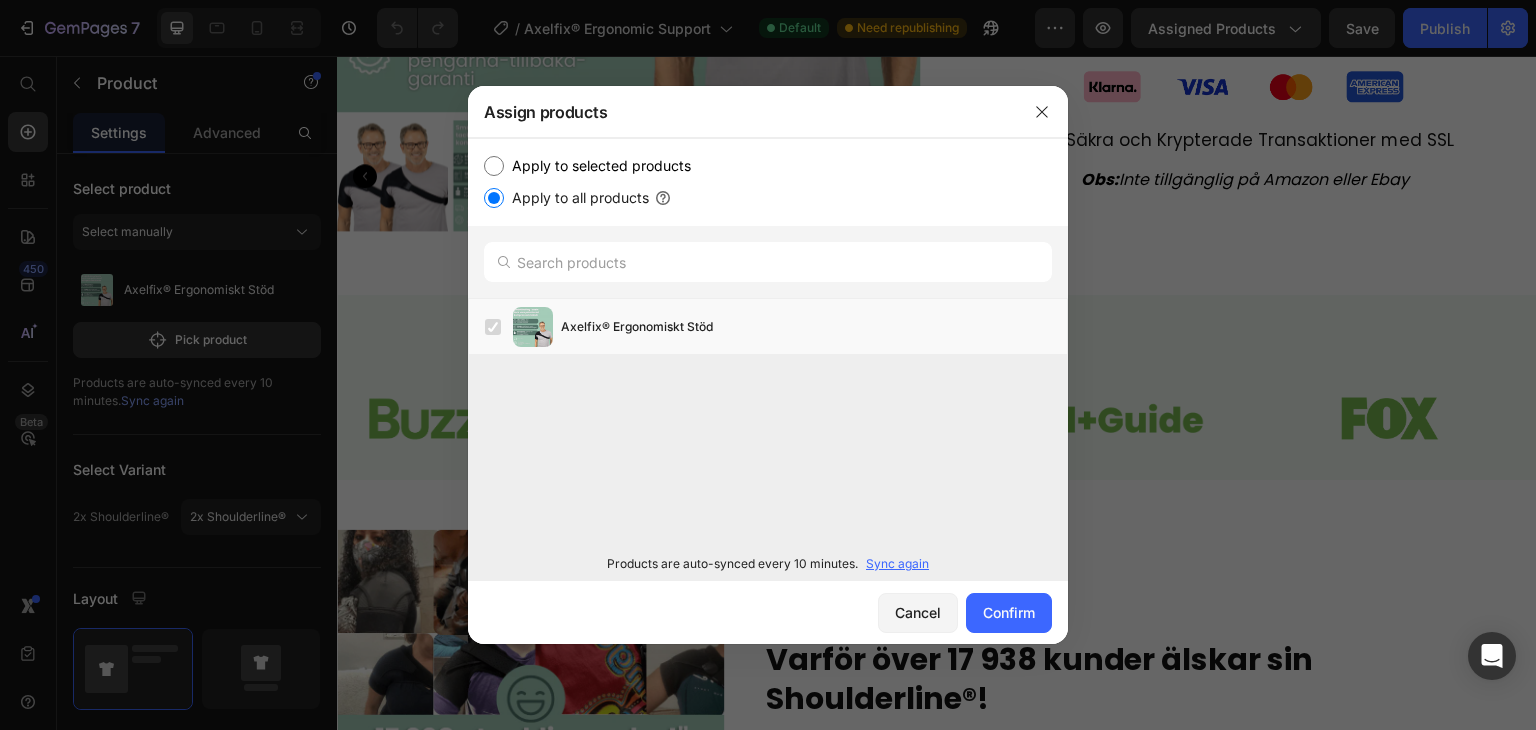 click on "Apply to selected products" at bounding box center (597, 166) 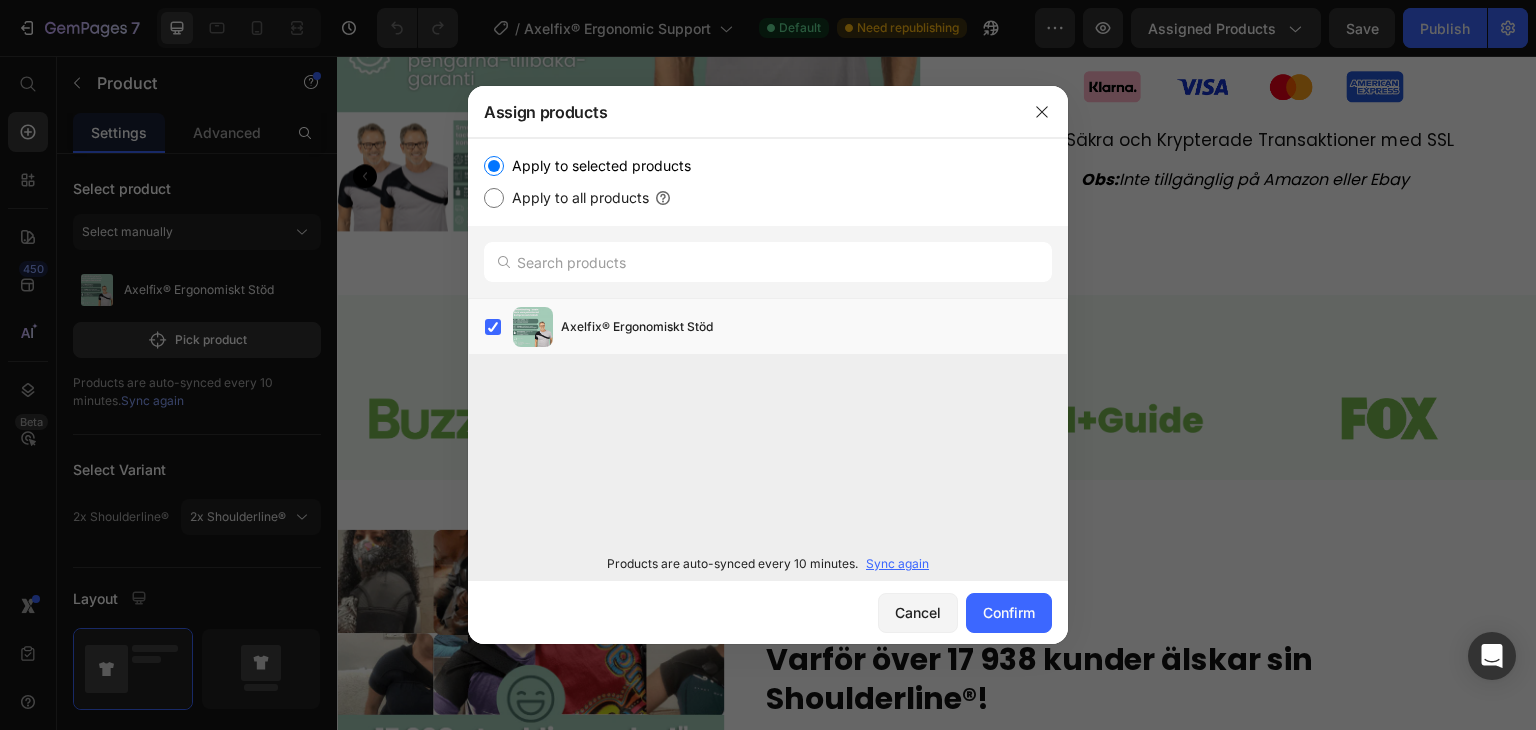click on "Apply to all products" at bounding box center (576, 198) 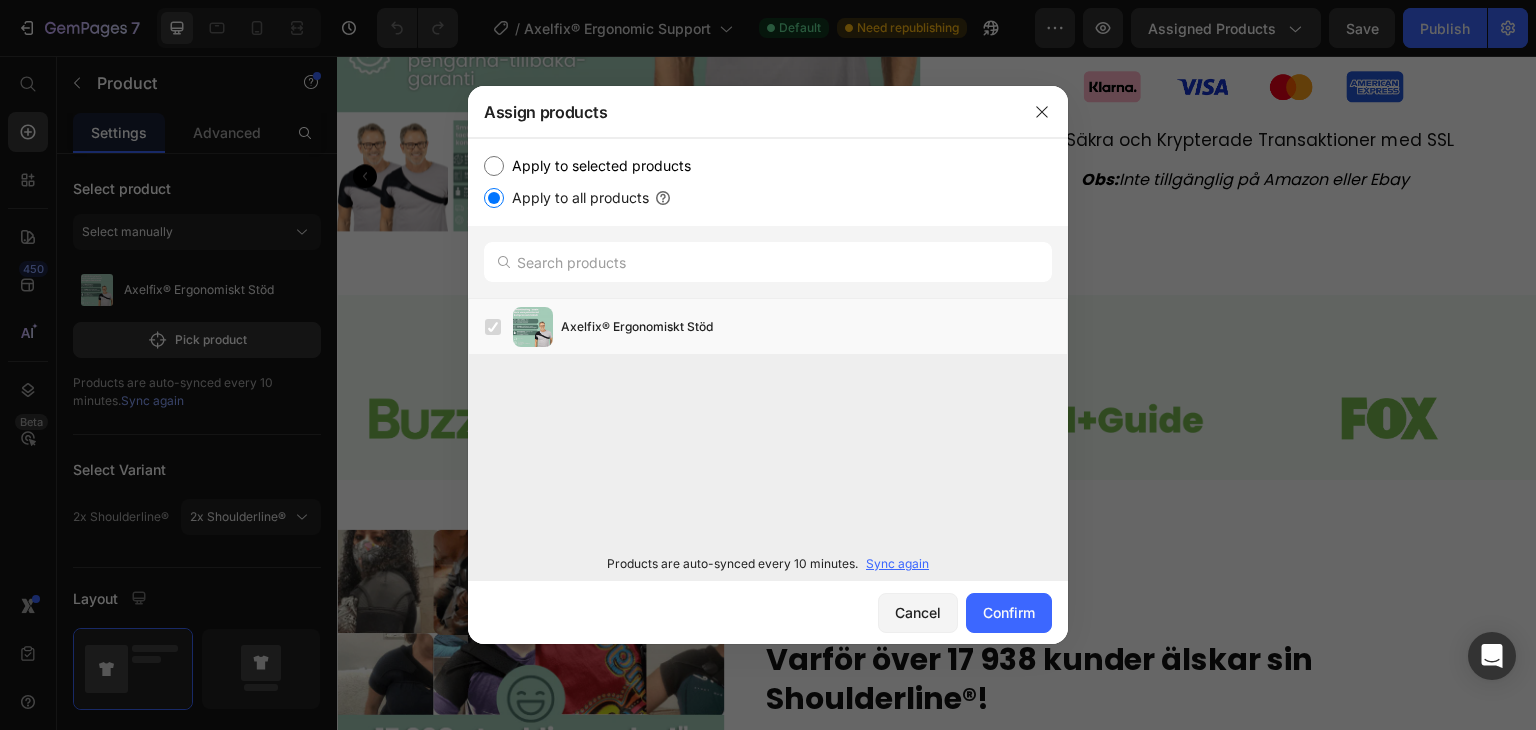 click on "Products are auto-synced every 10 minutes. Sync again" 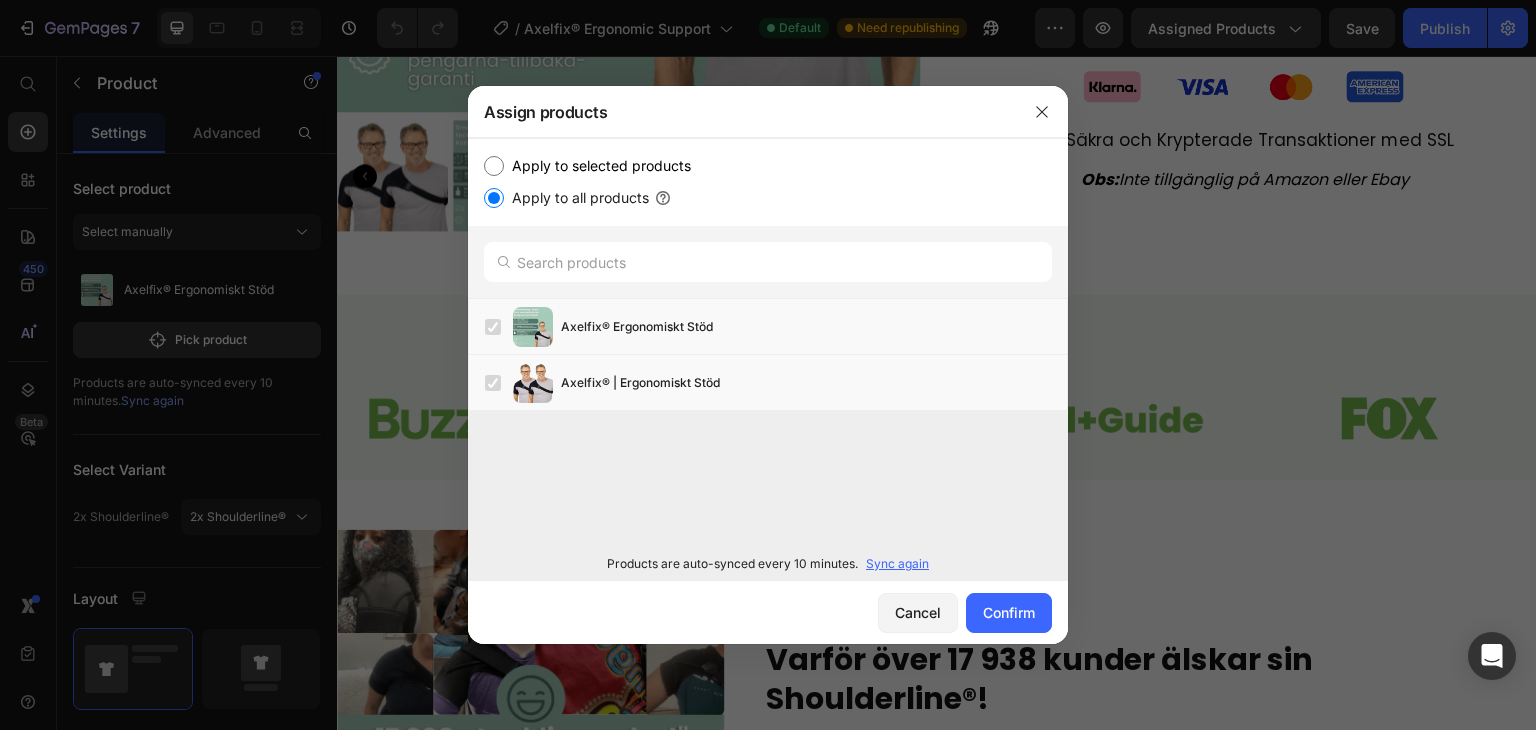 click on "Apply to selected products" at bounding box center [597, 166] 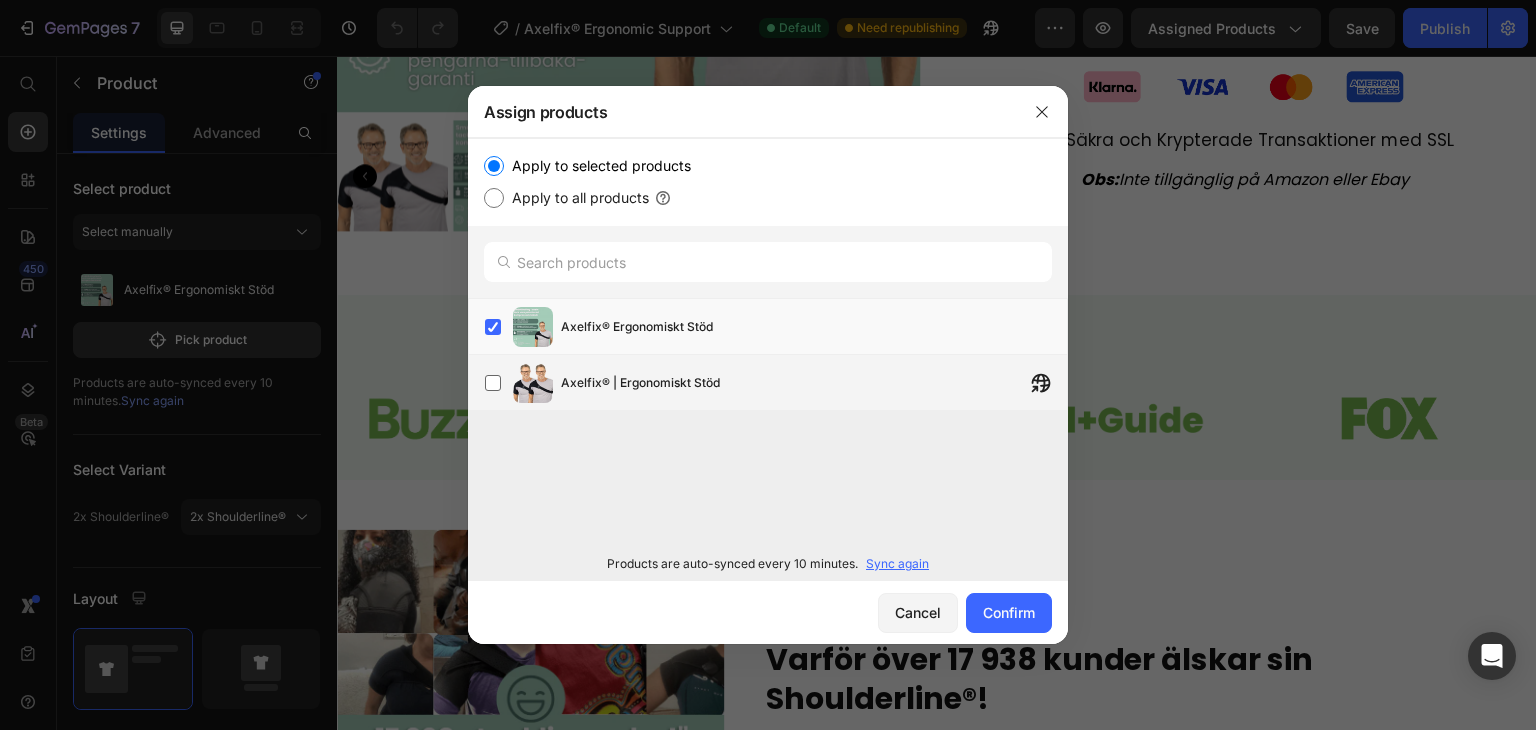 click on "Axelfix® | Ergonomiskt Stöd" at bounding box center (814, 383) 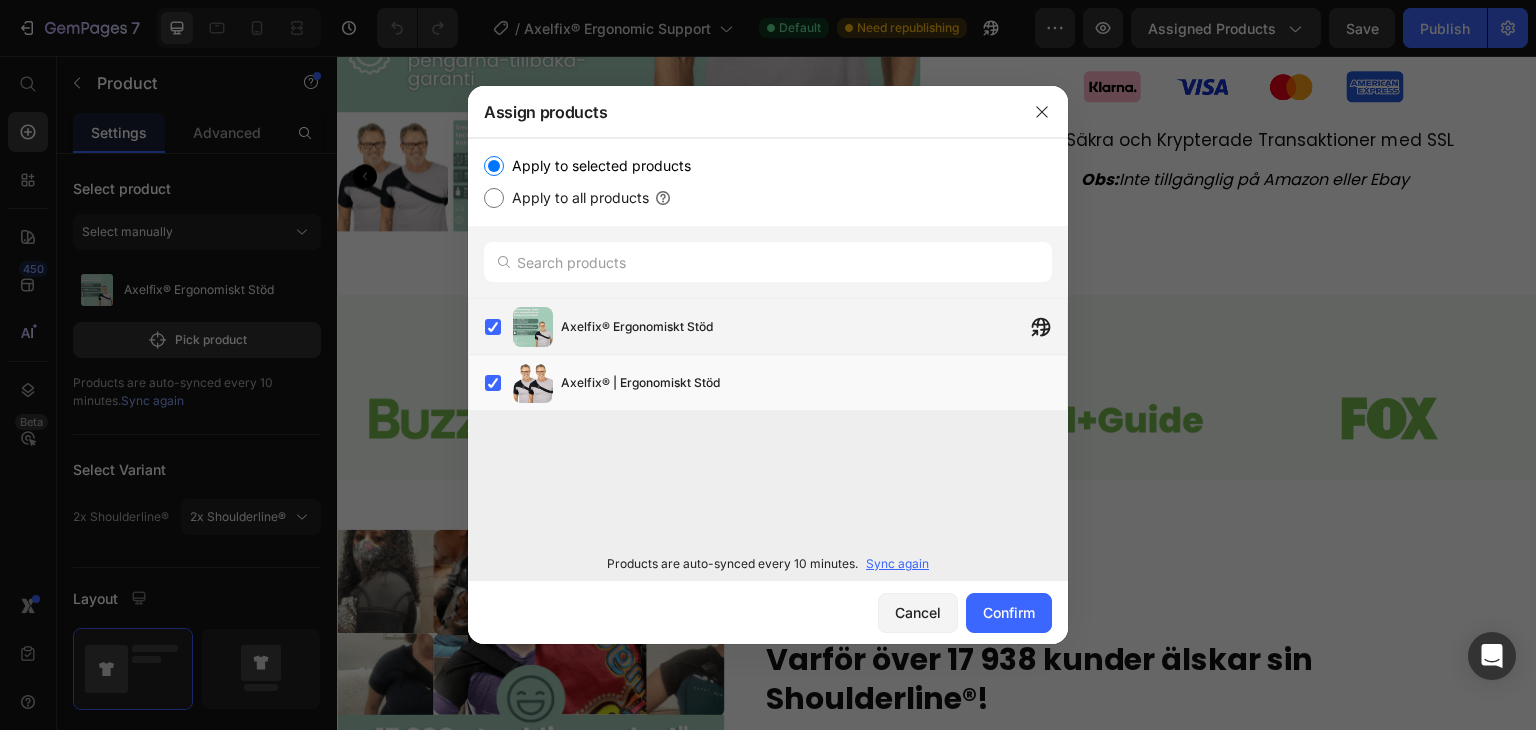 click on "Axelfix® Ergonomiskt Stöd" at bounding box center [814, 327] 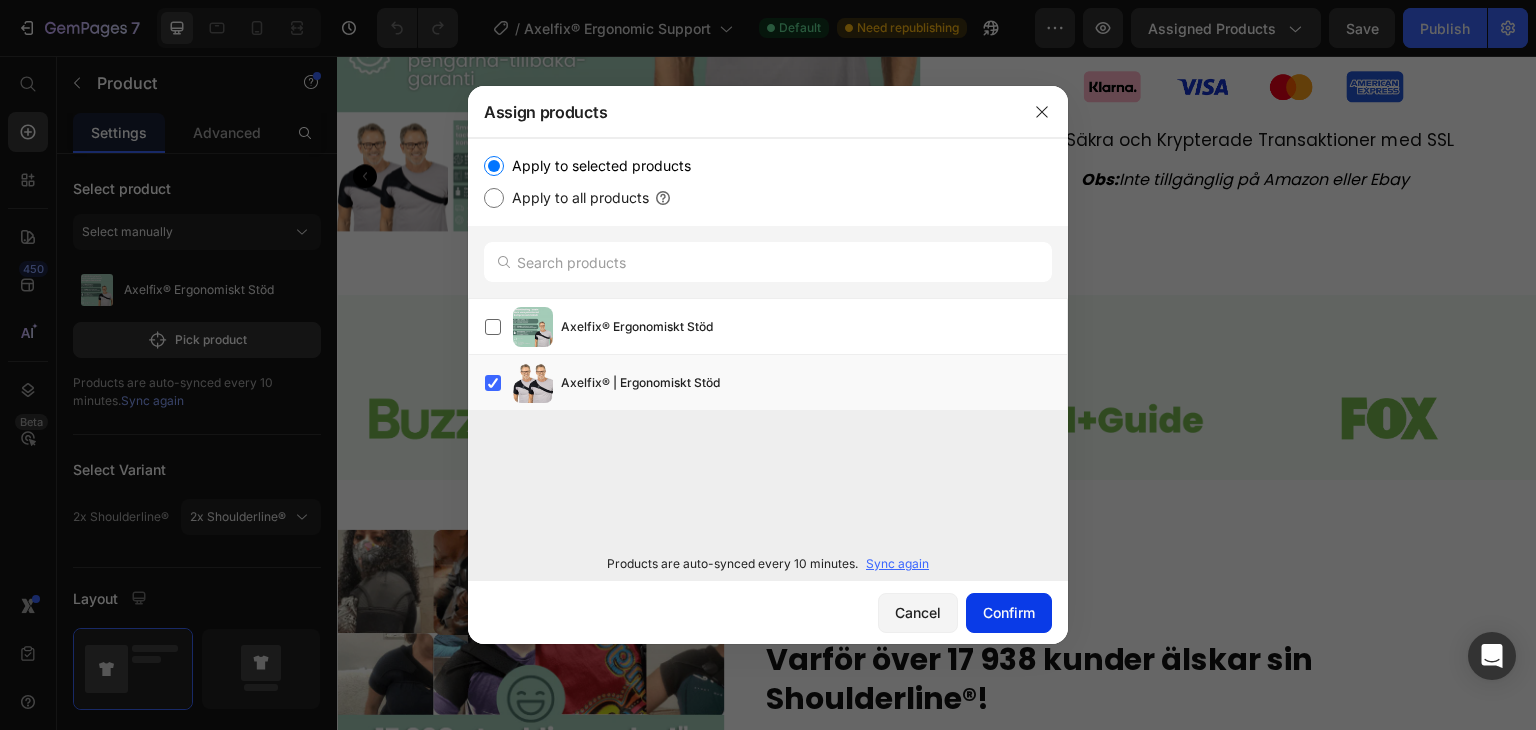 click on "Confirm" at bounding box center (1009, 612) 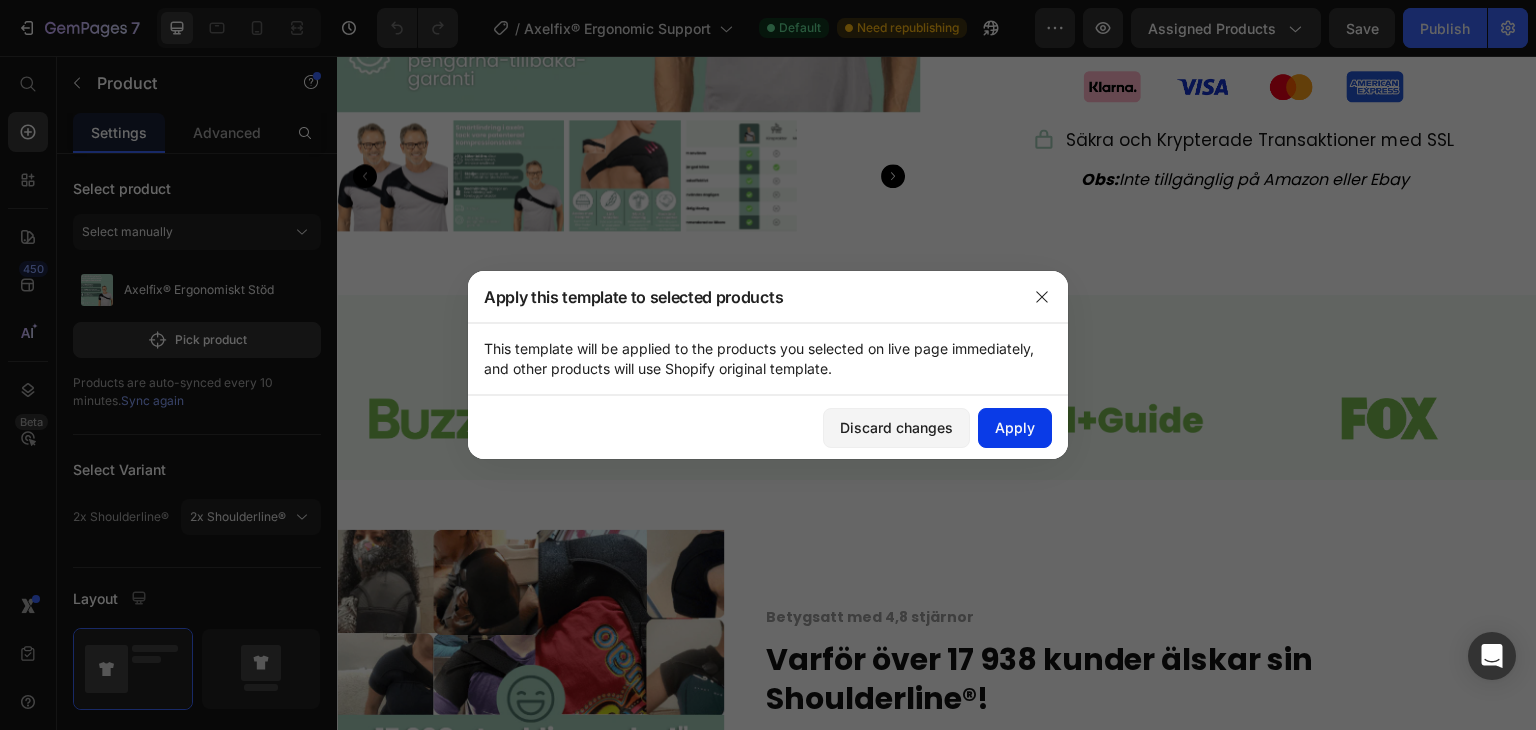 click on "Apply" at bounding box center [1015, 427] 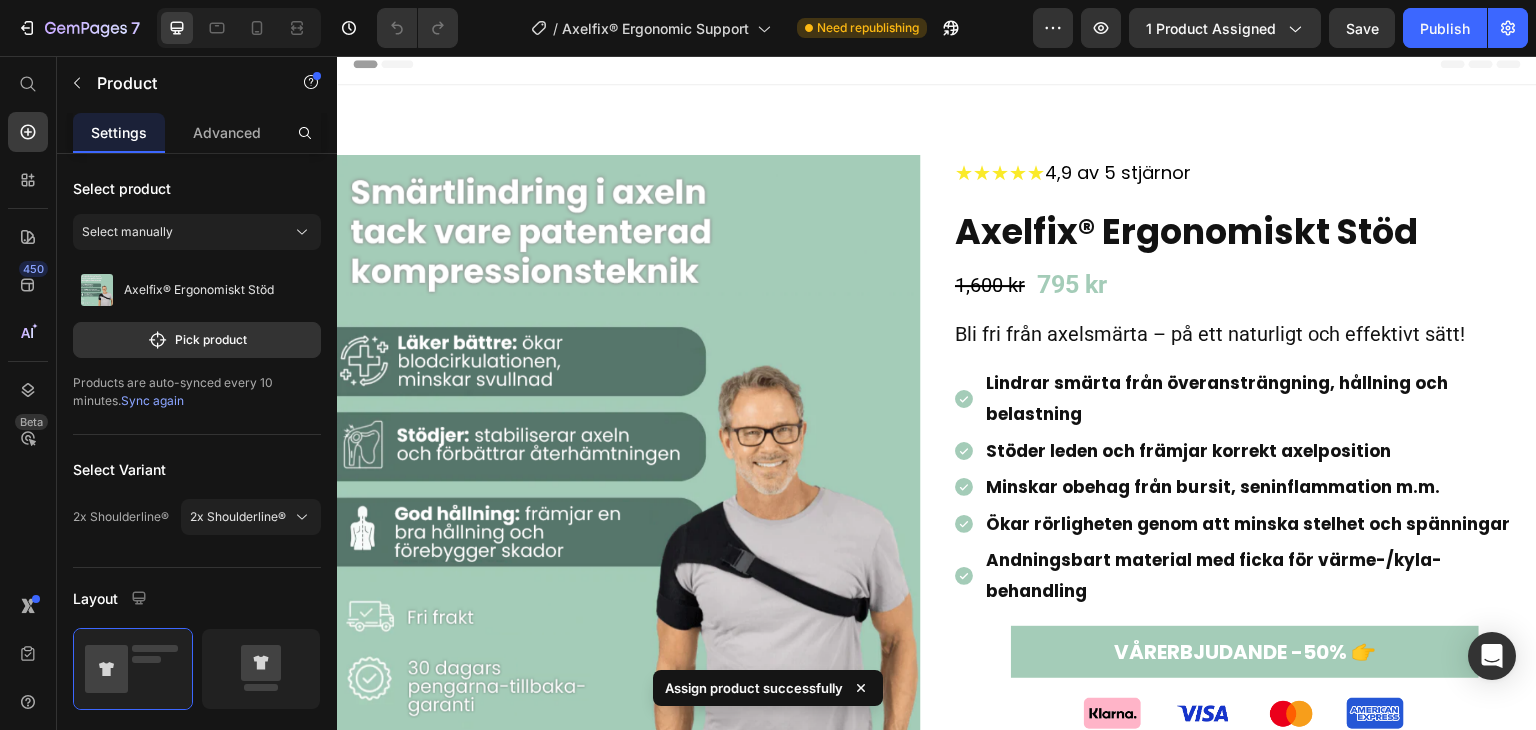scroll, scrollTop: 0, scrollLeft: 0, axis: both 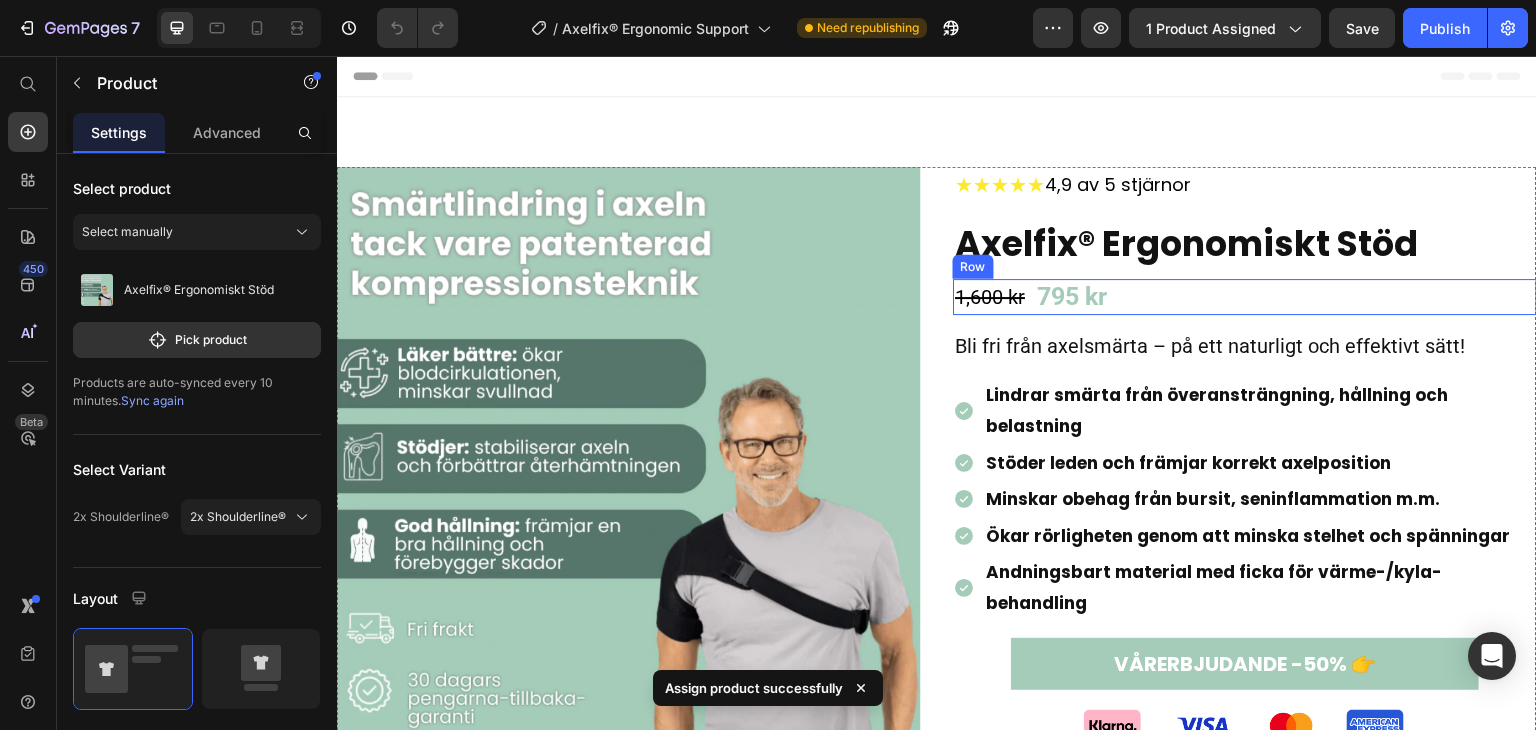 click on "1,600 kr Product Price 795 kr Product Price Row" at bounding box center (1245, 297) 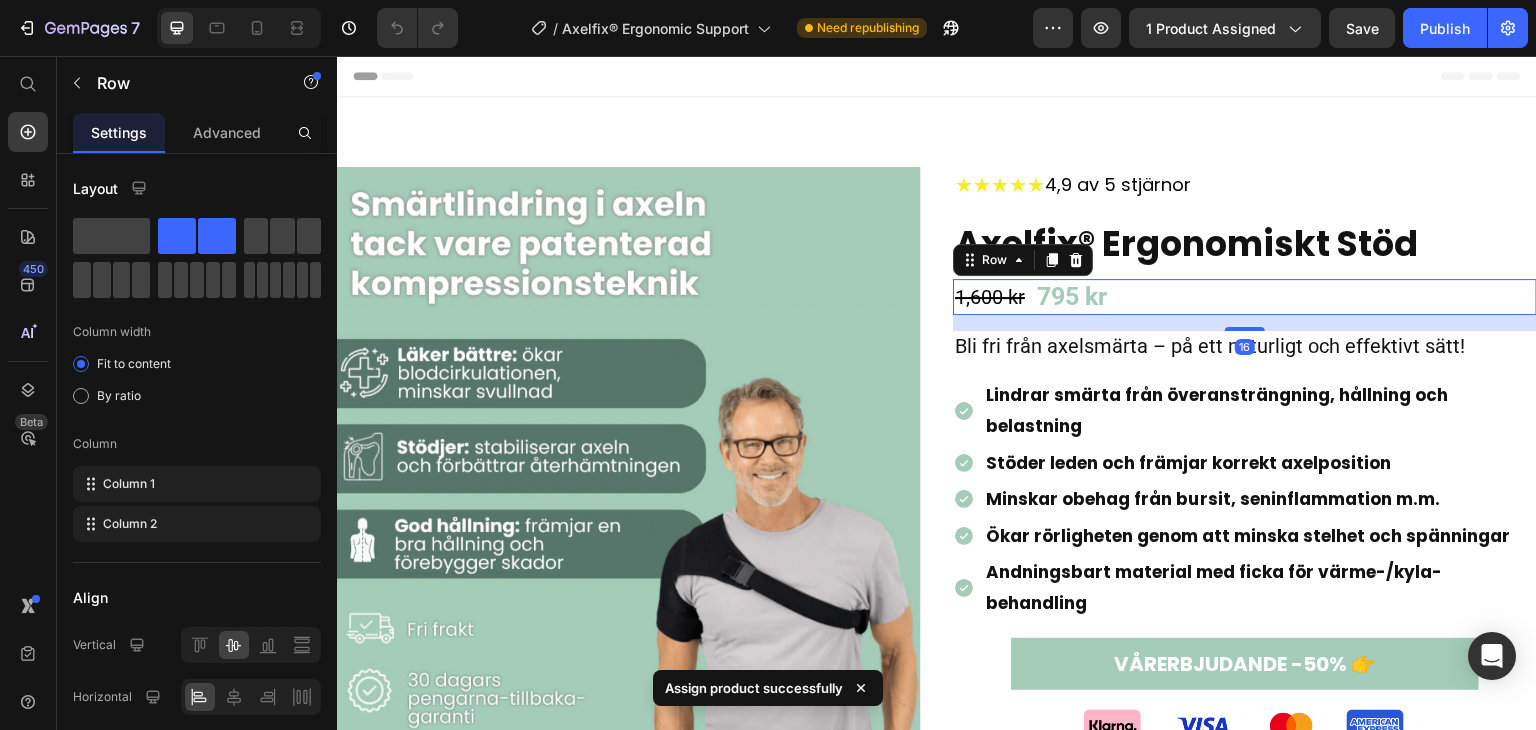 click on "1,600 kr Product Price 795 kr Product Price Row   16" at bounding box center [1245, 297] 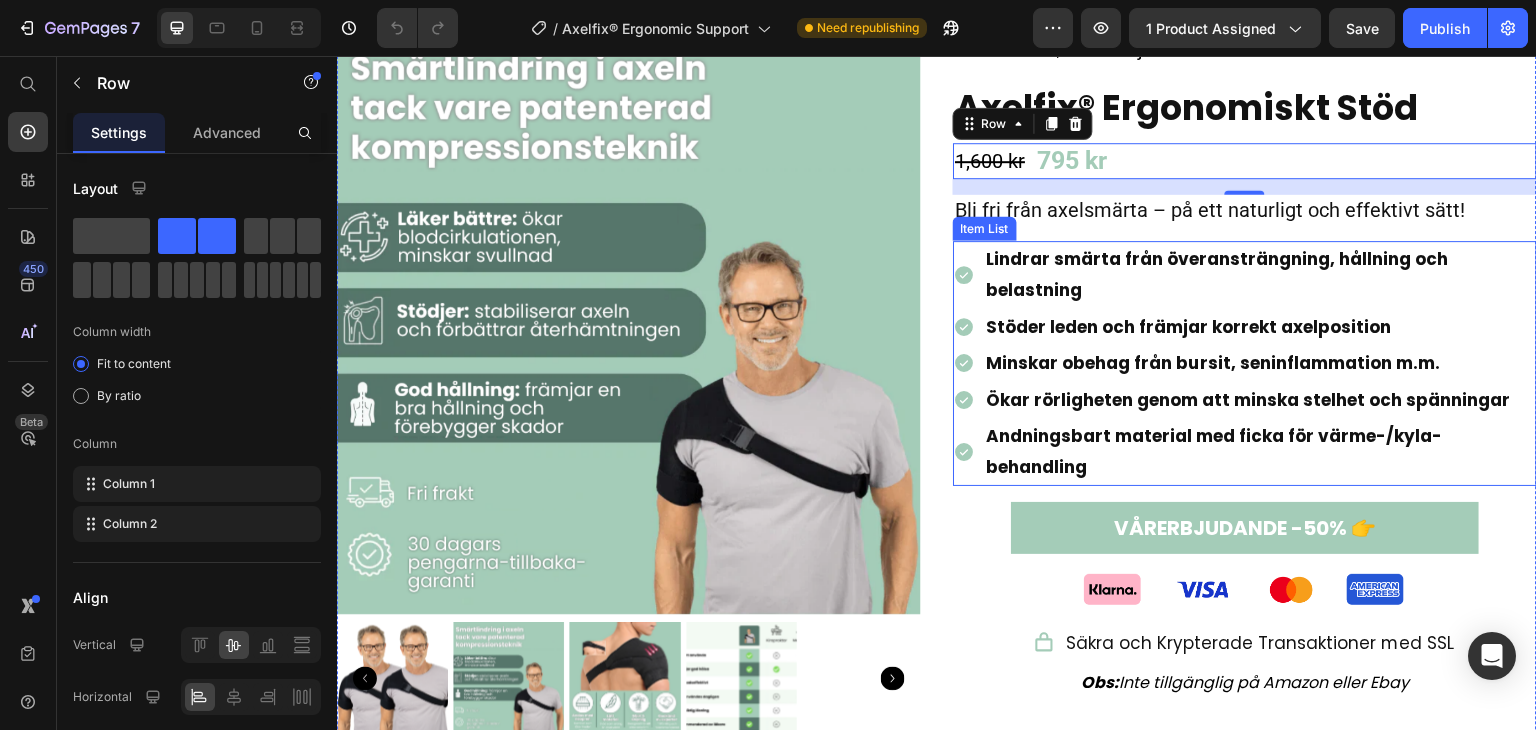 scroll, scrollTop: 138, scrollLeft: 0, axis: vertical 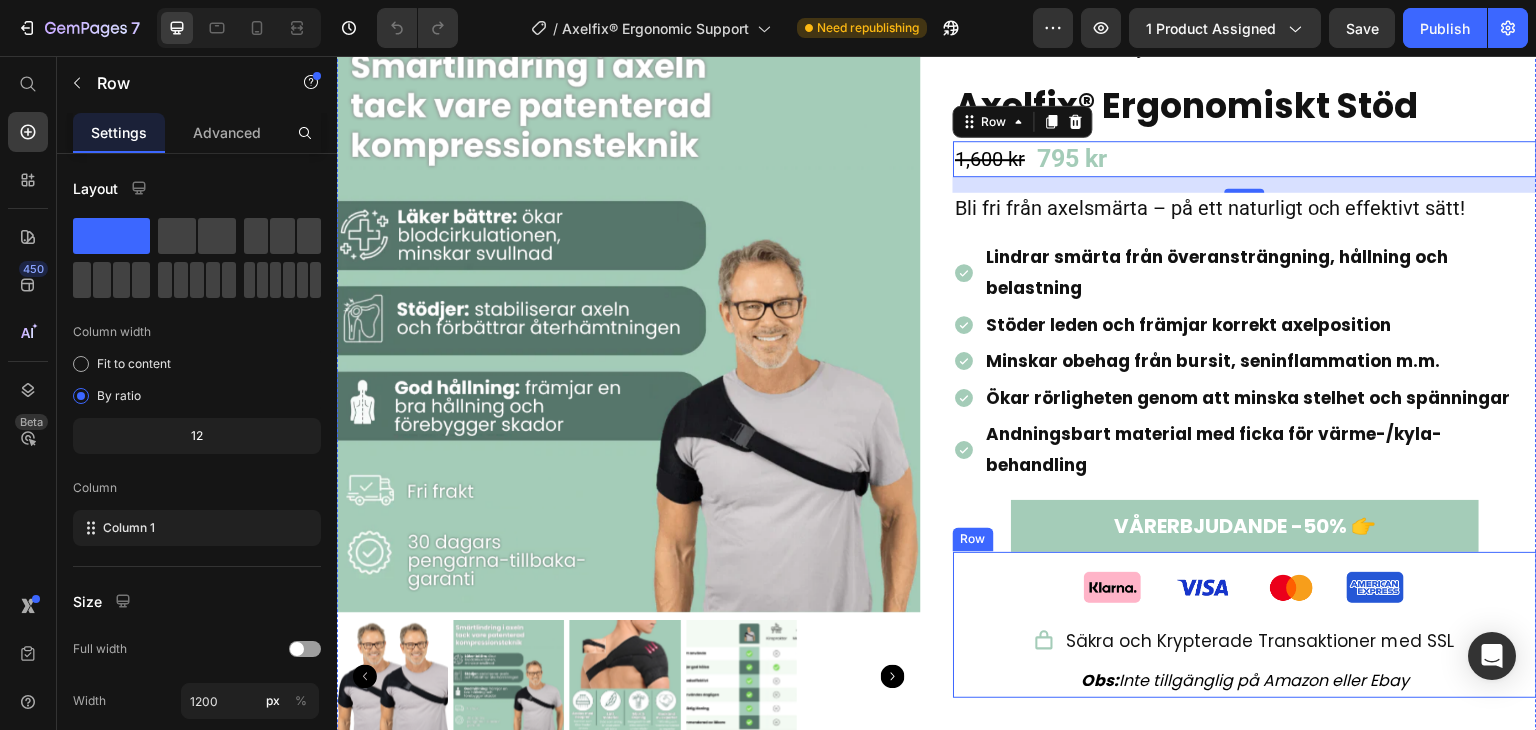 click on "Image
Säkra och Krypterade Transaktioner med SSL Item List Obs:  Inte tillgänglig på Amazon eller Ebay Text Block Row" at bounding box center [1245, 625] 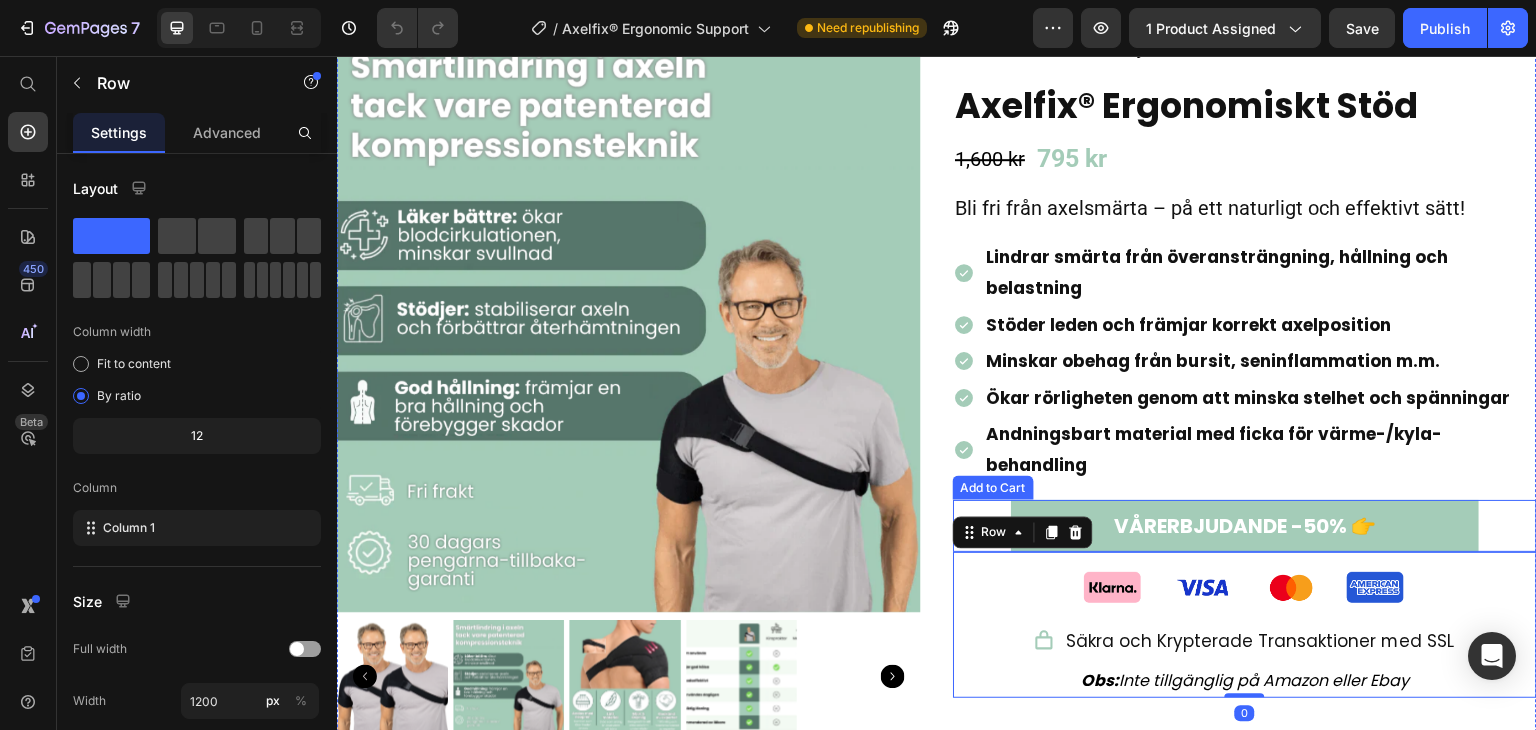 click on "VÅRERBJUDANDE  -50% 👉 Add to Cart" at bounding box center (1245, 526) 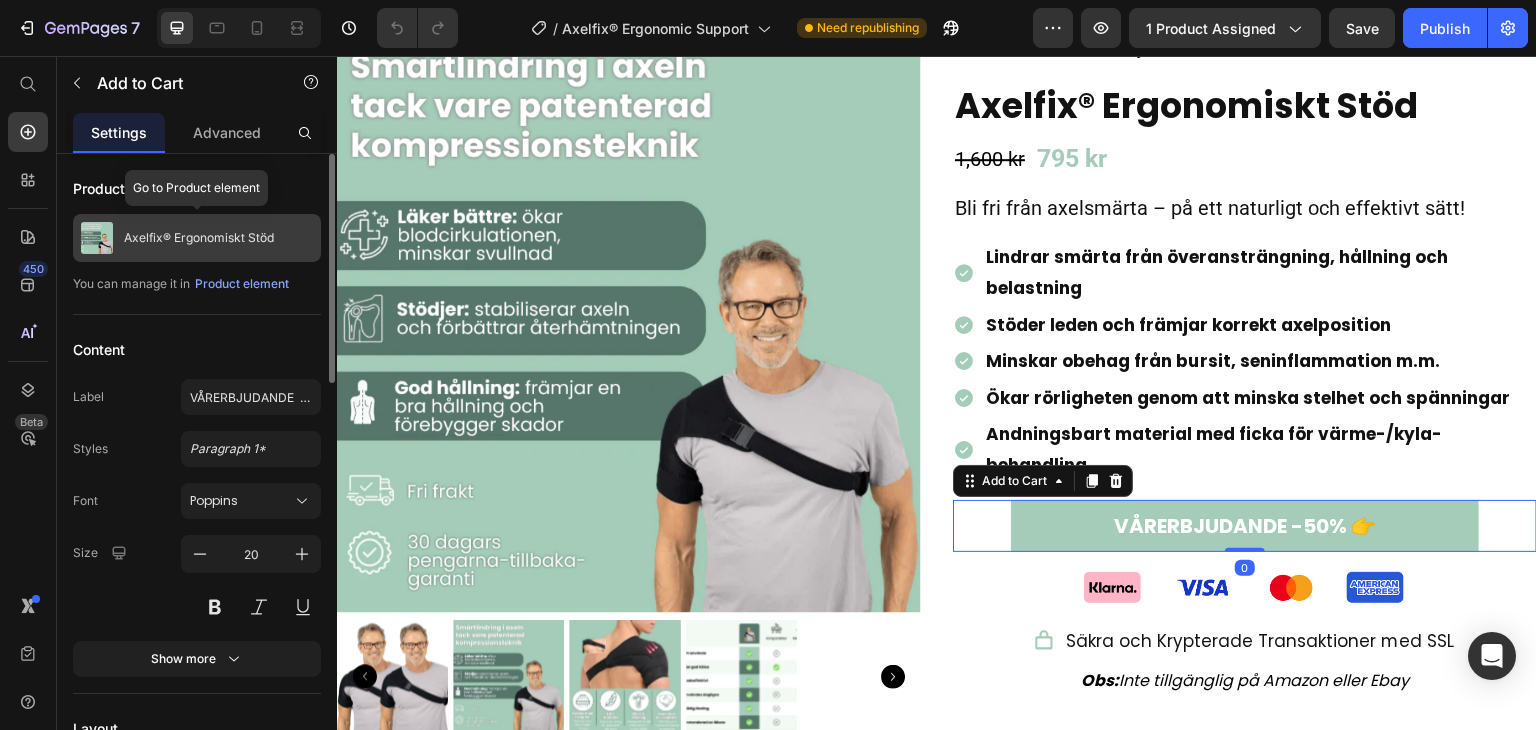 click on "Axelfix® Ergonomiskt Stöd" at bounding box center [199, 238] 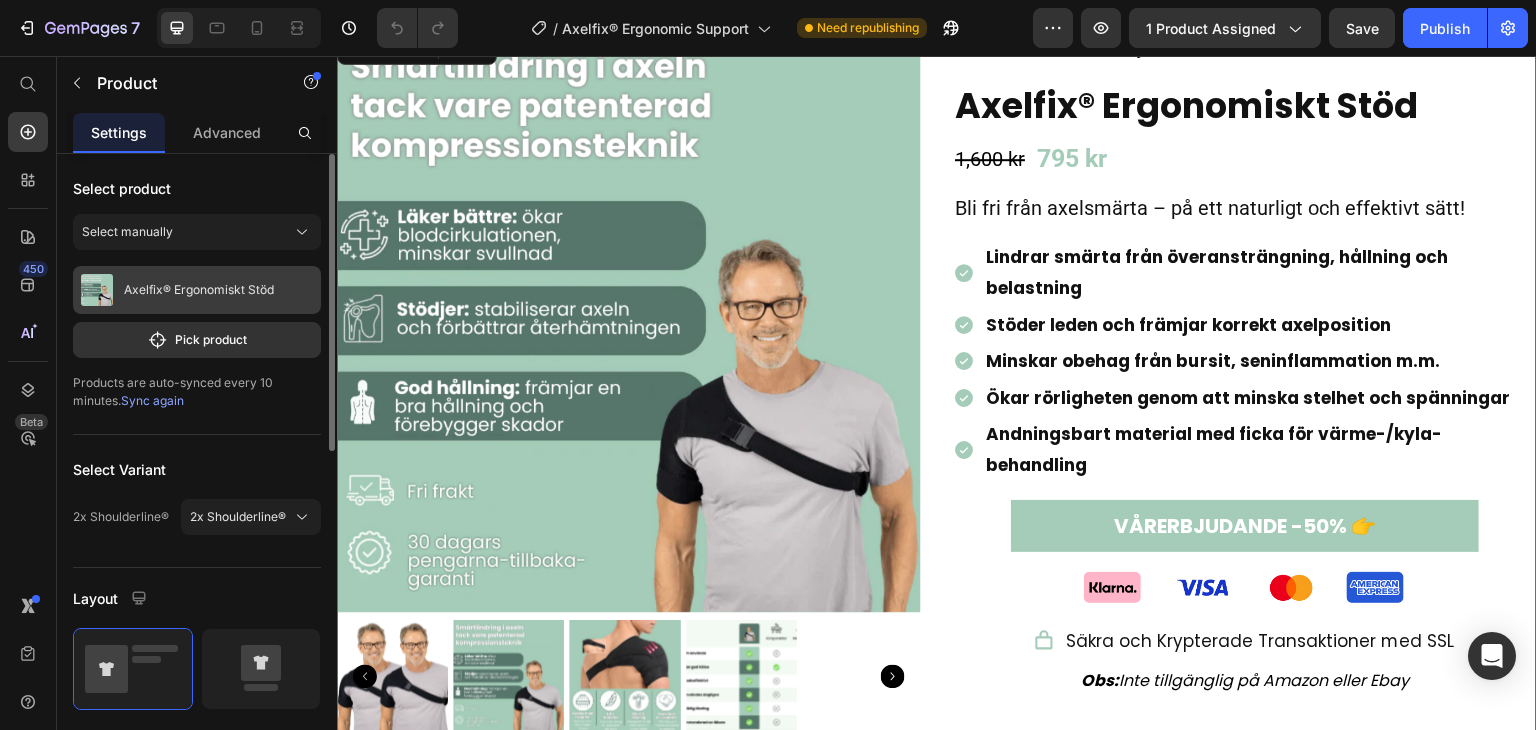click on "Axelfix® Ergonomiskt Stöd" at bounding box center (197, 290) 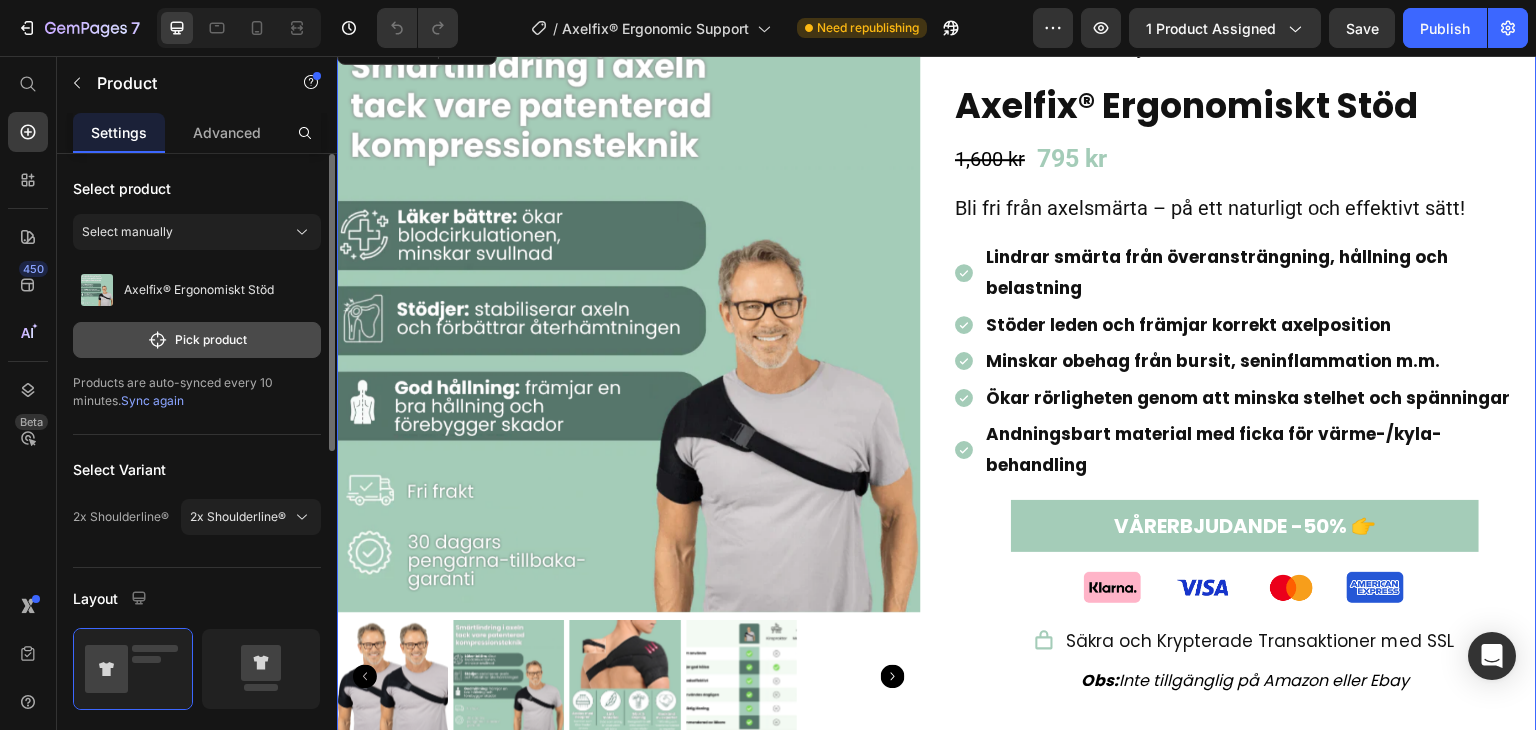 click on "Pick product" at bounding box center [197, 340] 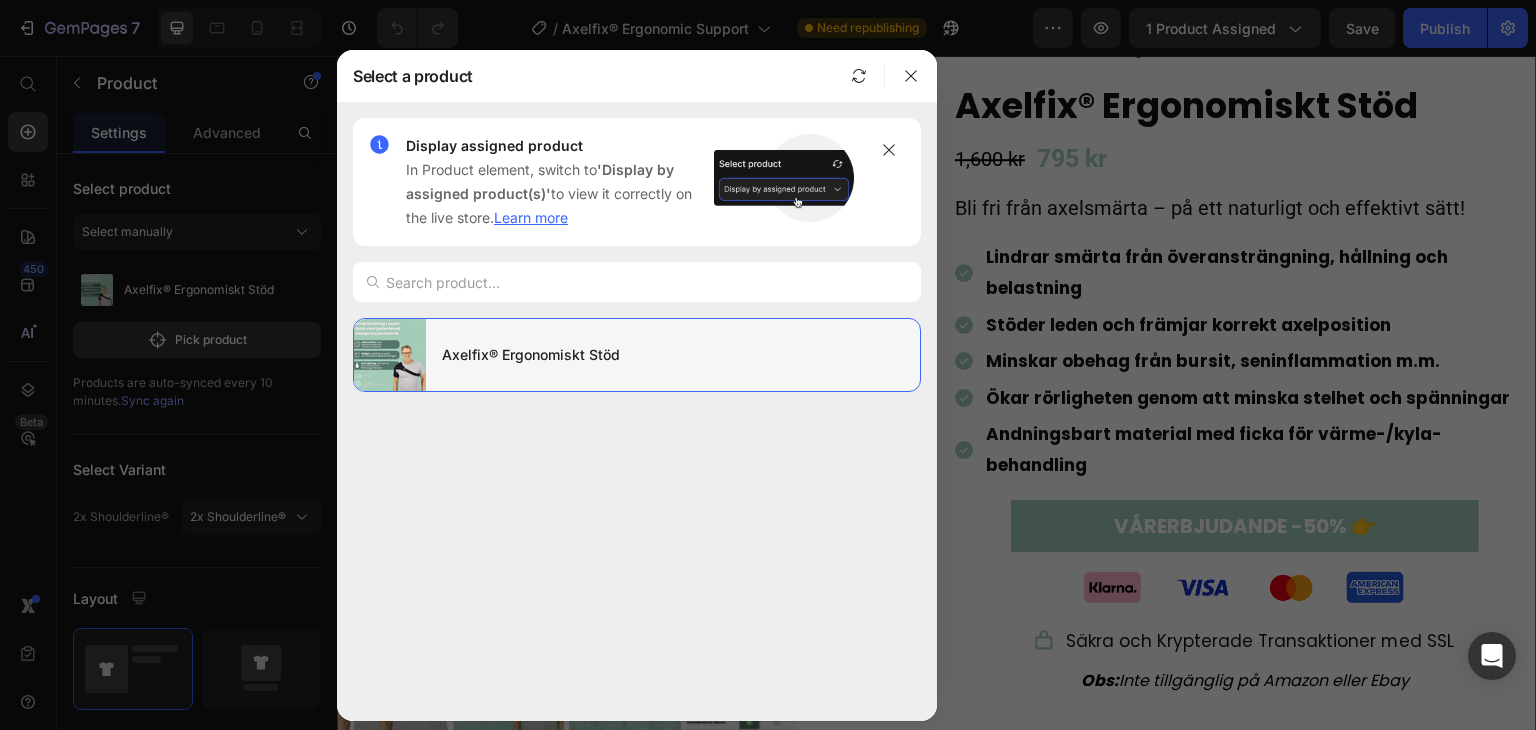 click on "Axelfix® Ergonomiskt Stöd" at bounding box center (673, 355) 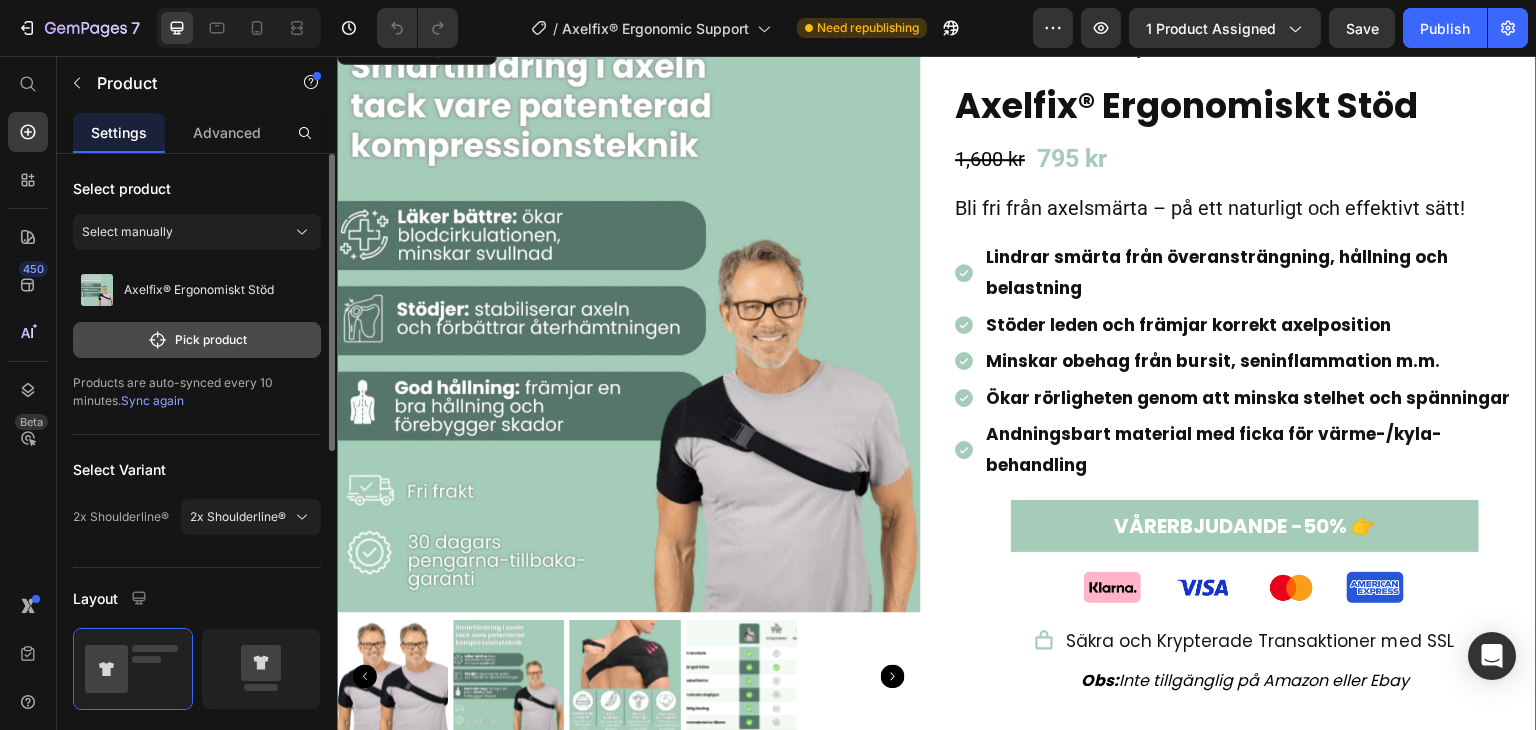 click on "Pick product" 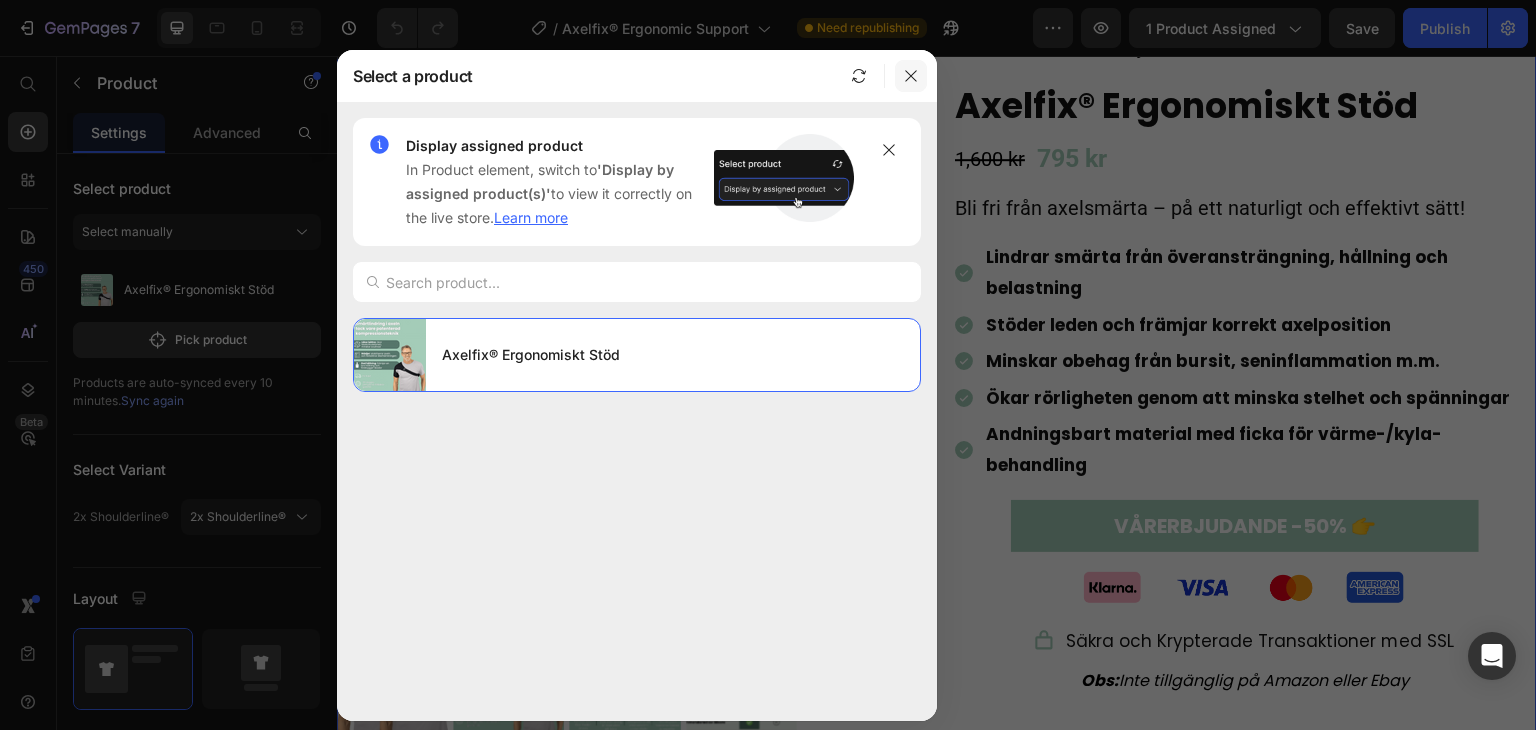 click 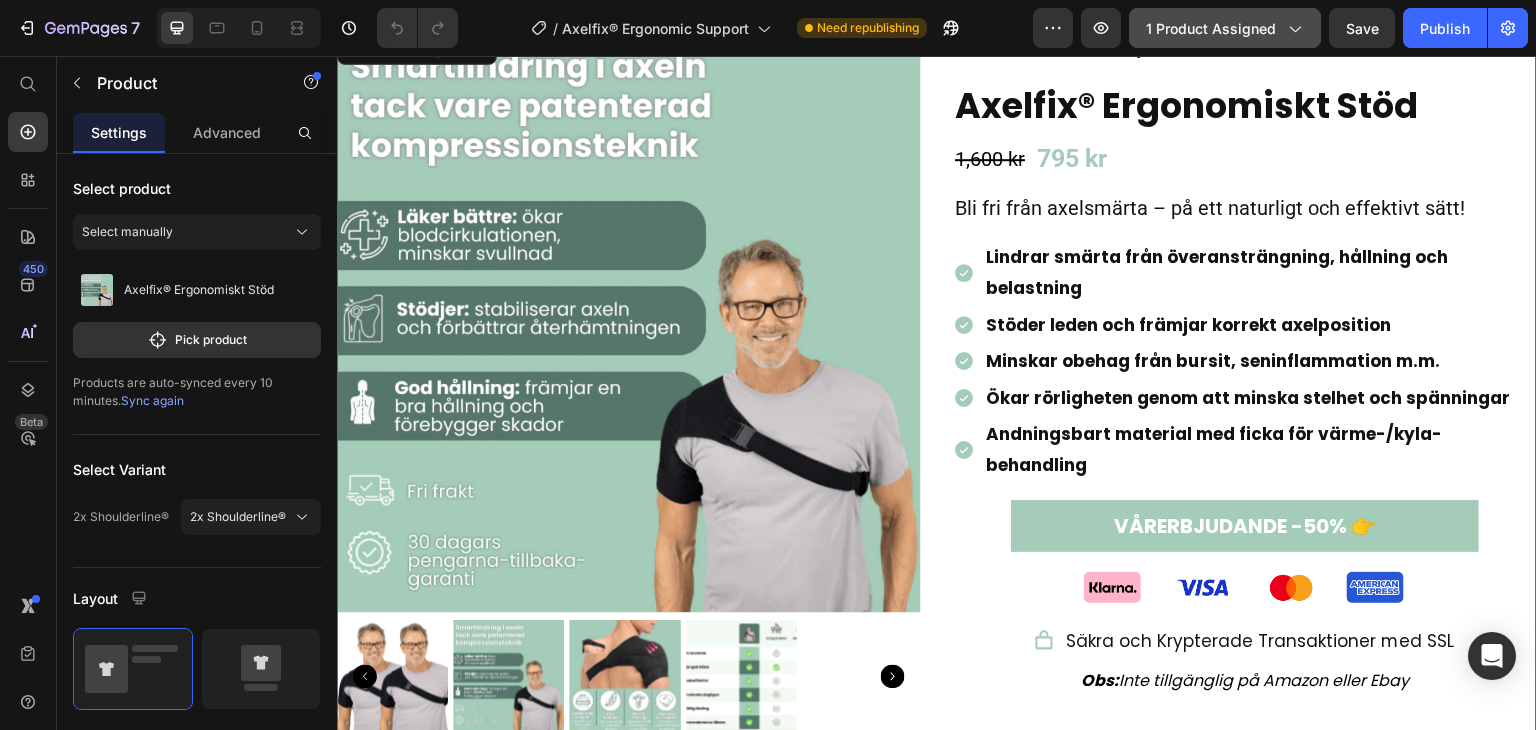 click on "1 product assigned" 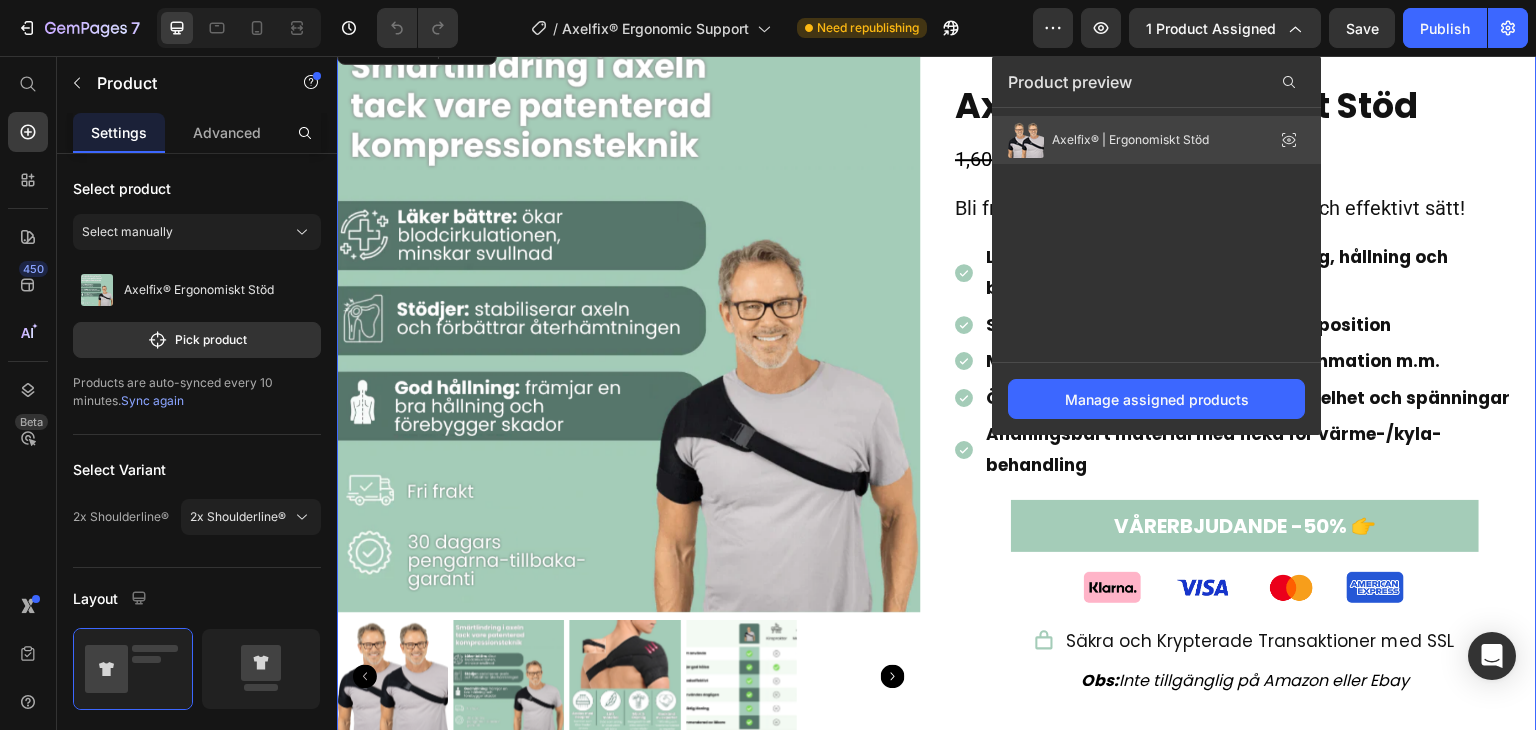 click on "Axelfix® | Ergonomiskt Stöd" at bounding box center (1130, 140) 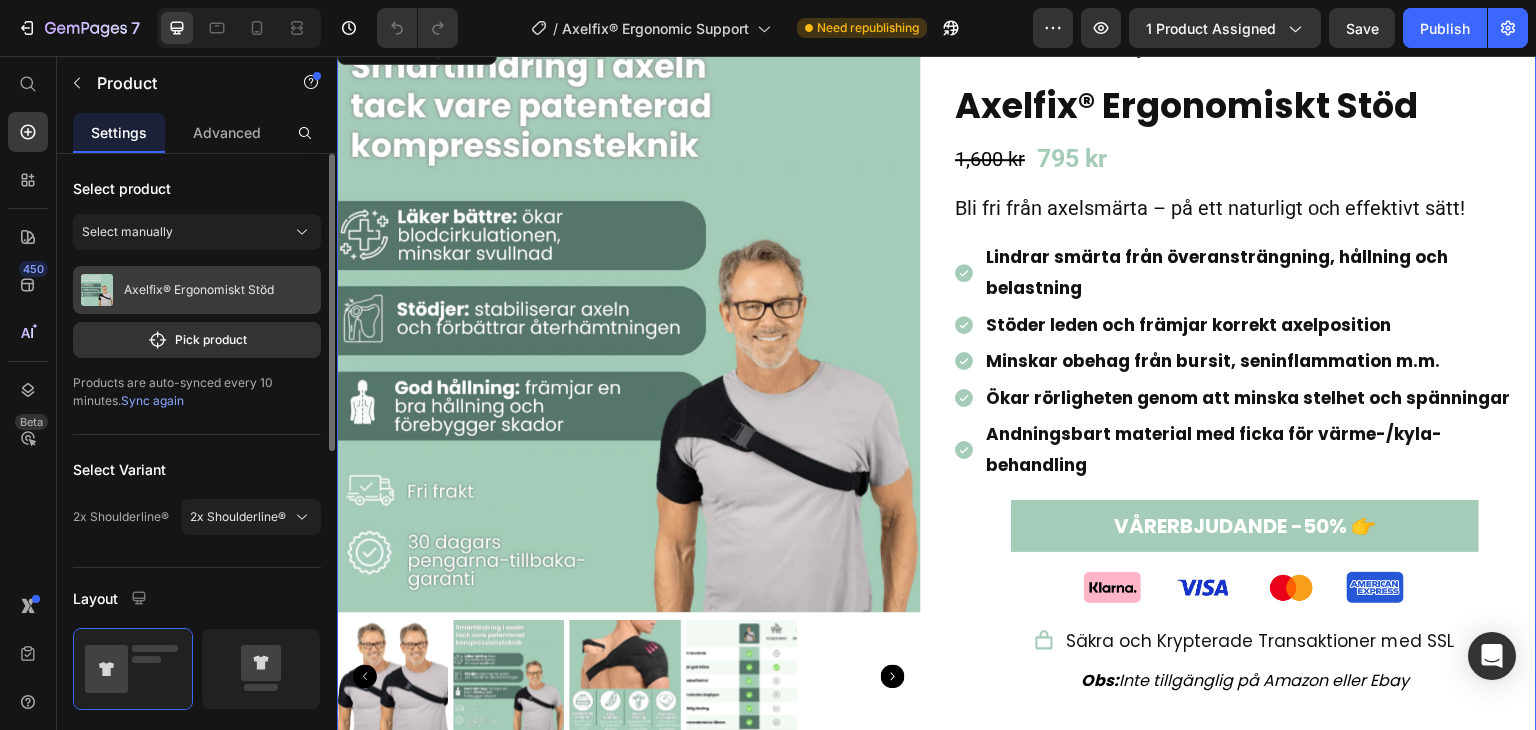 click on "Axelfix® Ergonomiskt Stöd" at bounding box center (199, 290) 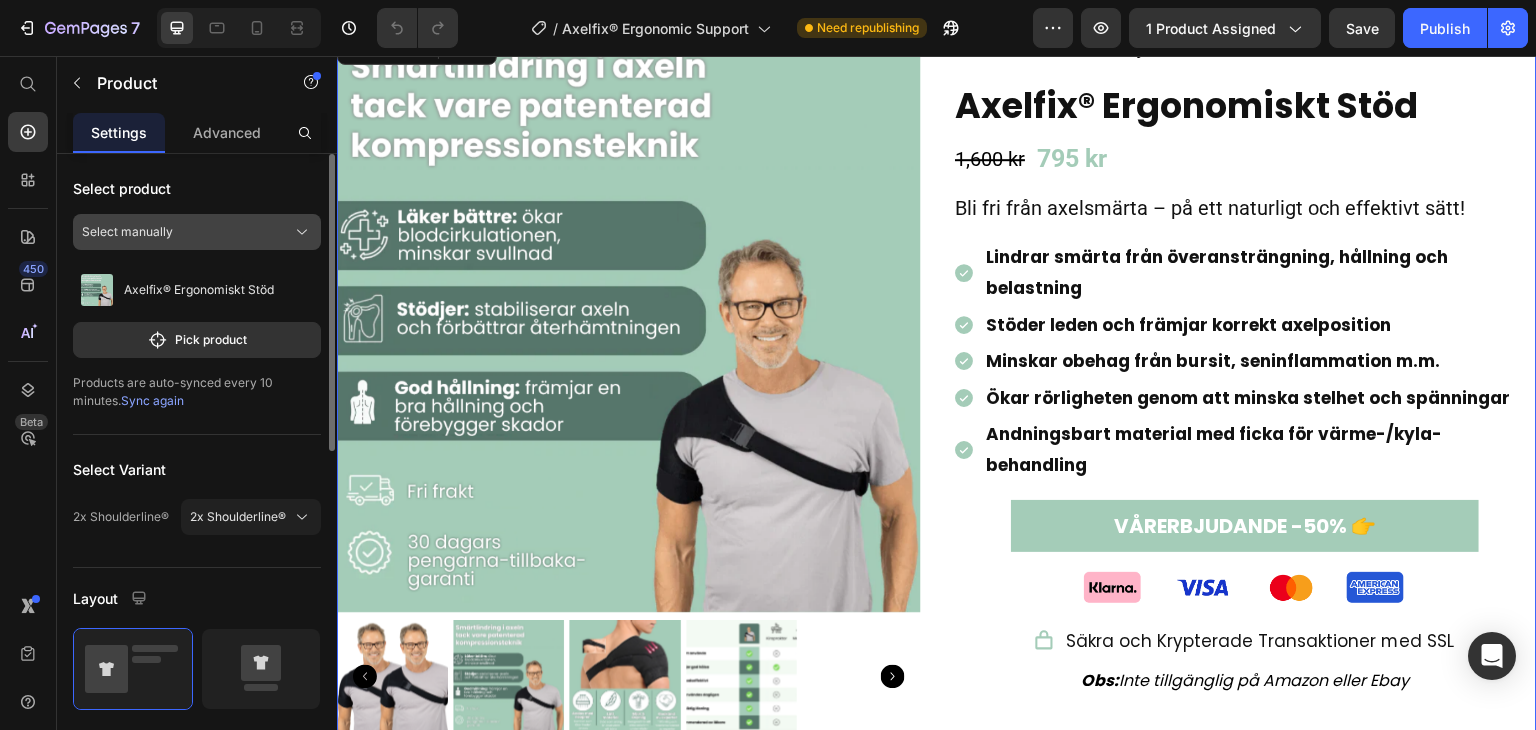 click on "Select manually" 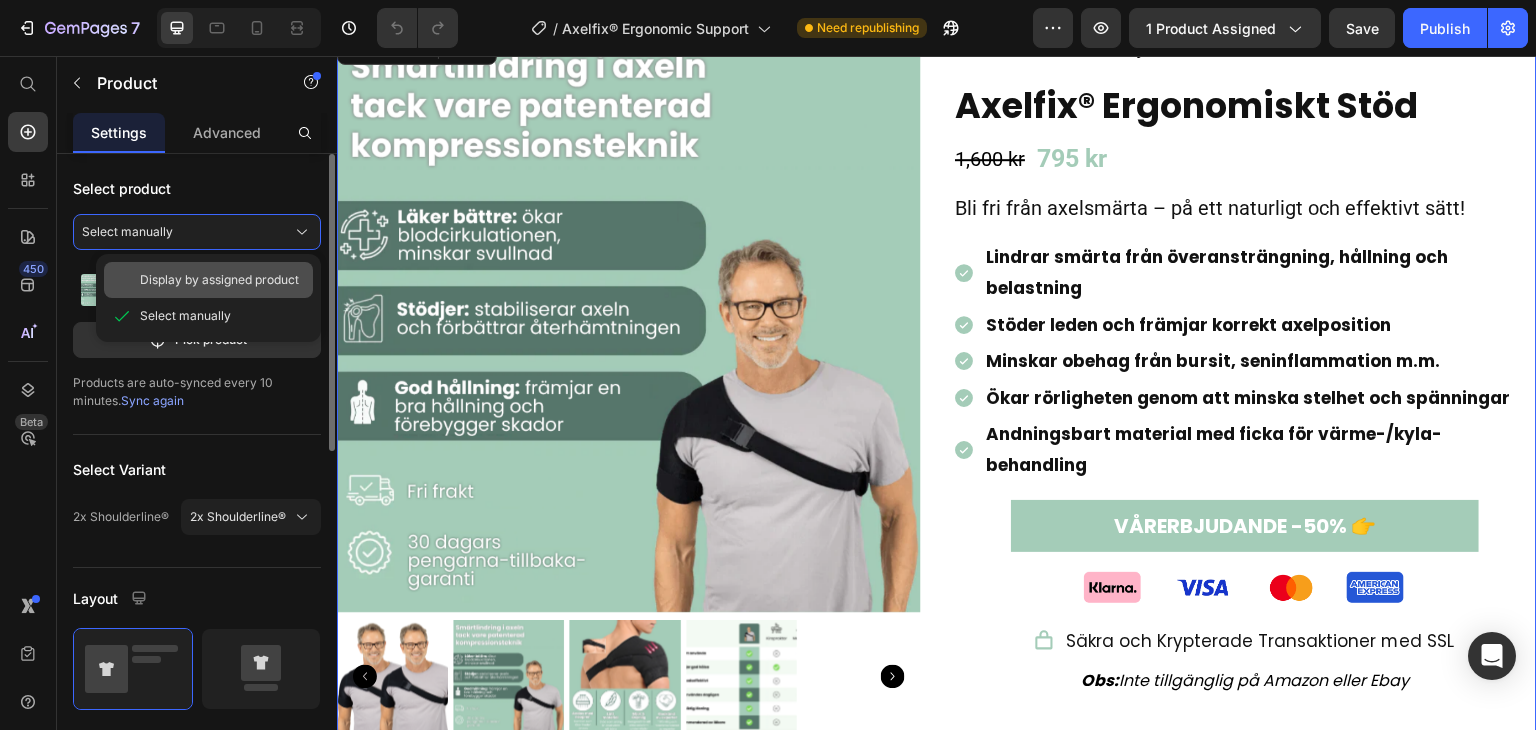 click on "Display by assigned product" at bounding box center (219, 280) 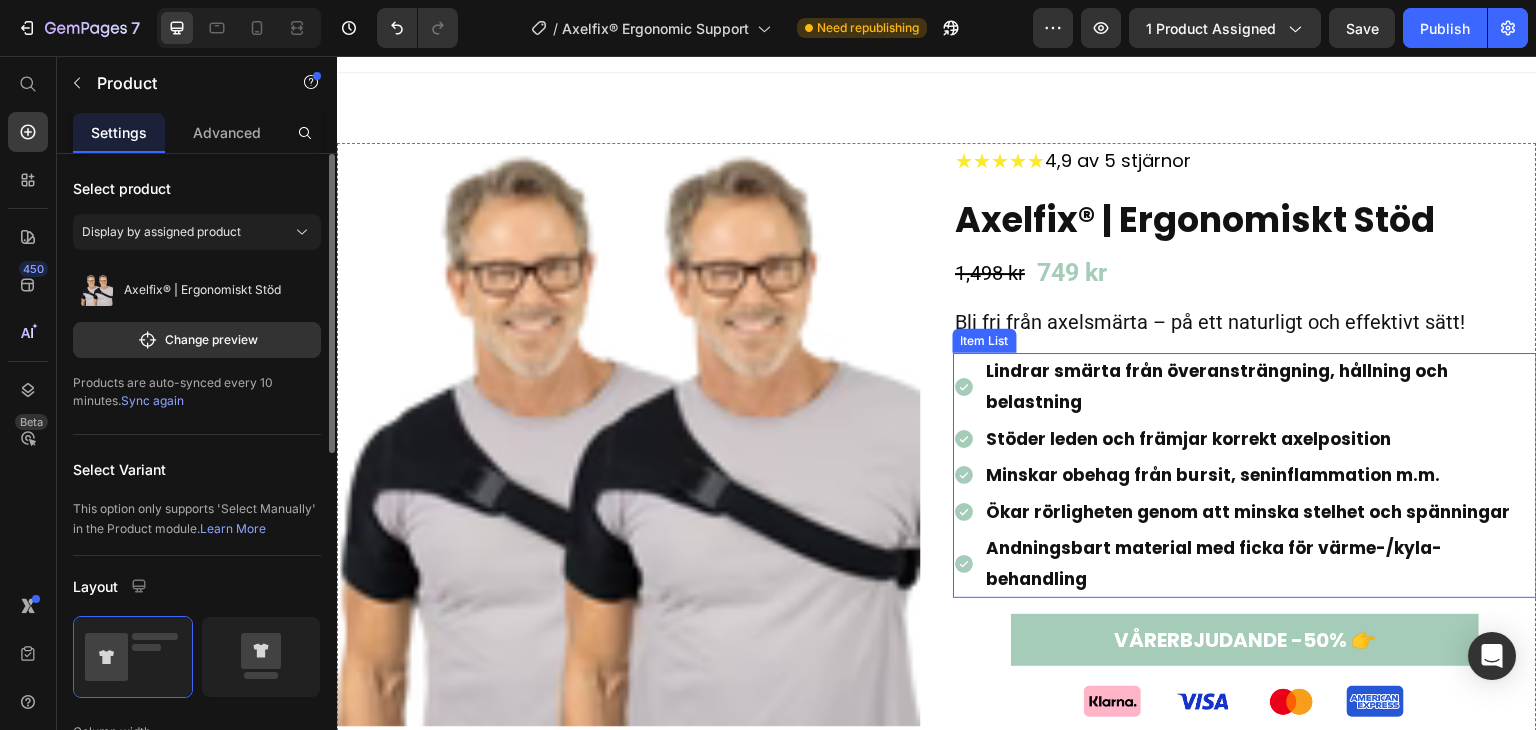 scroll, scrollTop: 0, scrollLeft: 0, axis: both 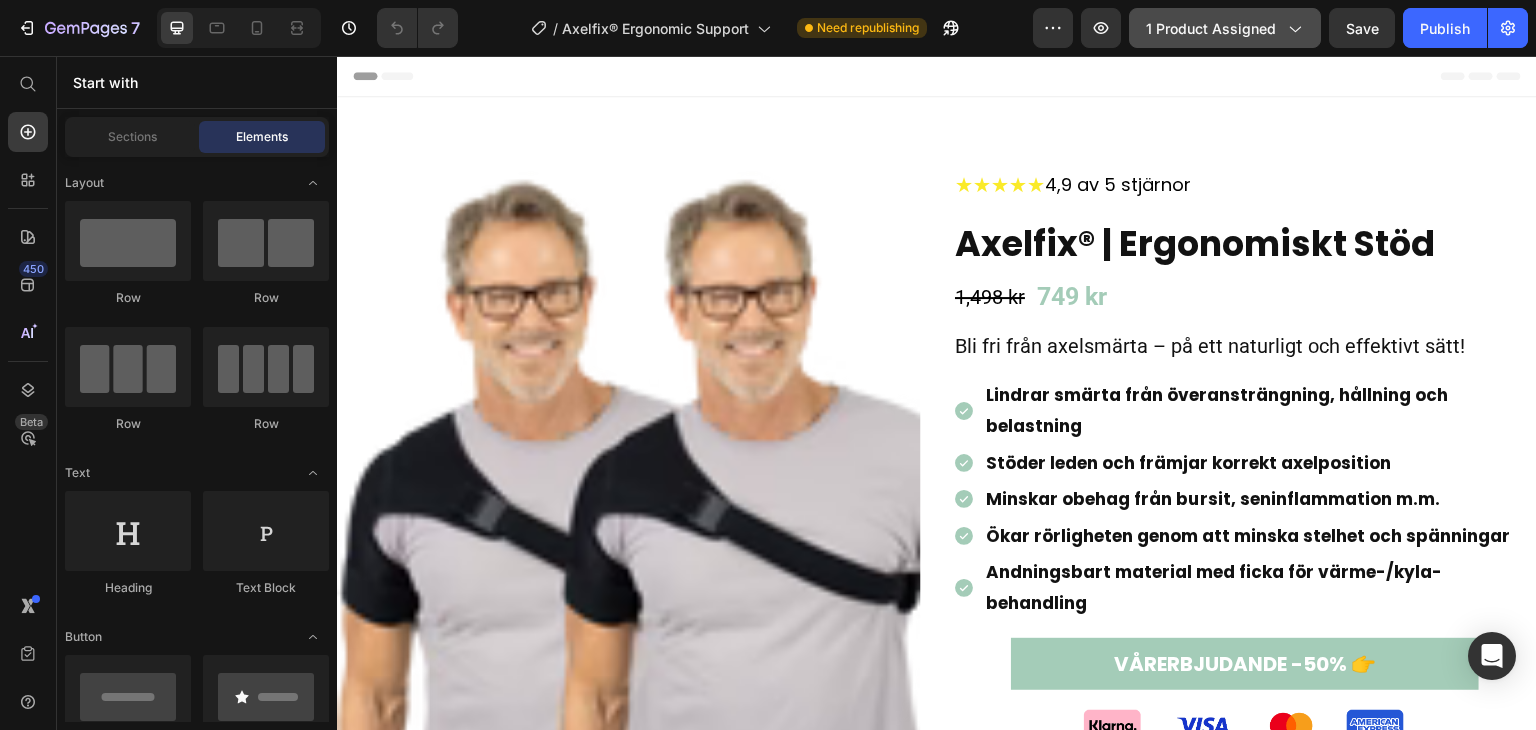 click on "1 product assigned" 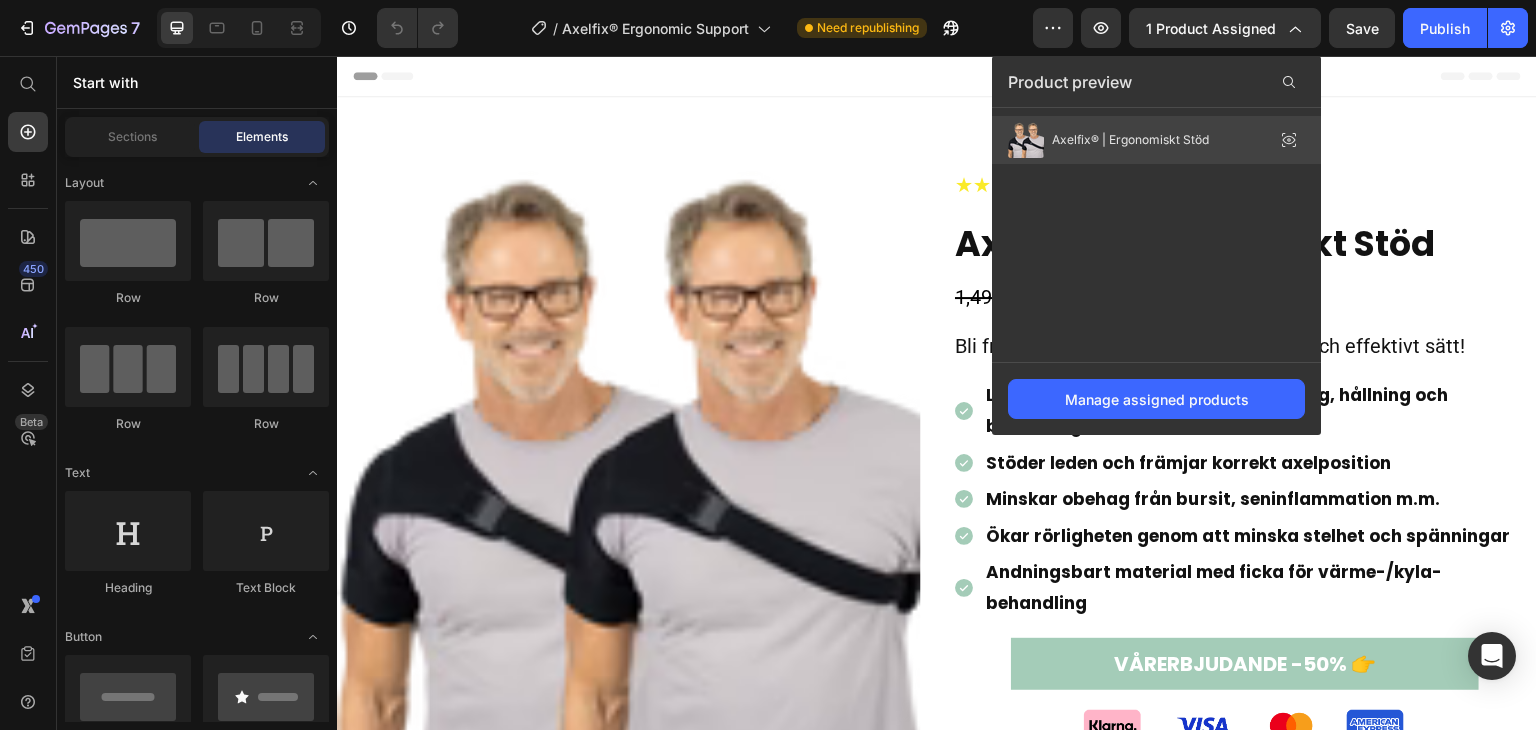 click on "Axelfix® | Ergonomiskt Stöd" at bounding box center [1108, 140] 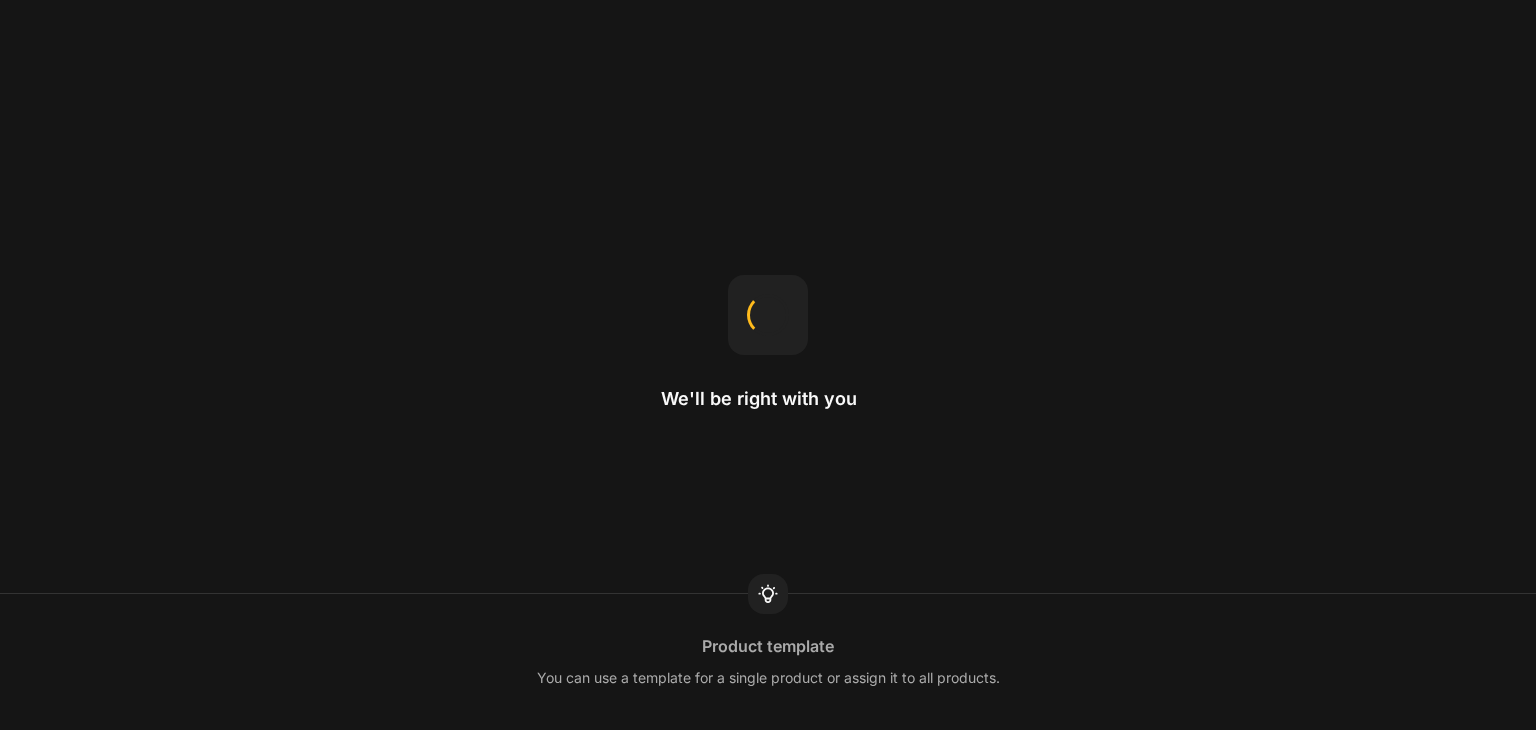 scroll, scrollTop: 0, scrollLeft: 0, axis: both 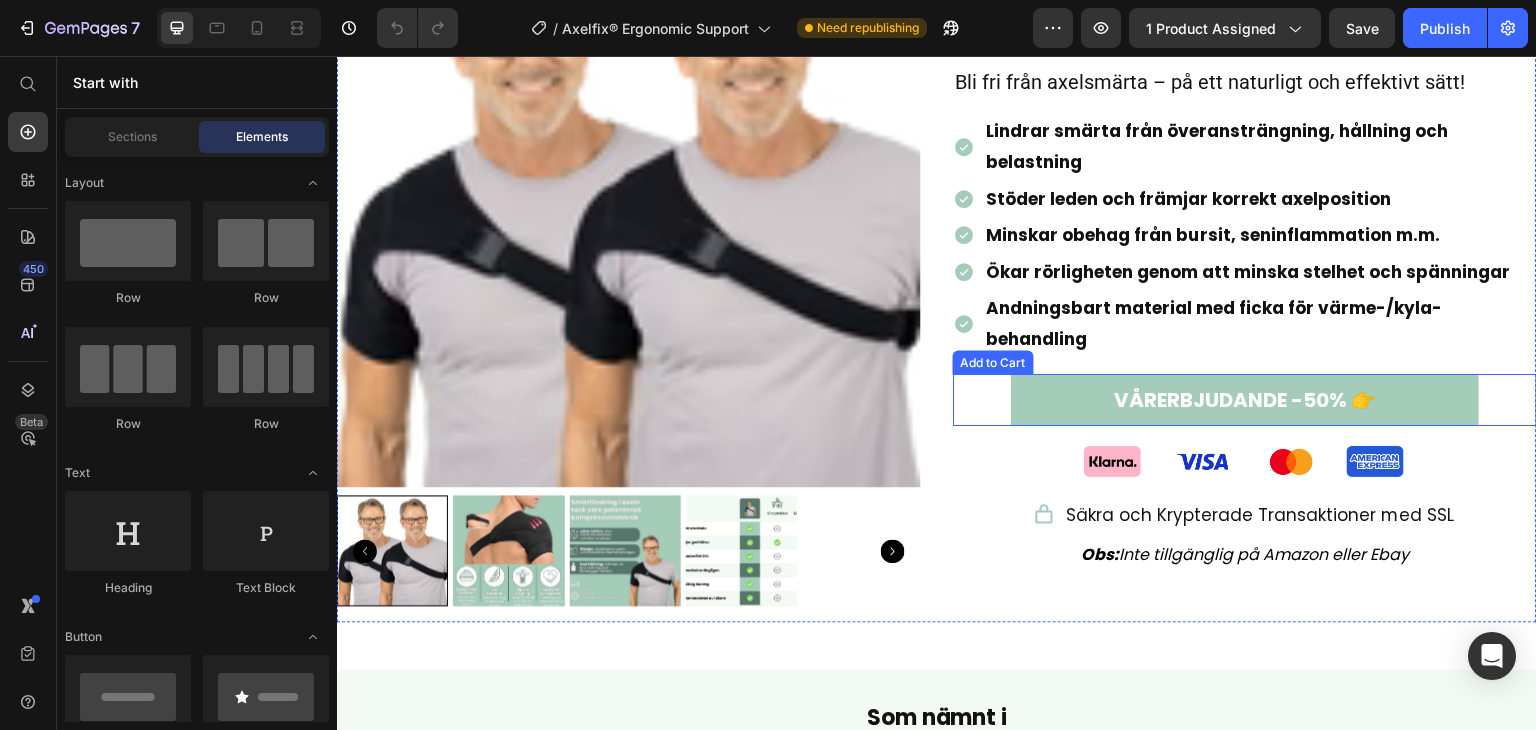 click on "VÅRERBJUDANDE  -50% 👉 Add to Cart" at bounding box center [1245, 400] 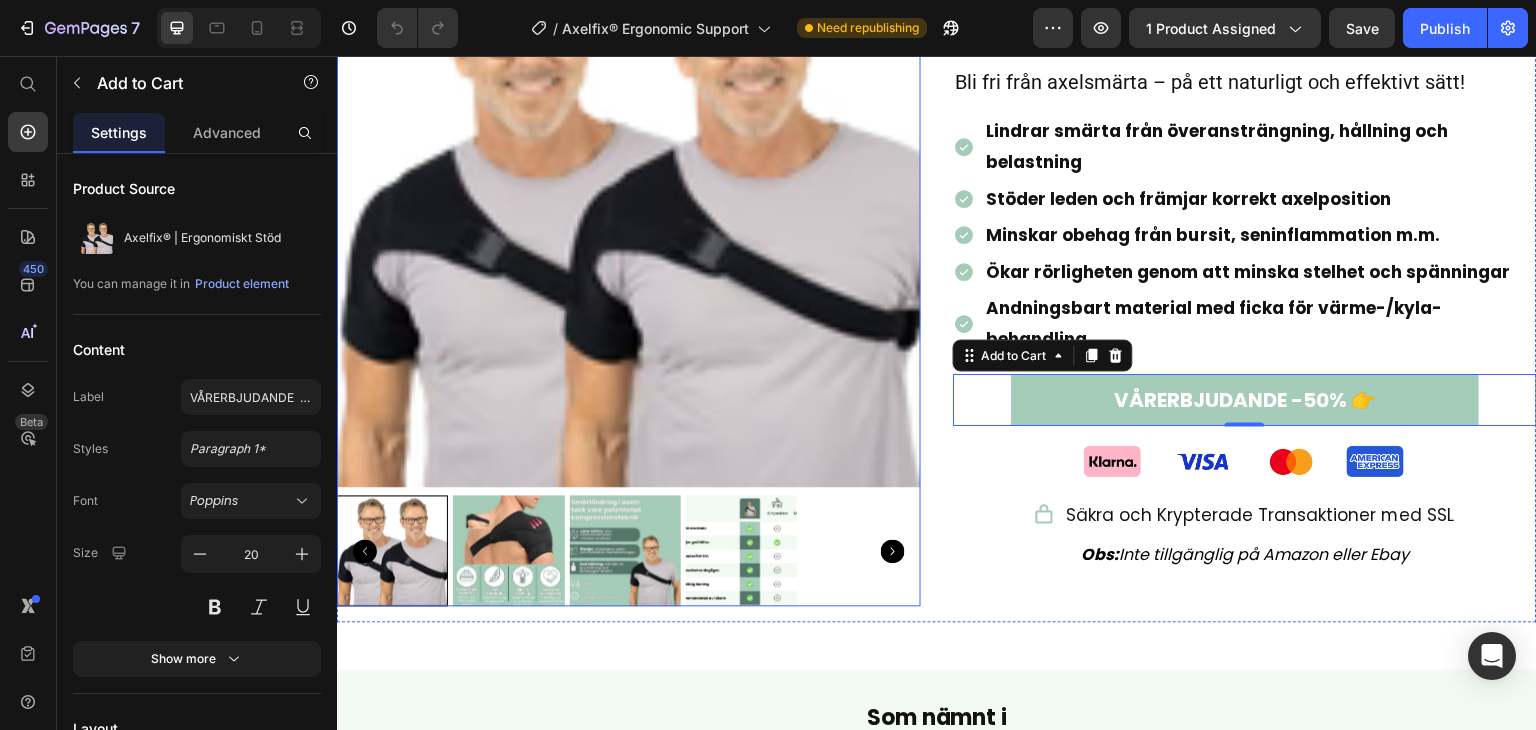 scroll, scrollTop: 0, scrollLeft: 0, axis: both 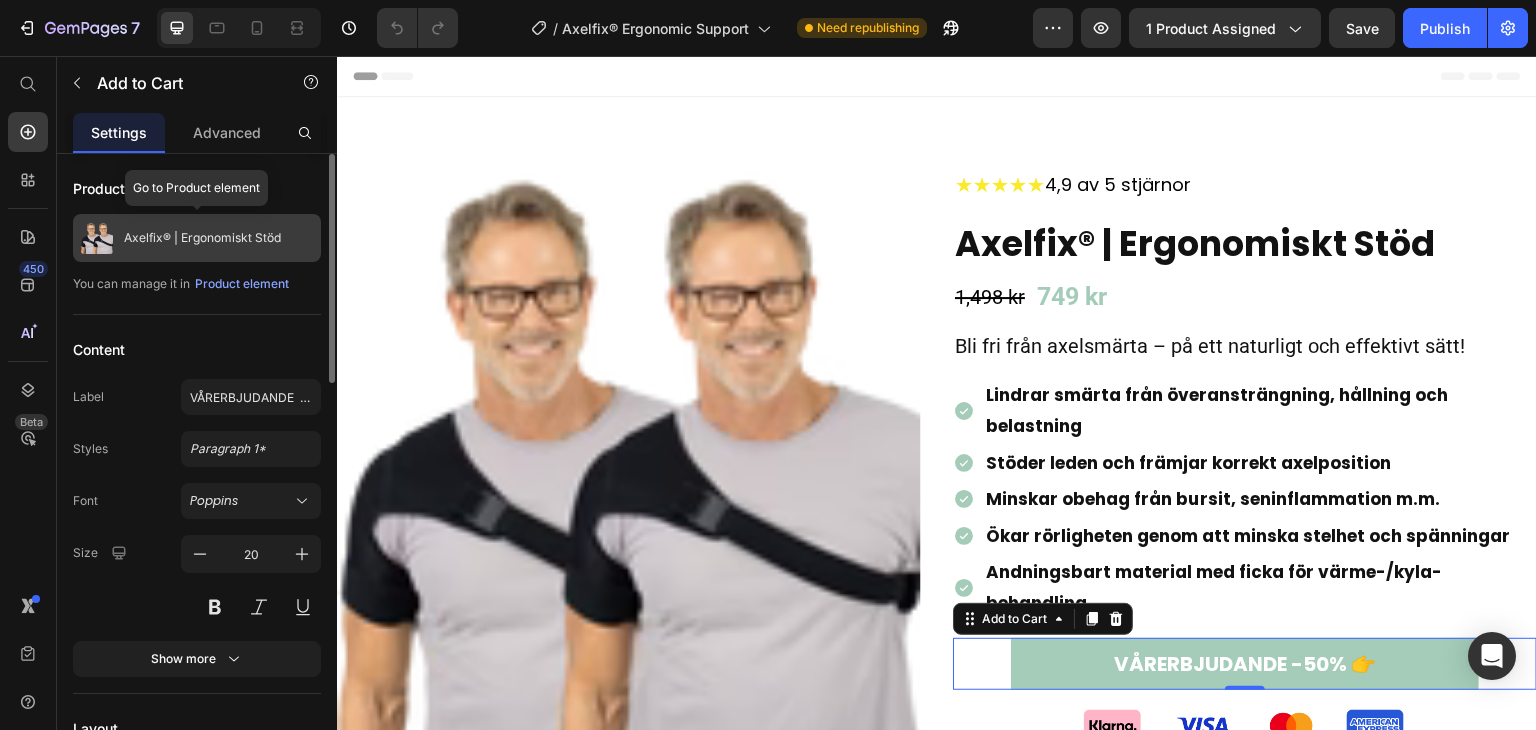 click on "Axelfix® | Ergonomiskt Stöd" at bounding box center (197, 238) 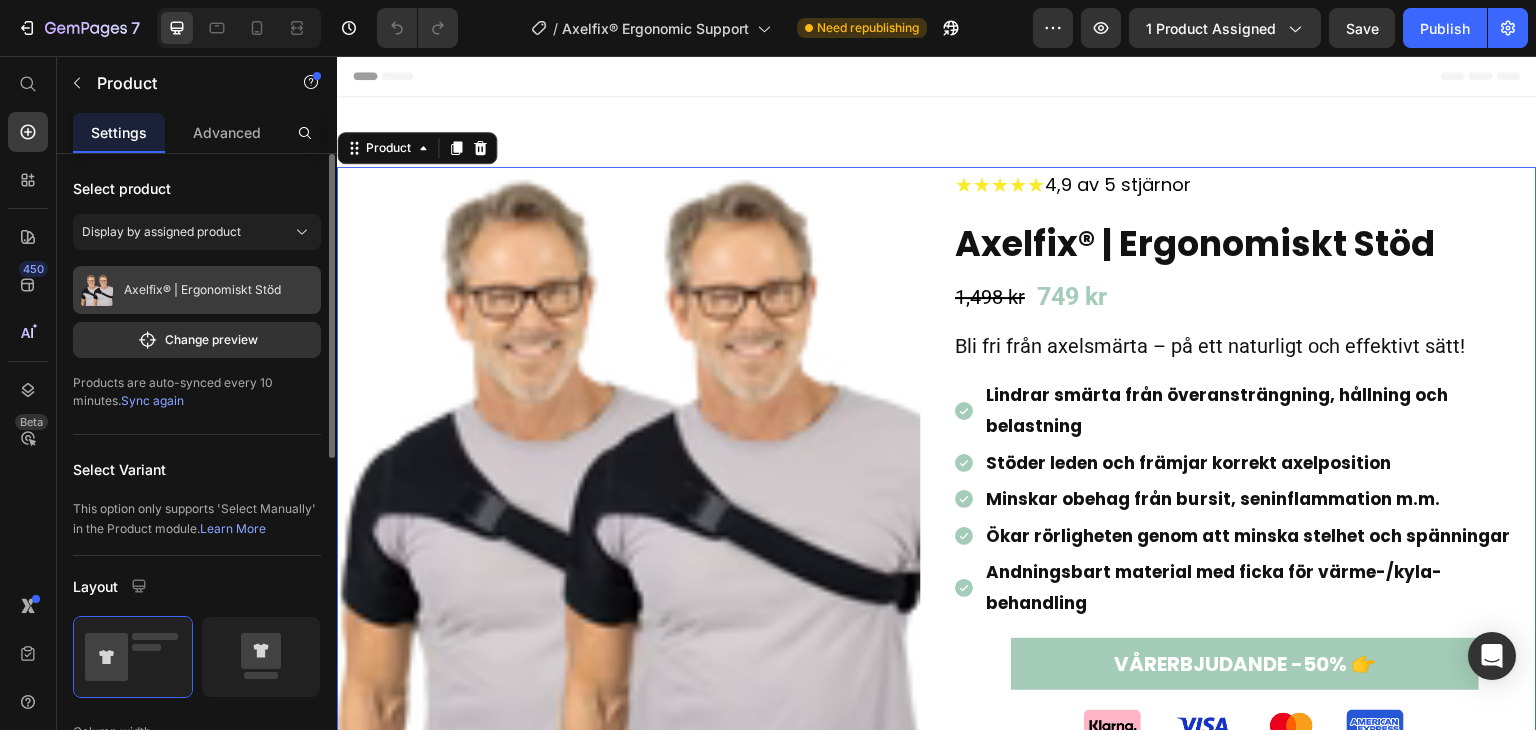 click on "Axelfix® | Ergonomiskt Stöd" at bounding box center [202, 290] 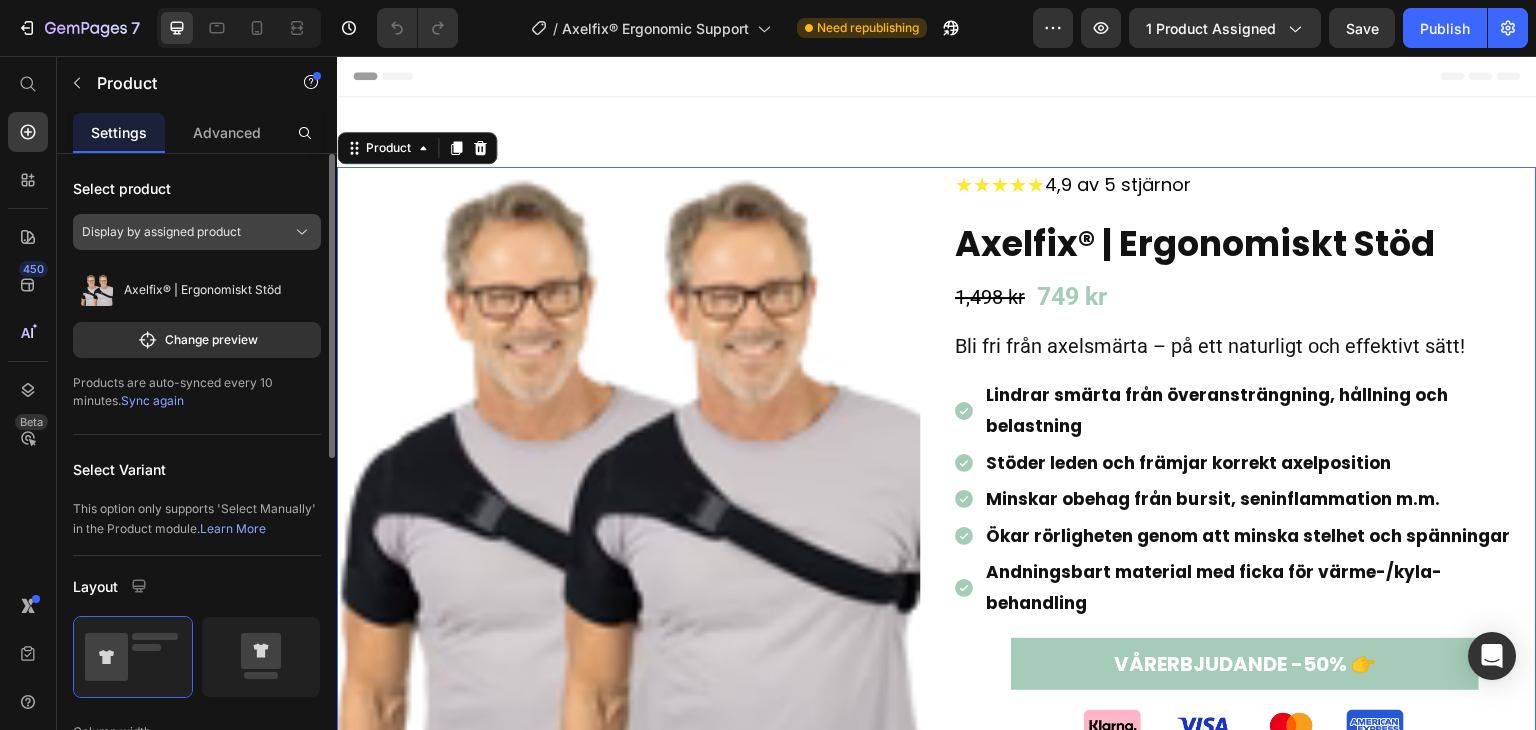 click on "Display by assigned product" at bounding box center (161, 232) 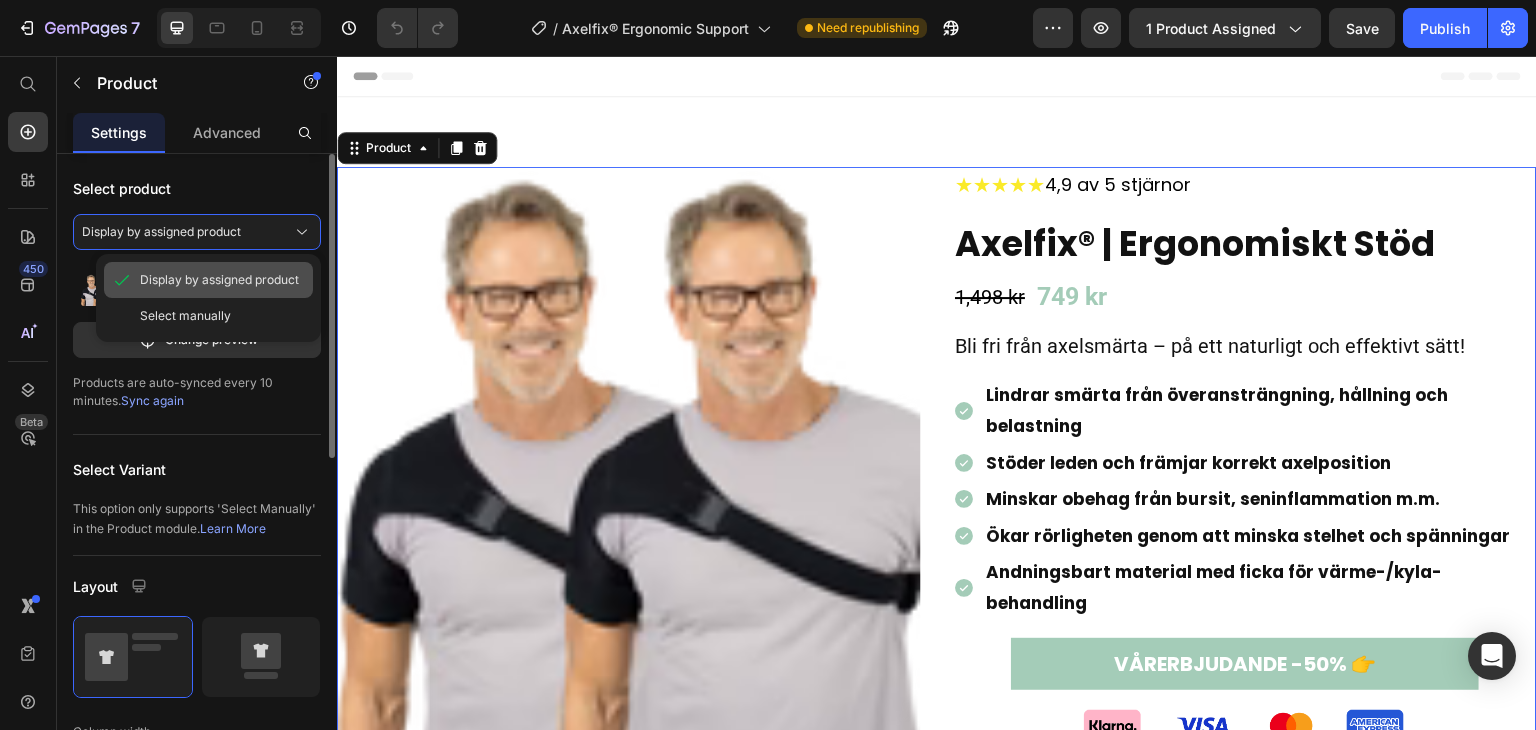 click on "Display by assigned product" 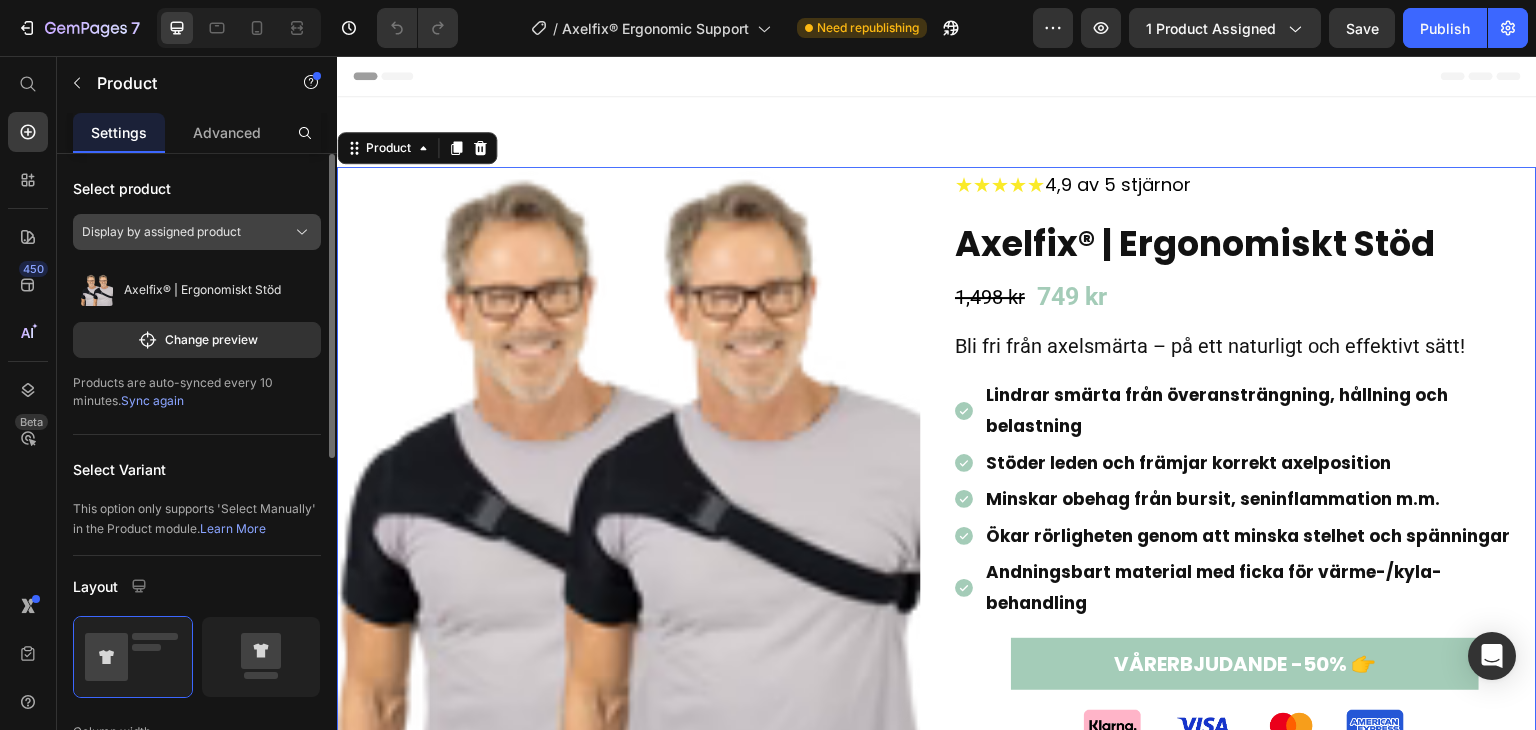 click on "Display by assigned product" at bounding box center [161, 232] 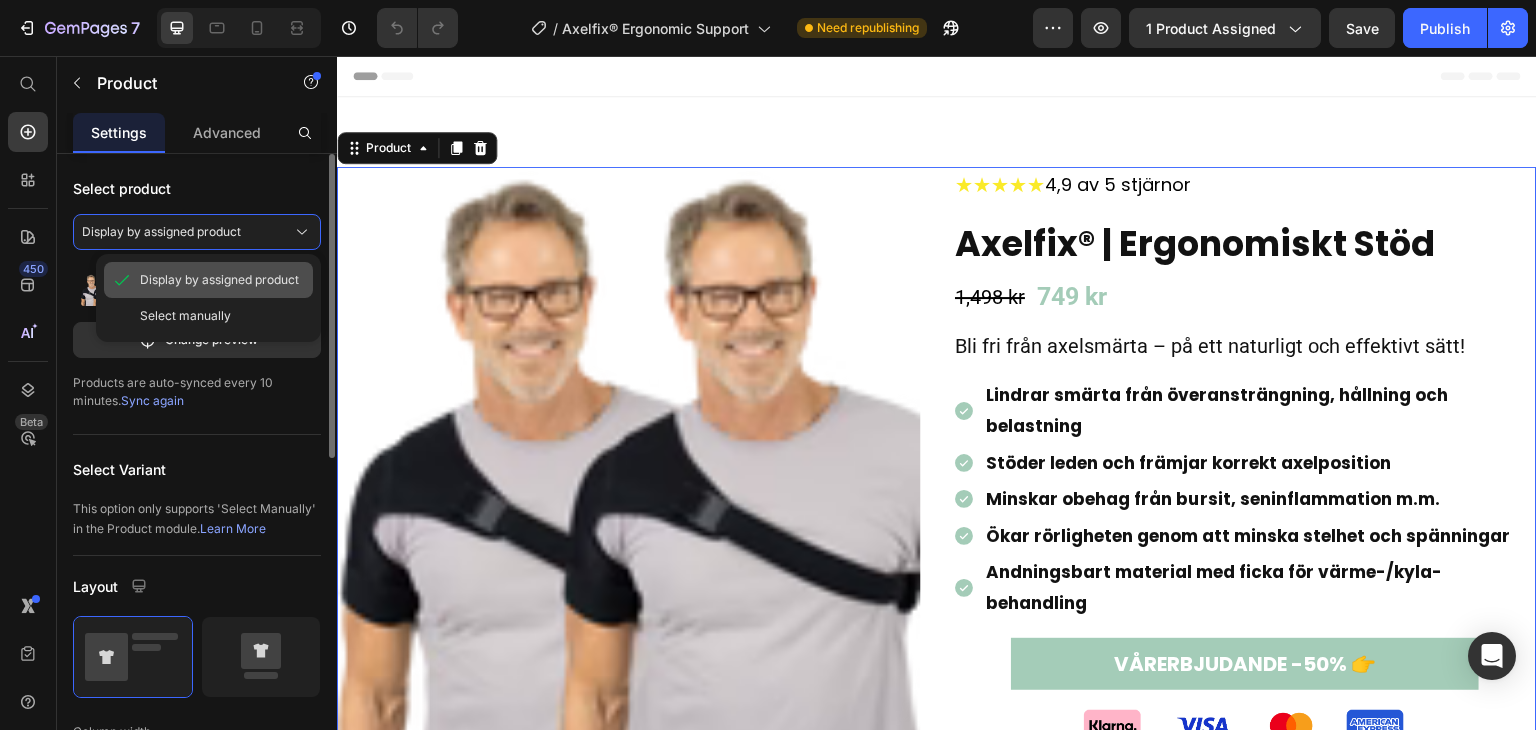 click on "Display by assigned product" at bounding box center (219, 280) 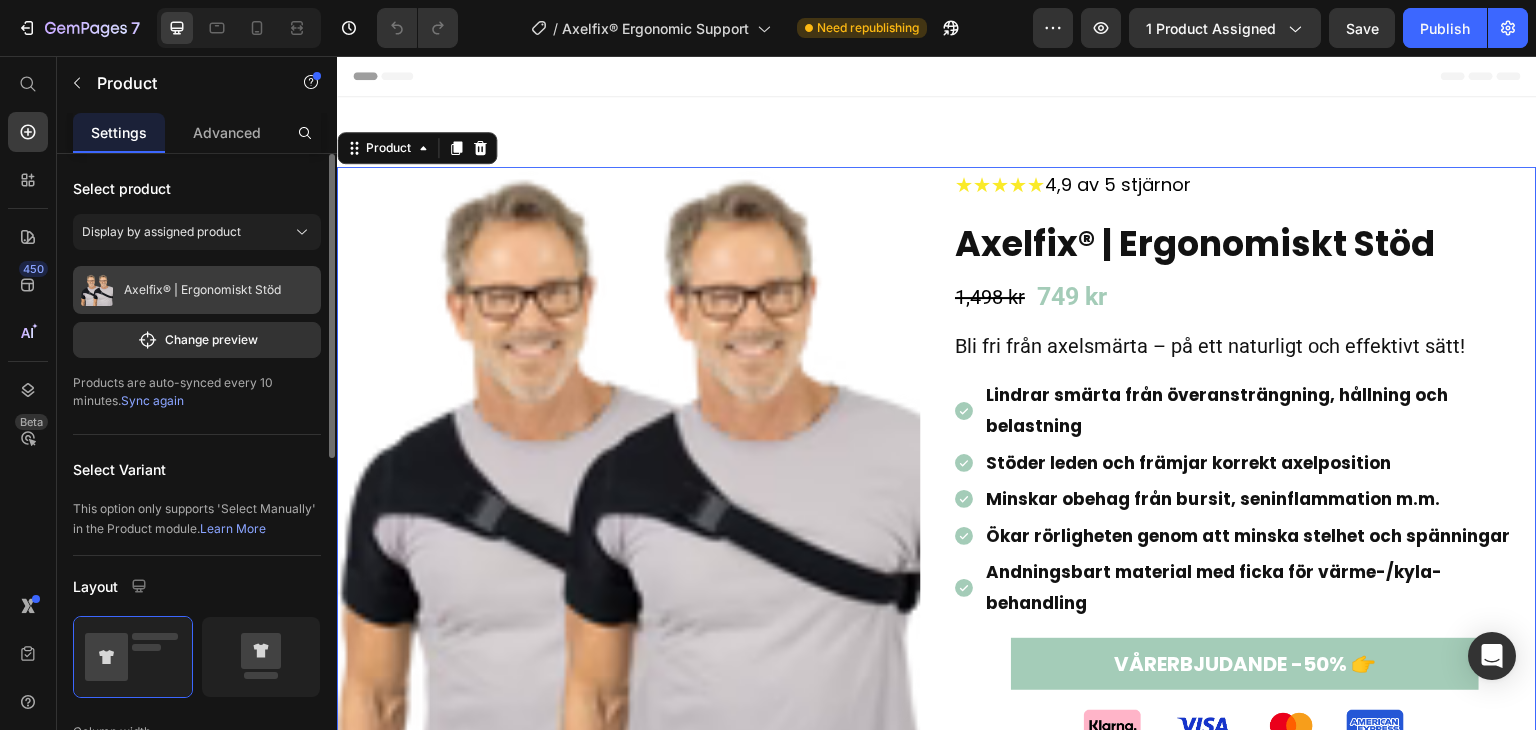 click on "Axelfix® | Ergonomiskt Stöd" at bounding box center [197, 290] 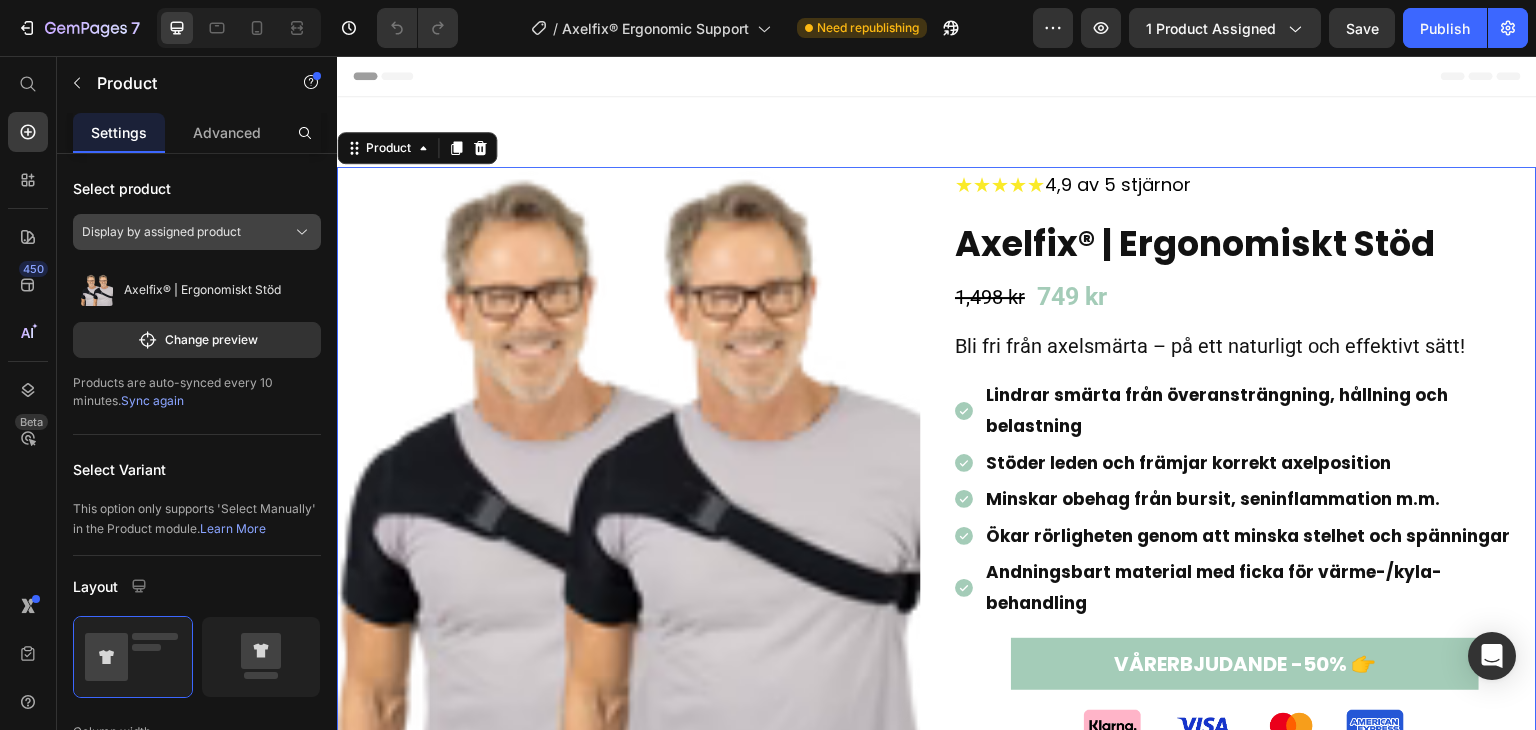click on "Display by assigned product" at bounding box center [161, 232] 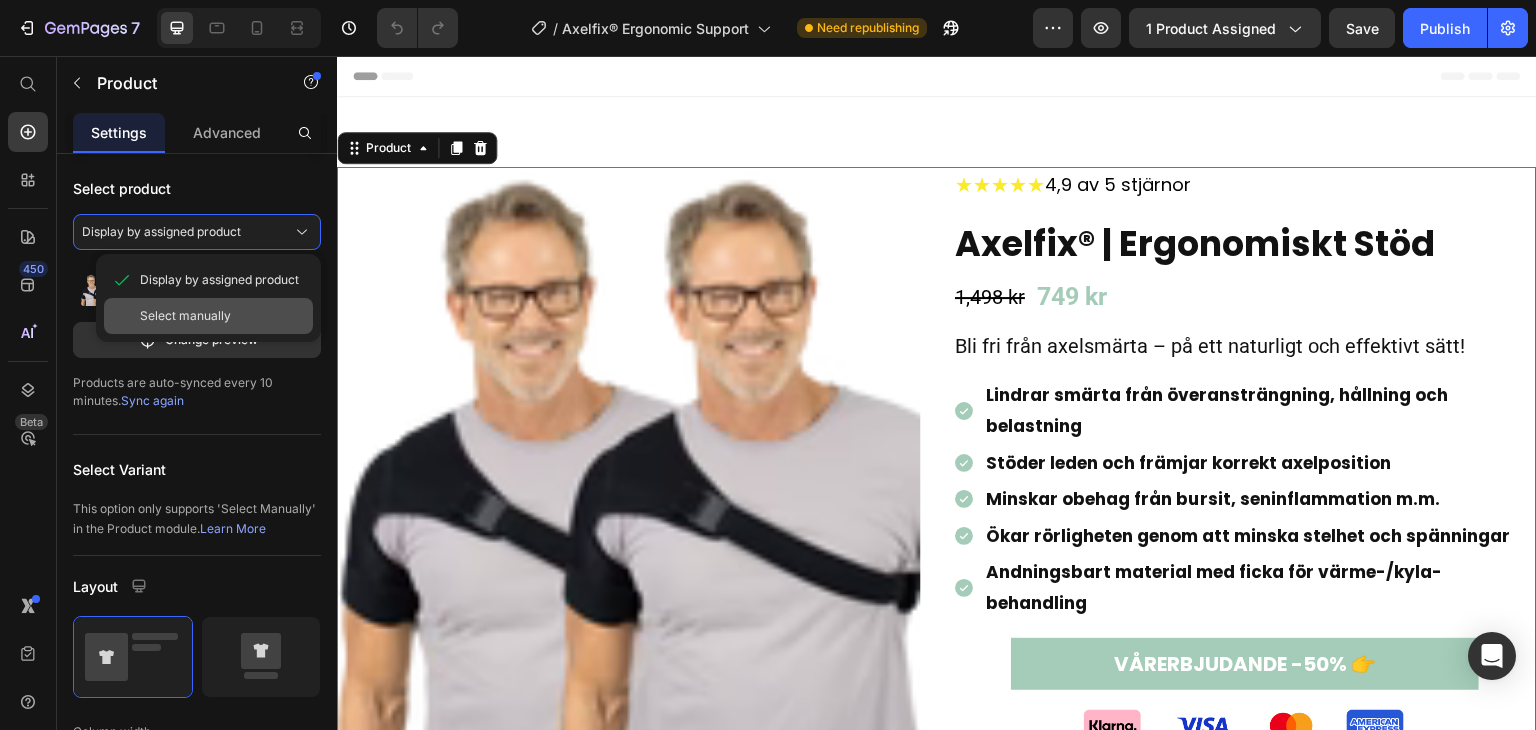 click on "Select manually" at bounding box center (185, 316) 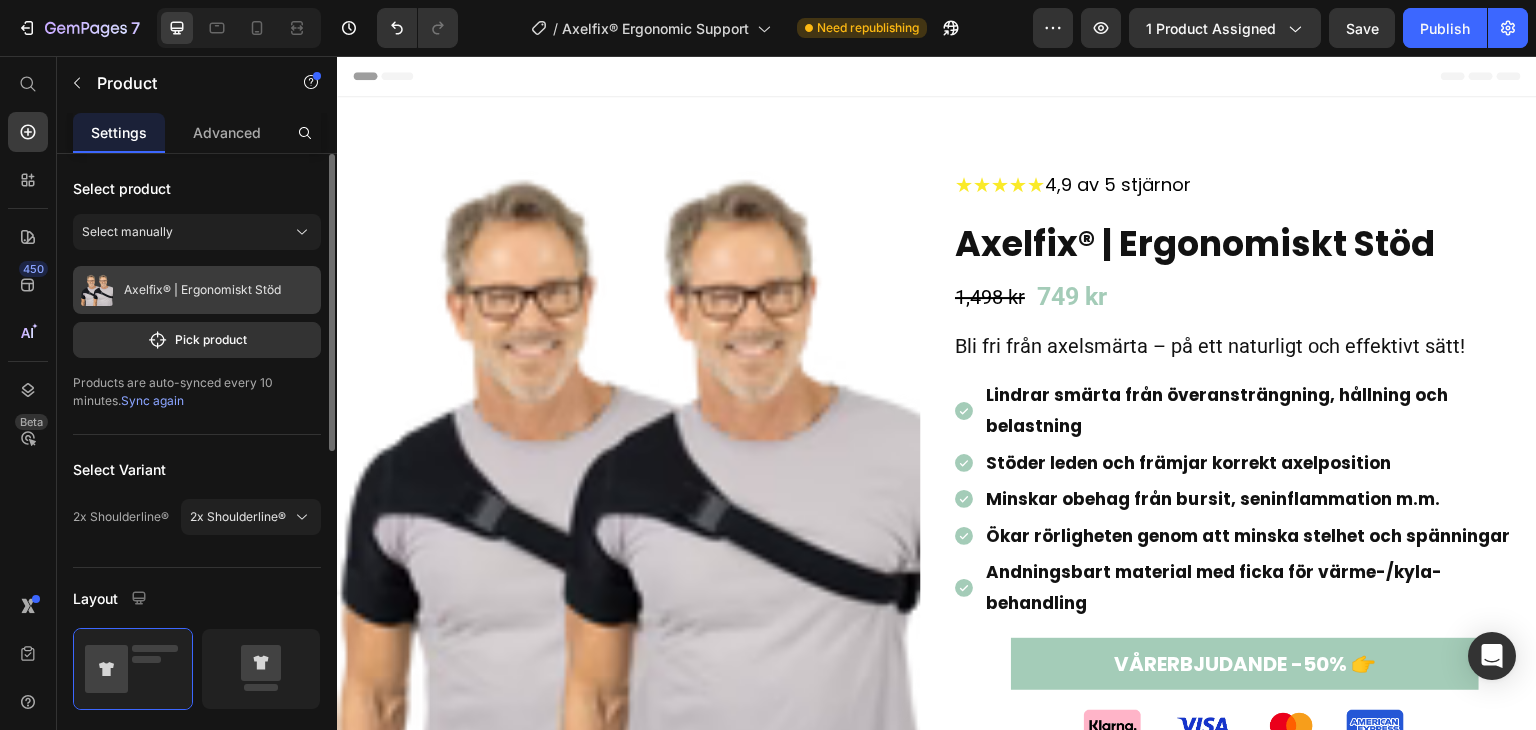 click on "Axelfix® | Ergonomiskt Stöd" at bounding box center [197, 290] 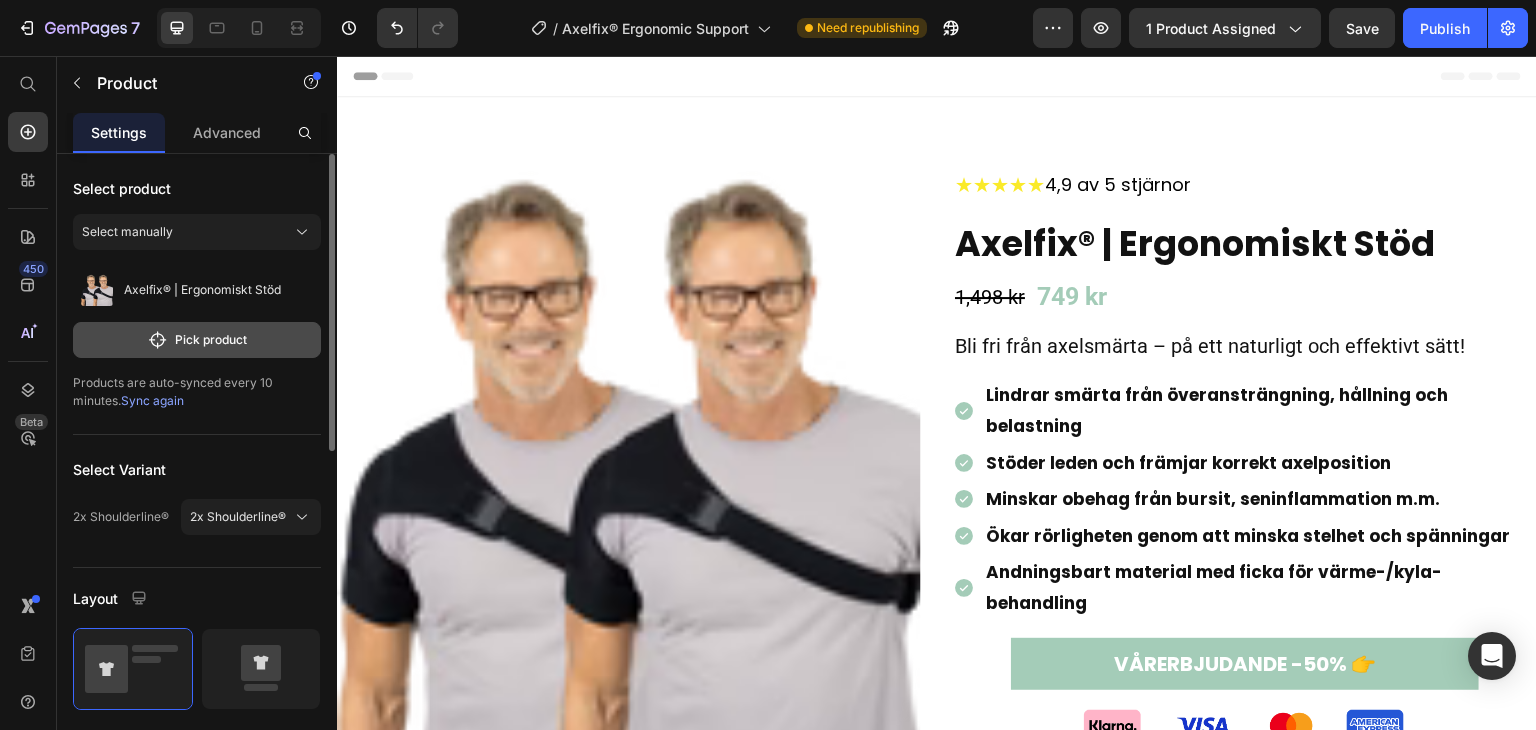 click on "Pick product" at bounding box center (197, 340) 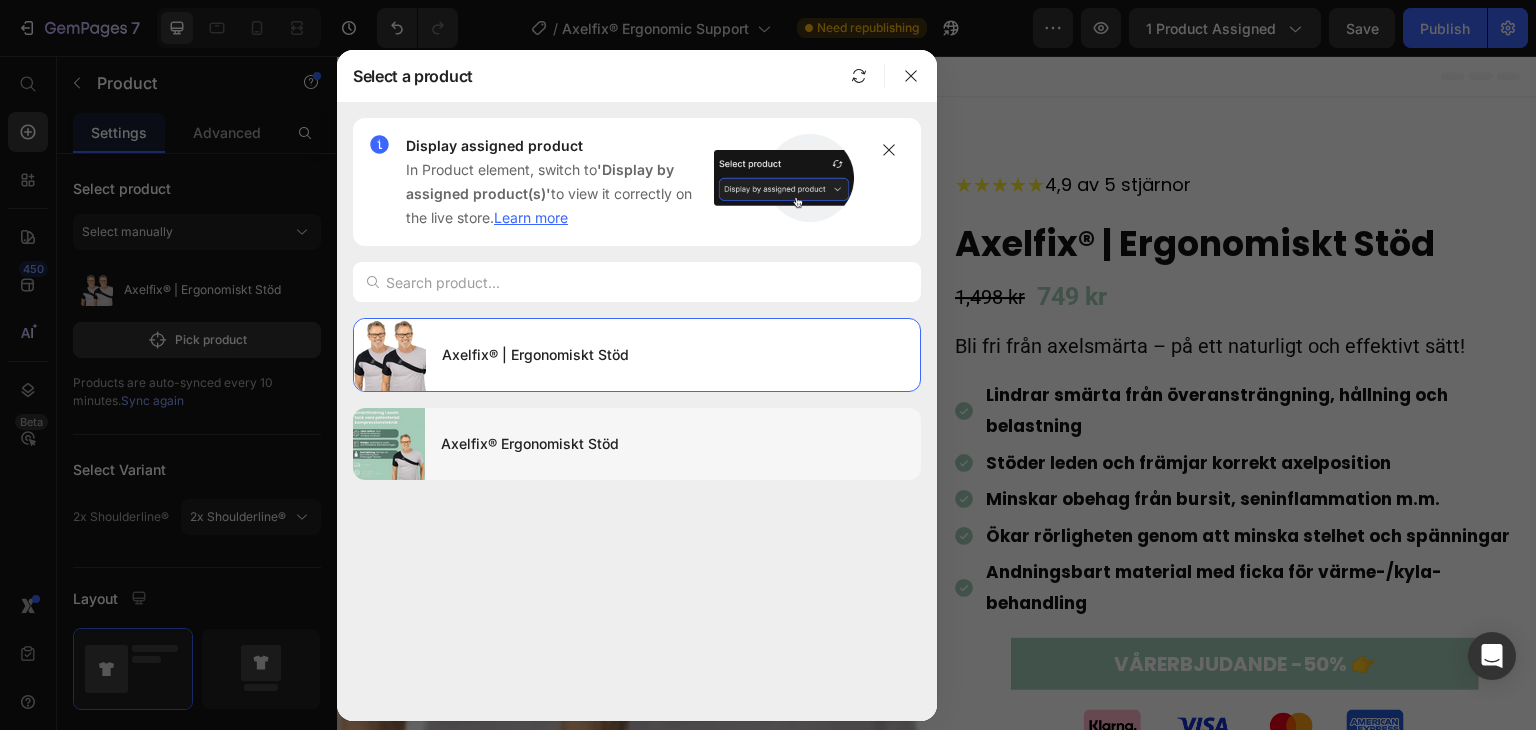 click on "Axelfix® Ergonomiskt Stöd" at bounding box center (673, 444) 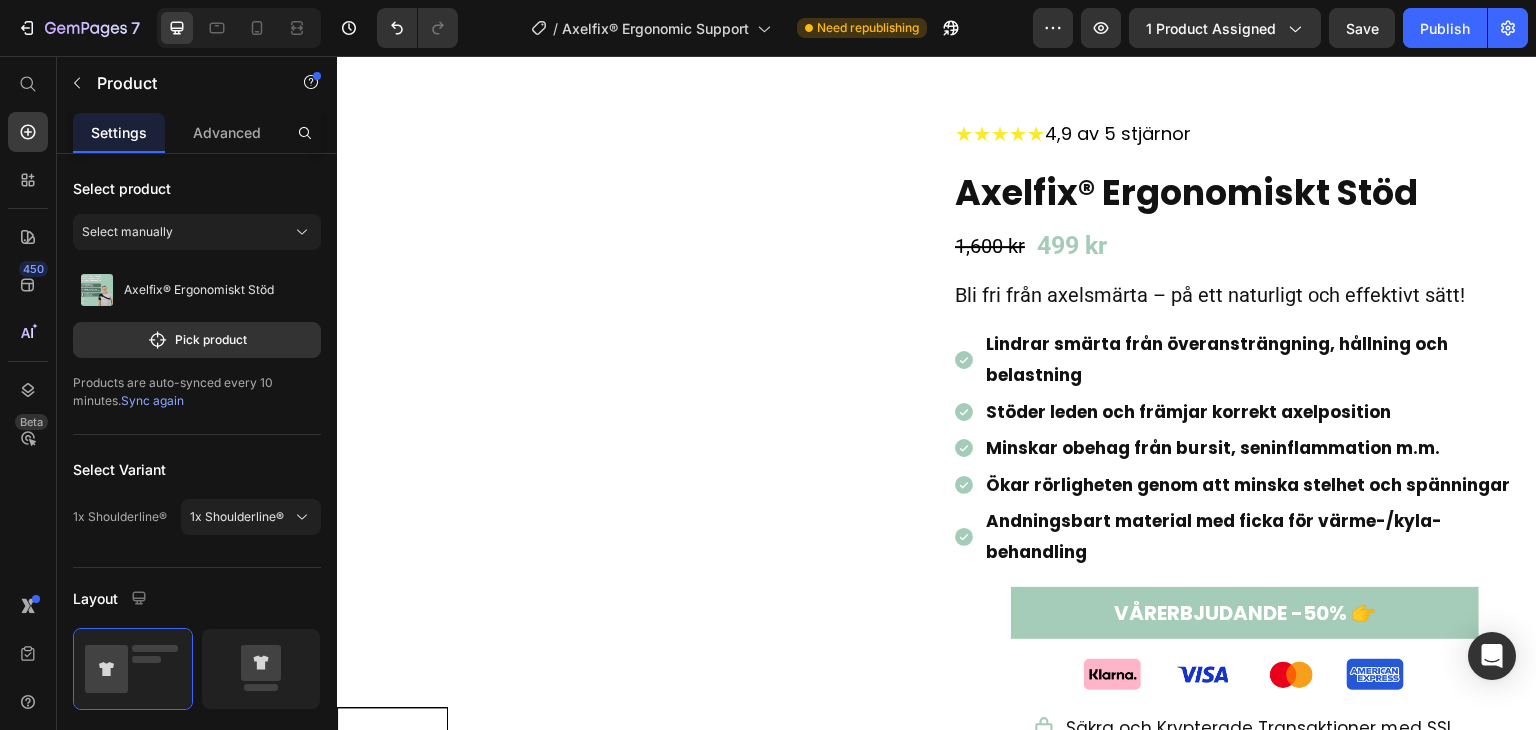 scroll, scrollTop: 0, scrollLeft: 0, axis: both 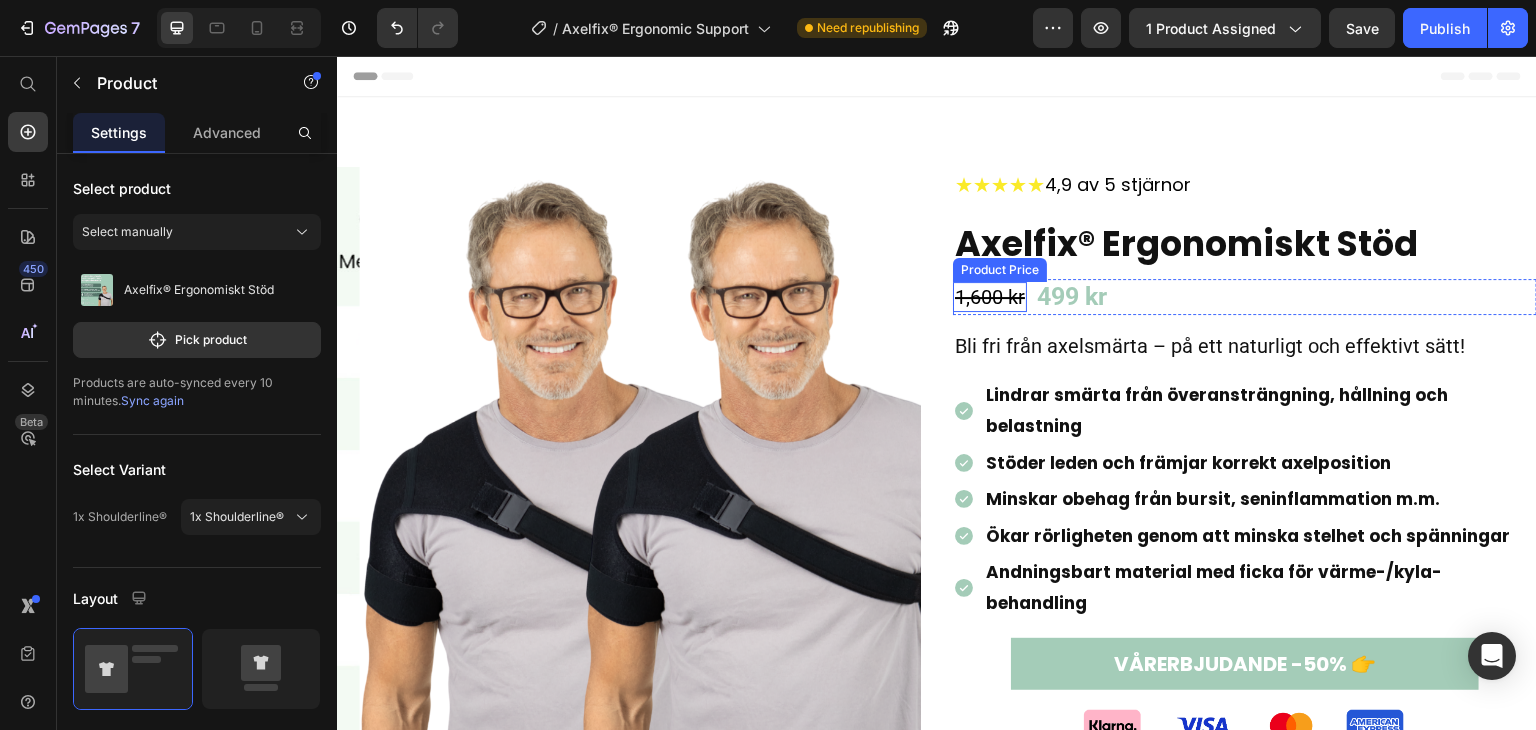 click on "1,600 kr" at bounding box center [990, 297] 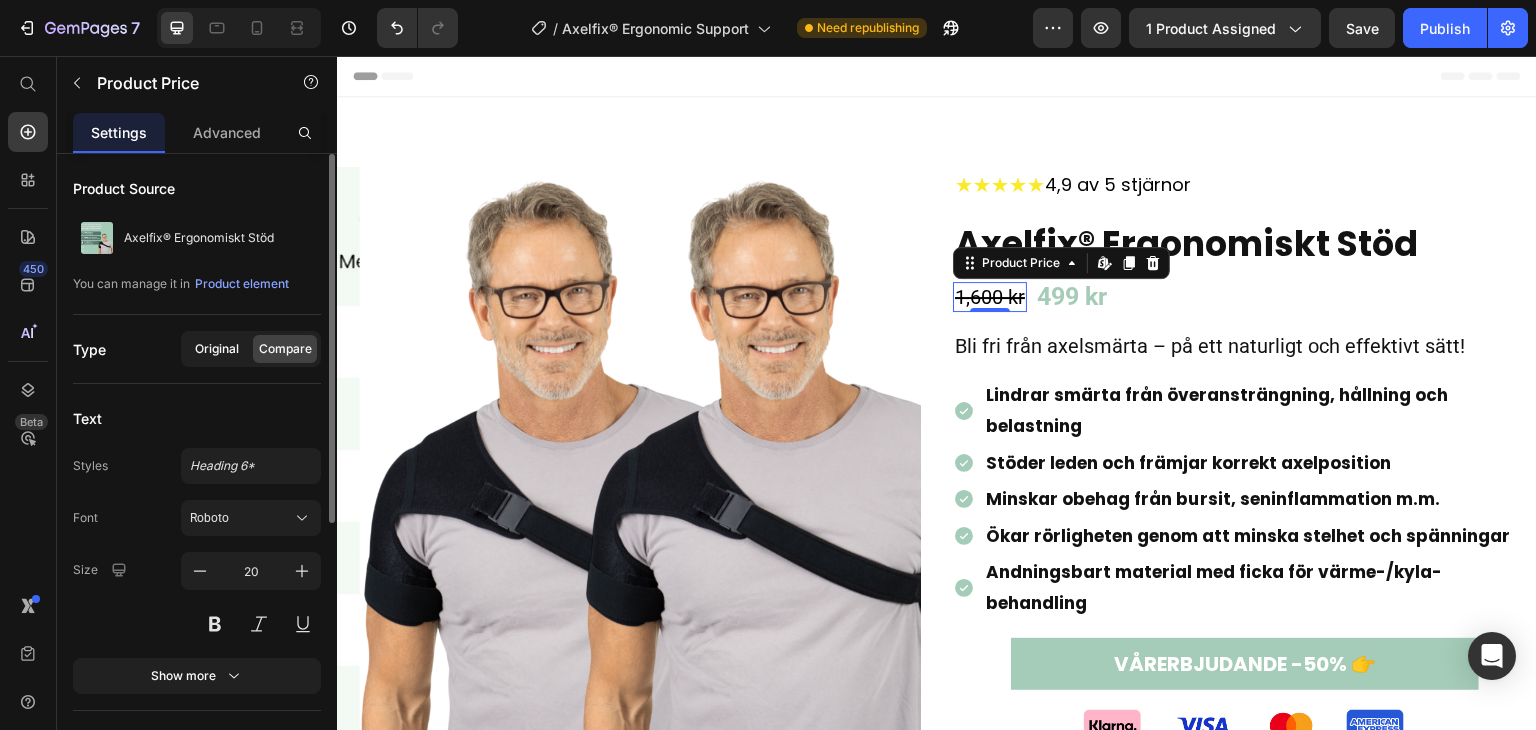 click on "Original" 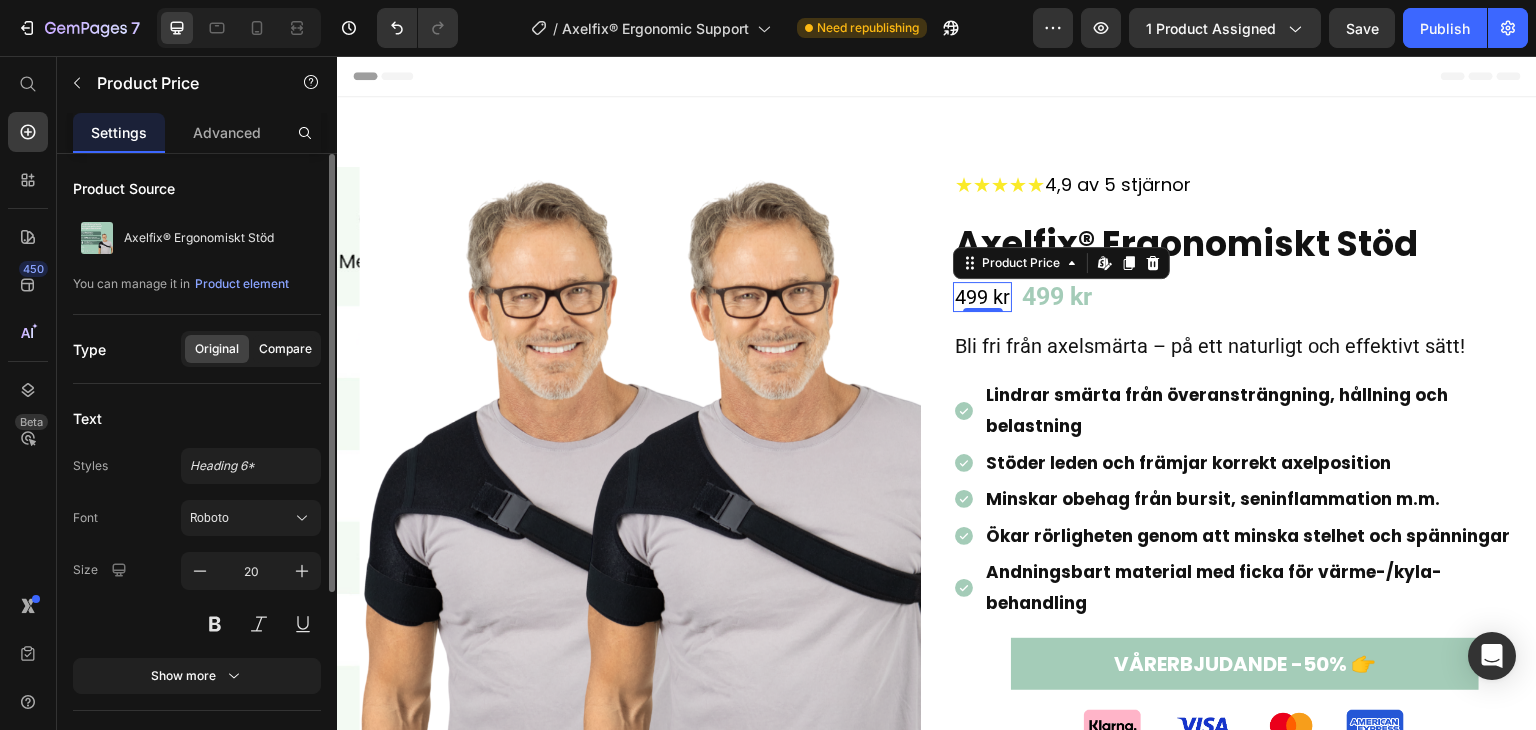 click on "Compare" 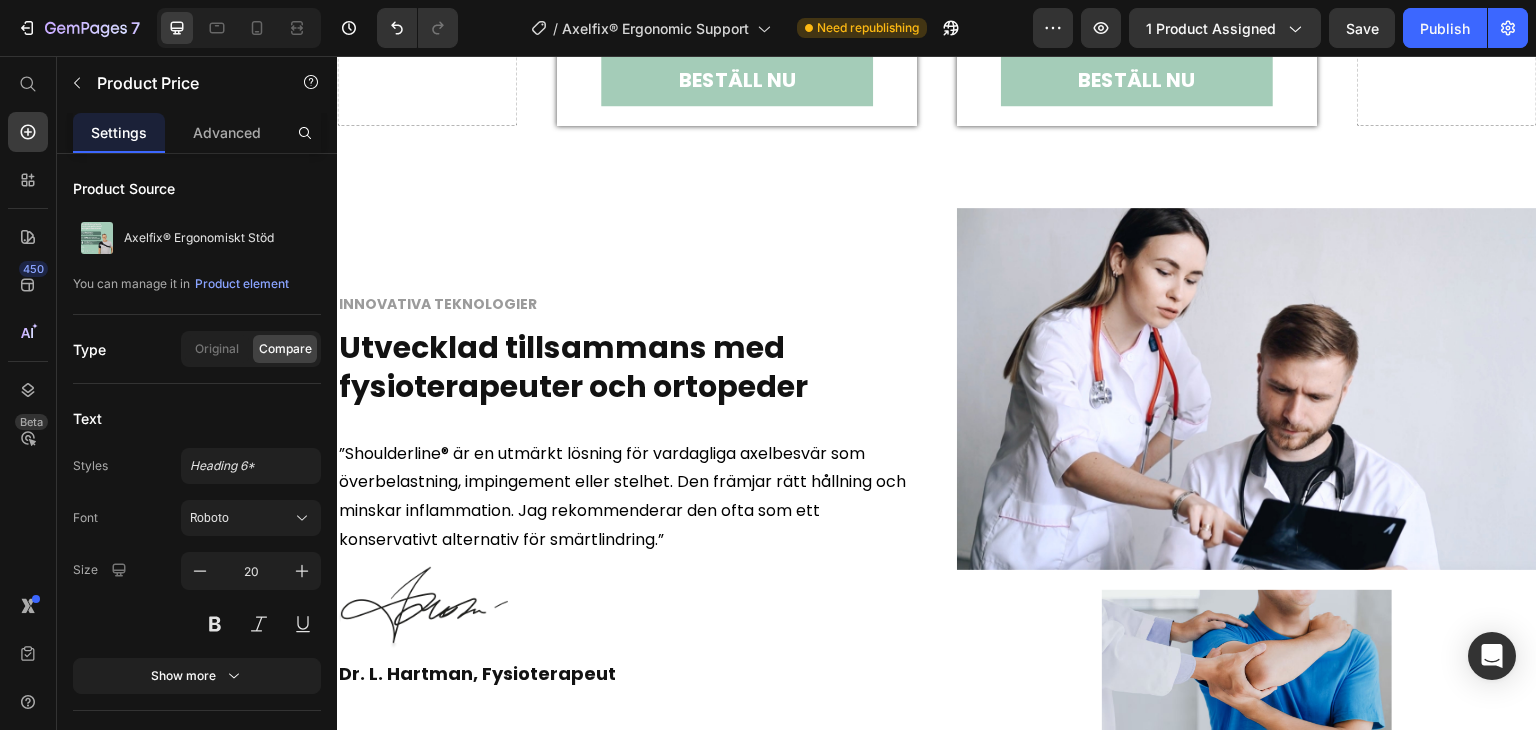 scroll, scrollTop: 4283, scrollLeft: 0, axis: vertical 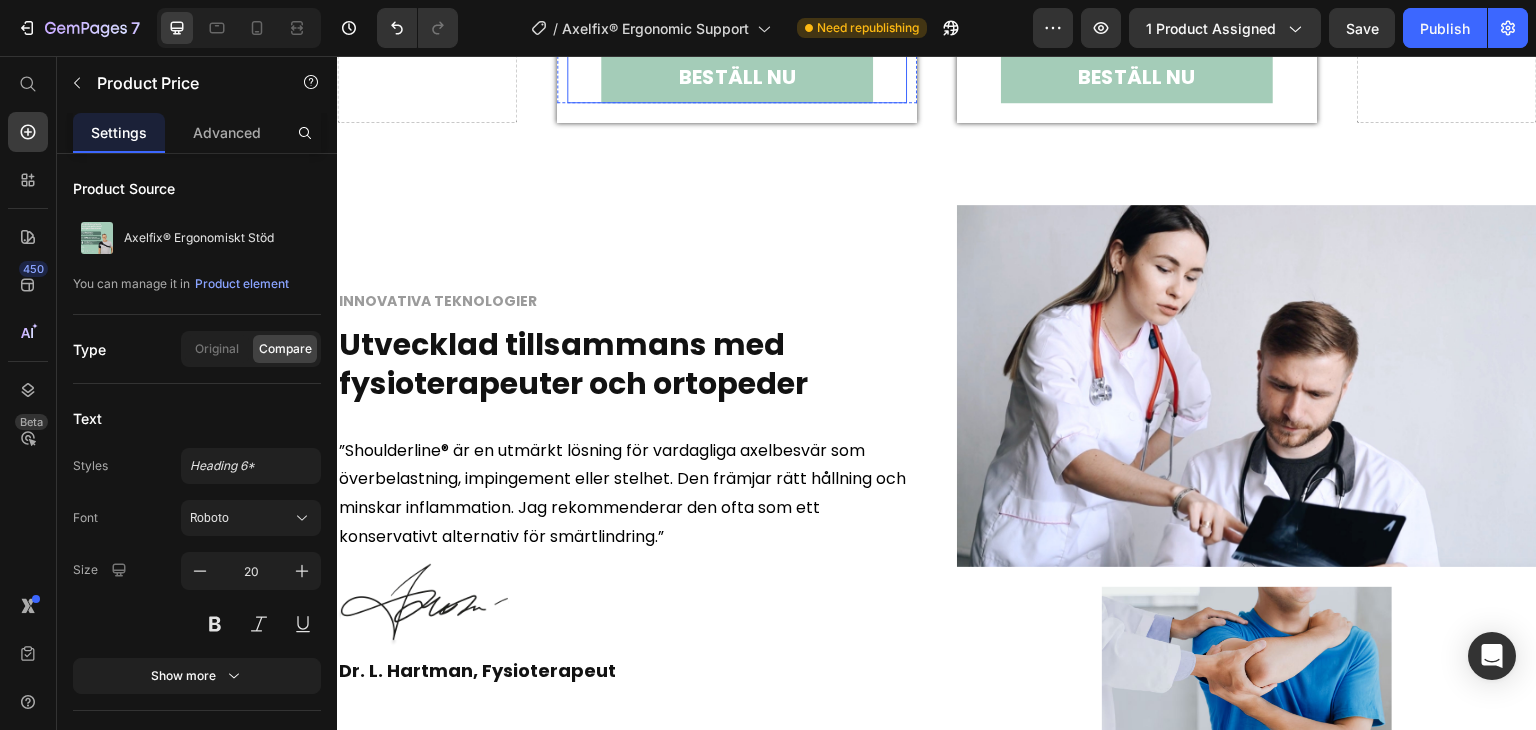 click on "BESTÄLL NU Add to Cart" at bounding box center [737, 77] 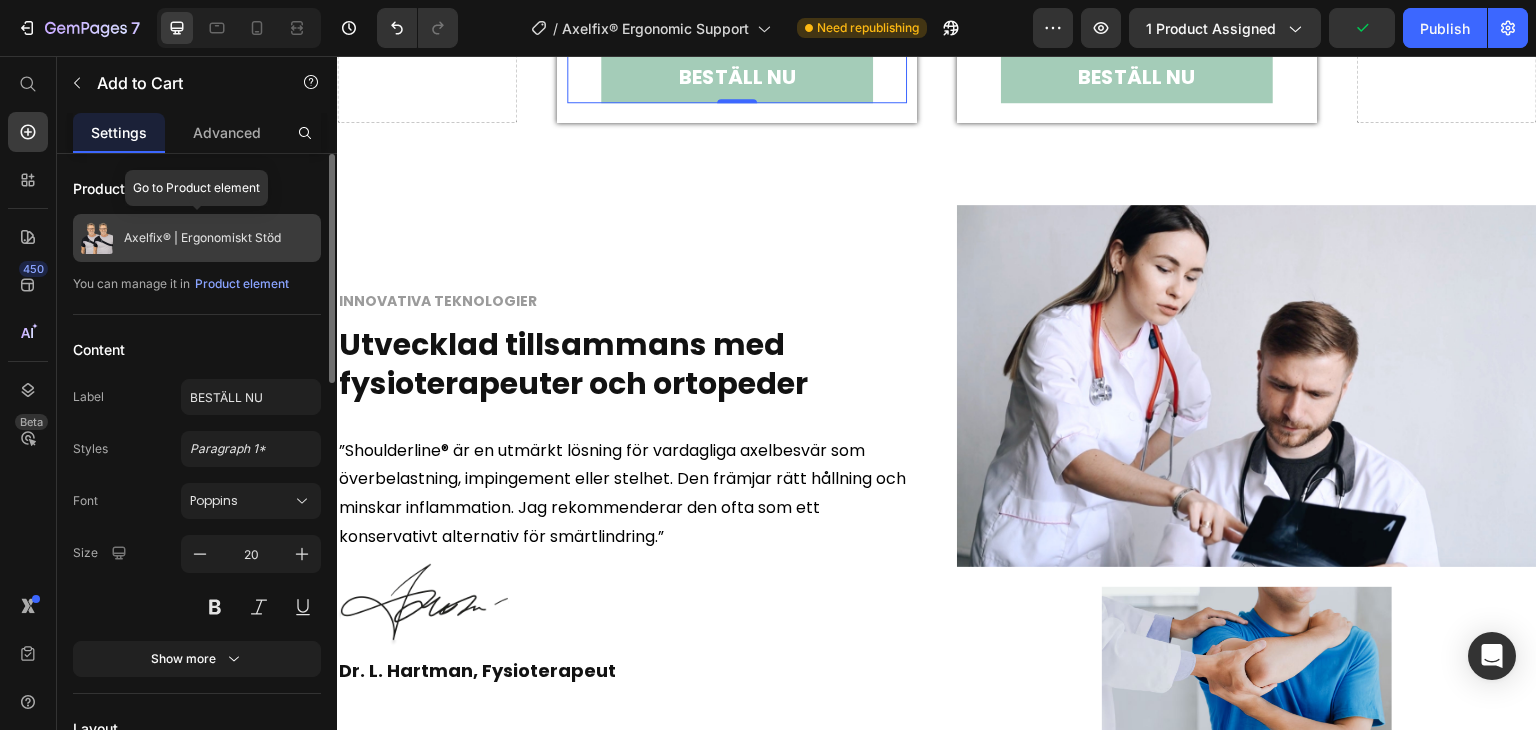 click on "Axelfix® | Ergonomiskt Stöd" at bounding box center (202, 238) 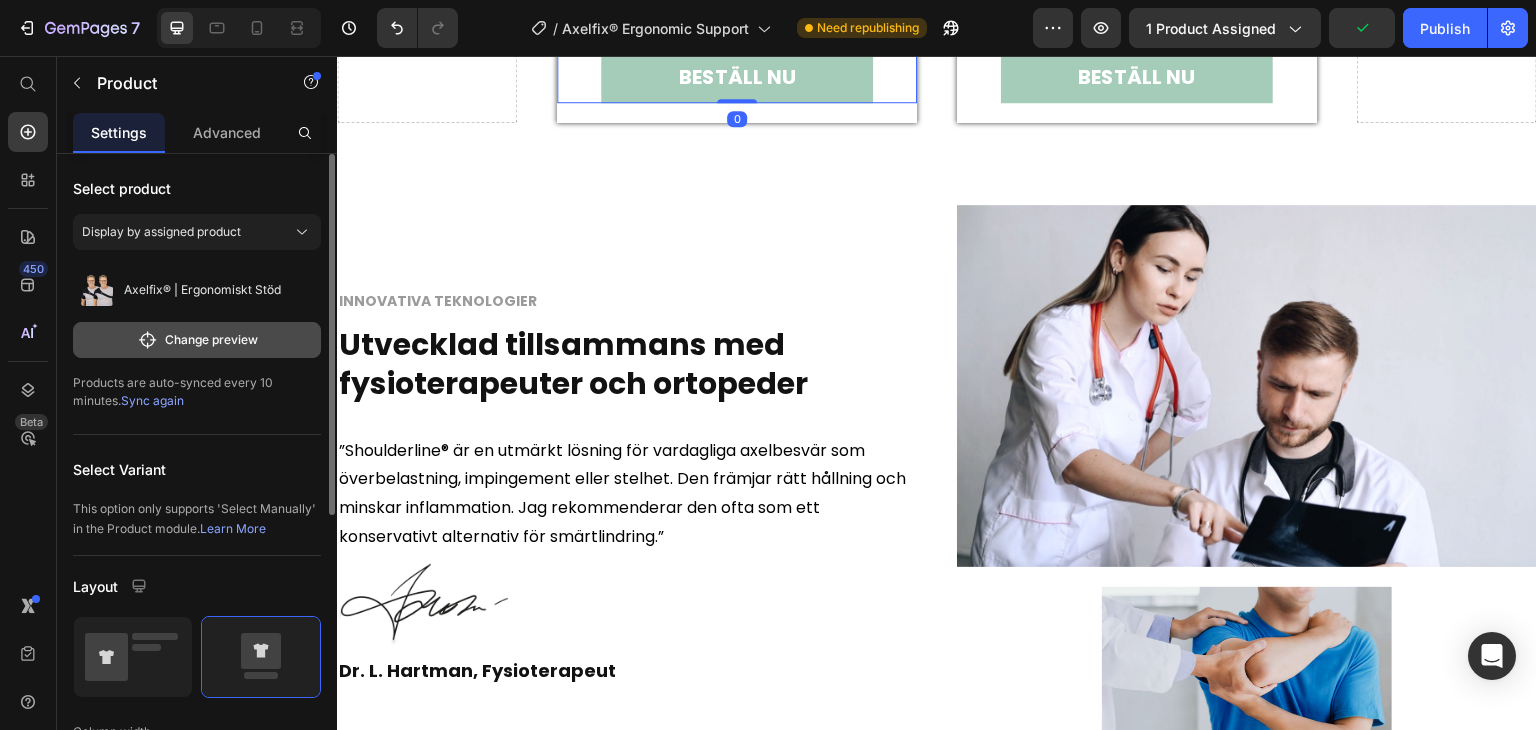 click on "Change preview" at bounding box center [197, 340] 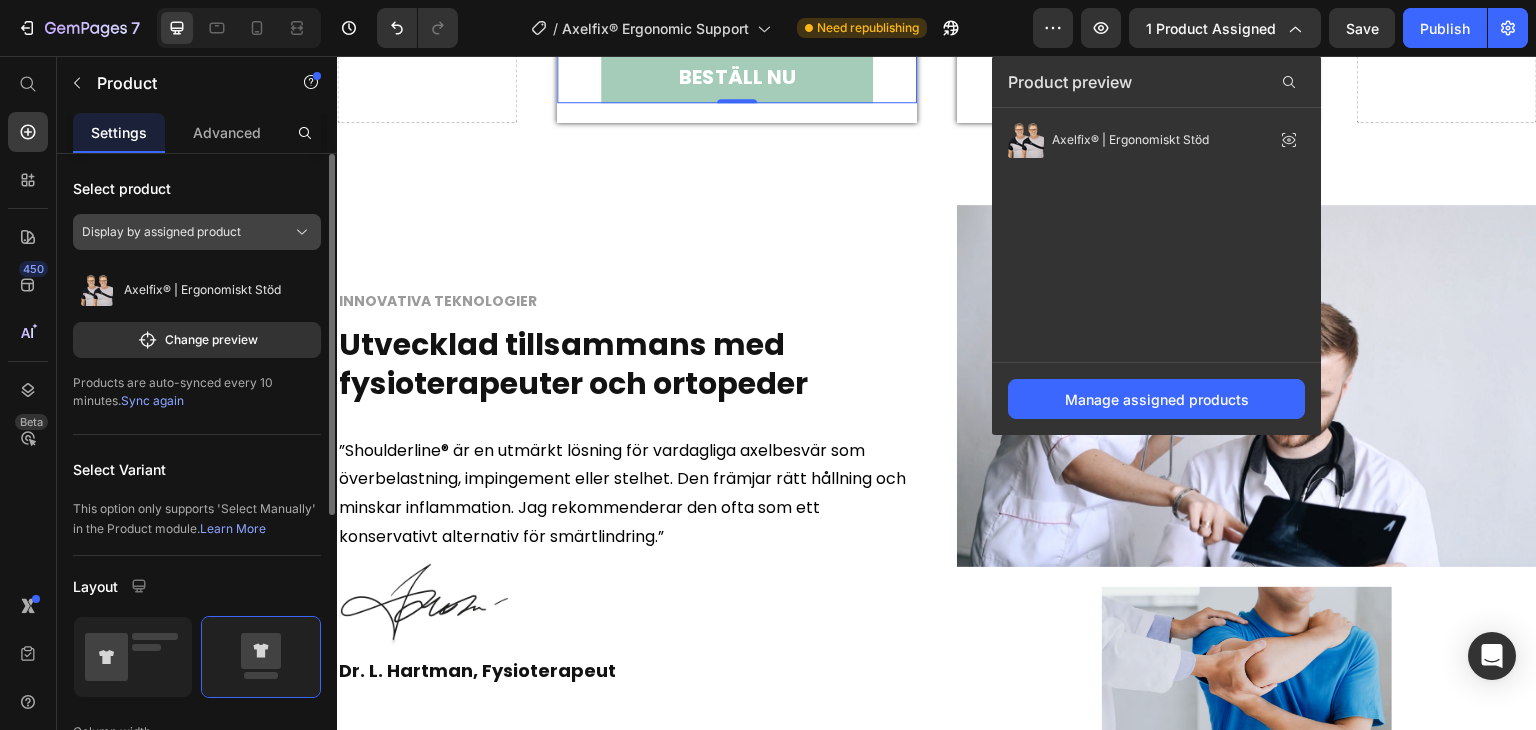 click on "Display by assigned product" at bounding box center [161, 232] 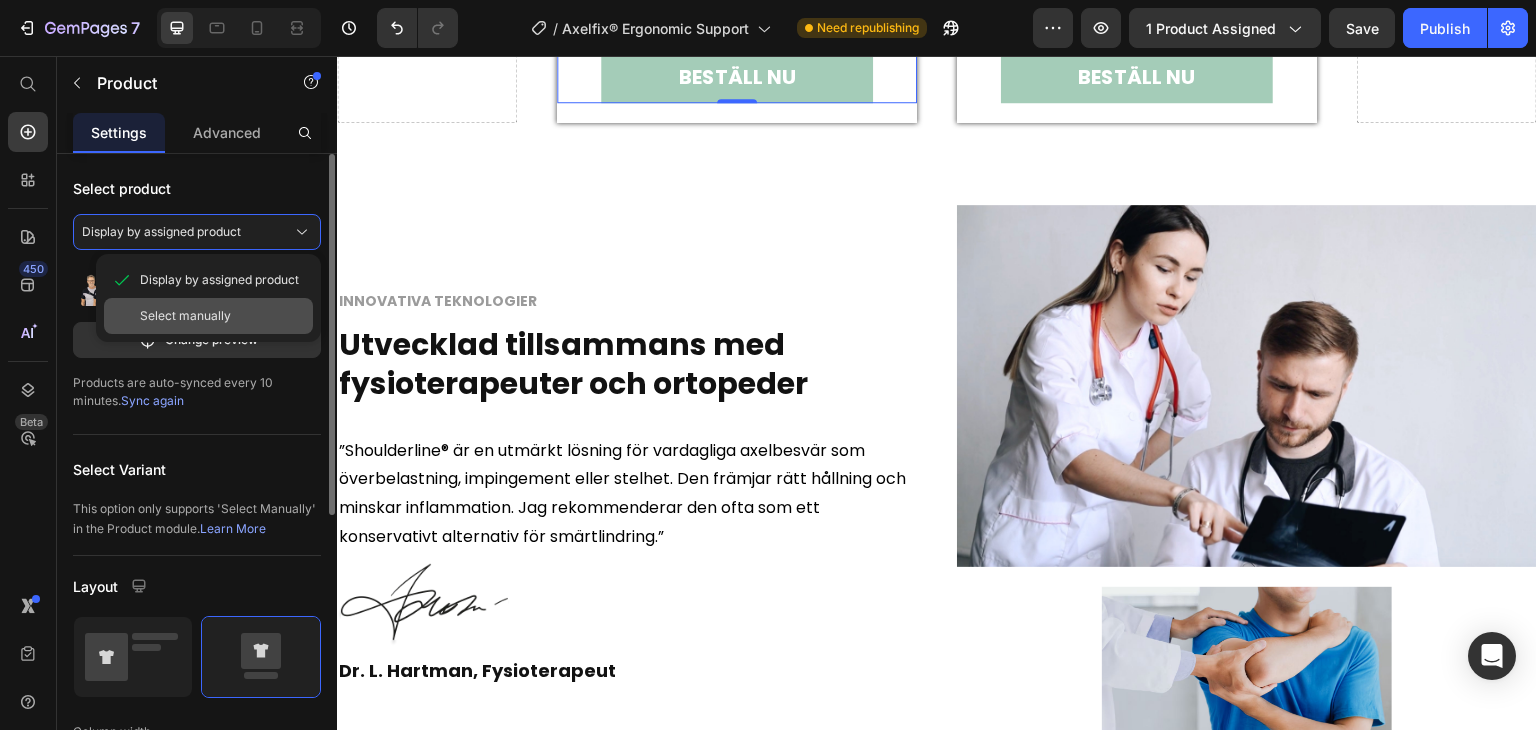 click on "Select manually" at bounding box center (185, 316) 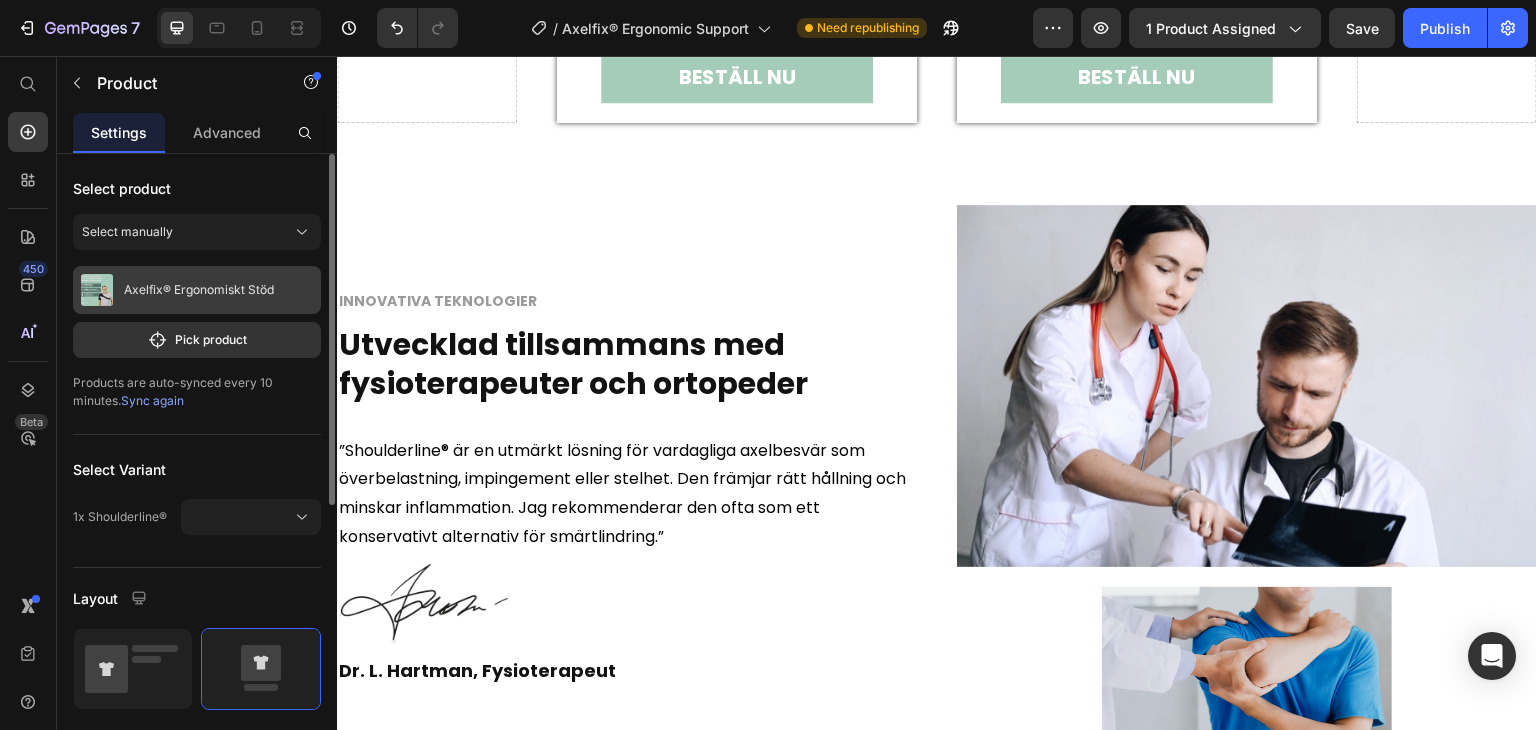 click on "Axelfix® Ergonomiskt Stöd" at bounding box center (199, 290) 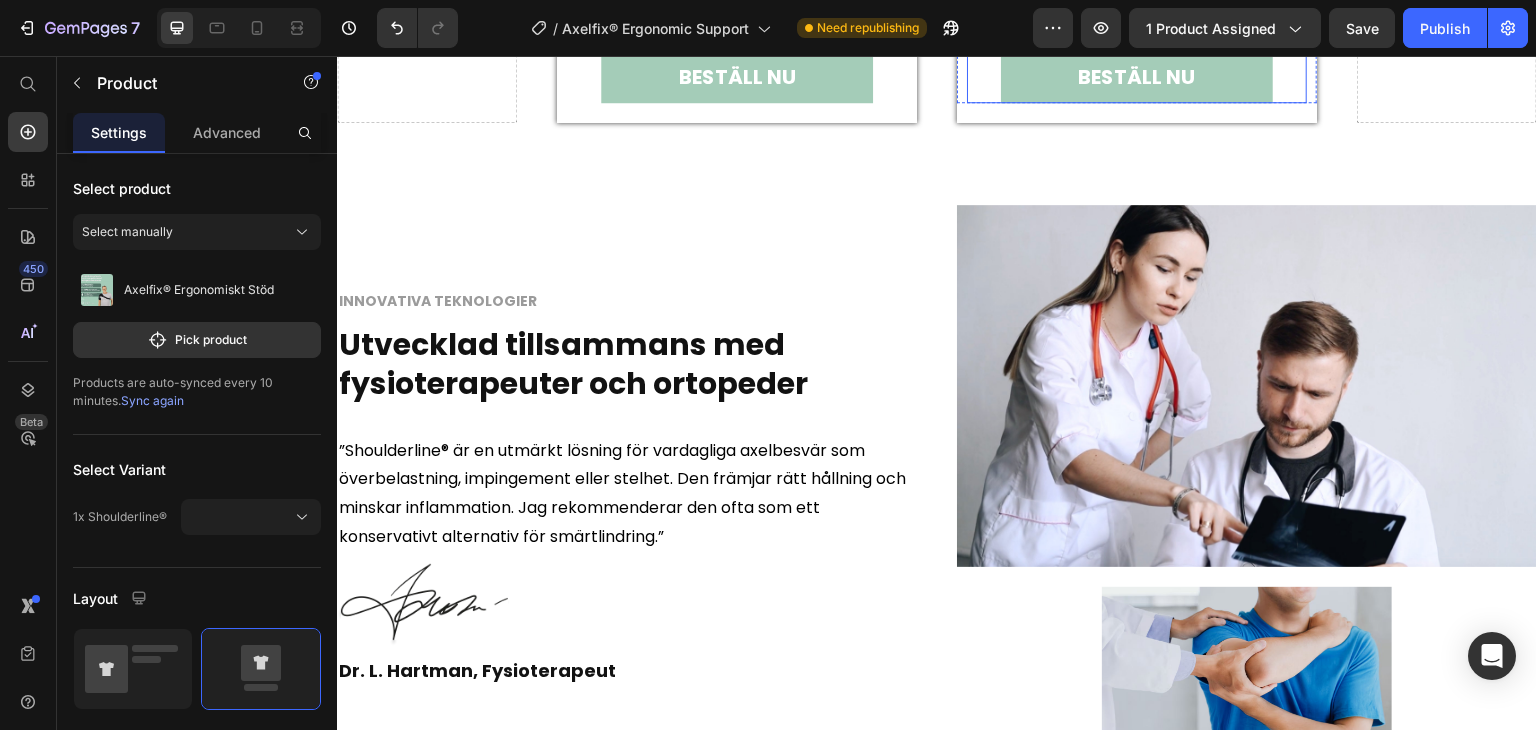 click on "BESTÄLL NU Add to Cart" at bounding box center [1137, 77] 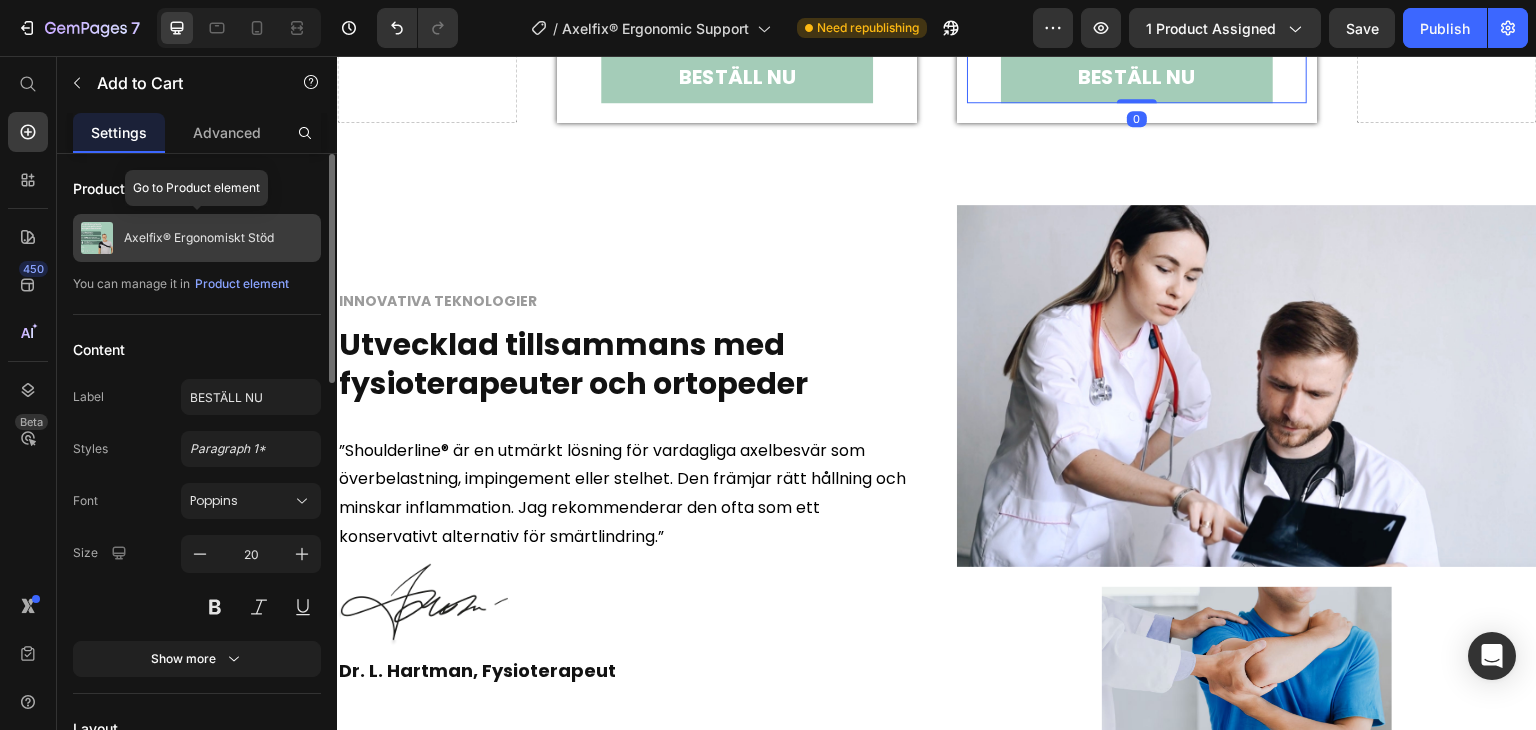 click on "Axelfix® Ergonomiskt Stöd" at bounding box center [199, 238] 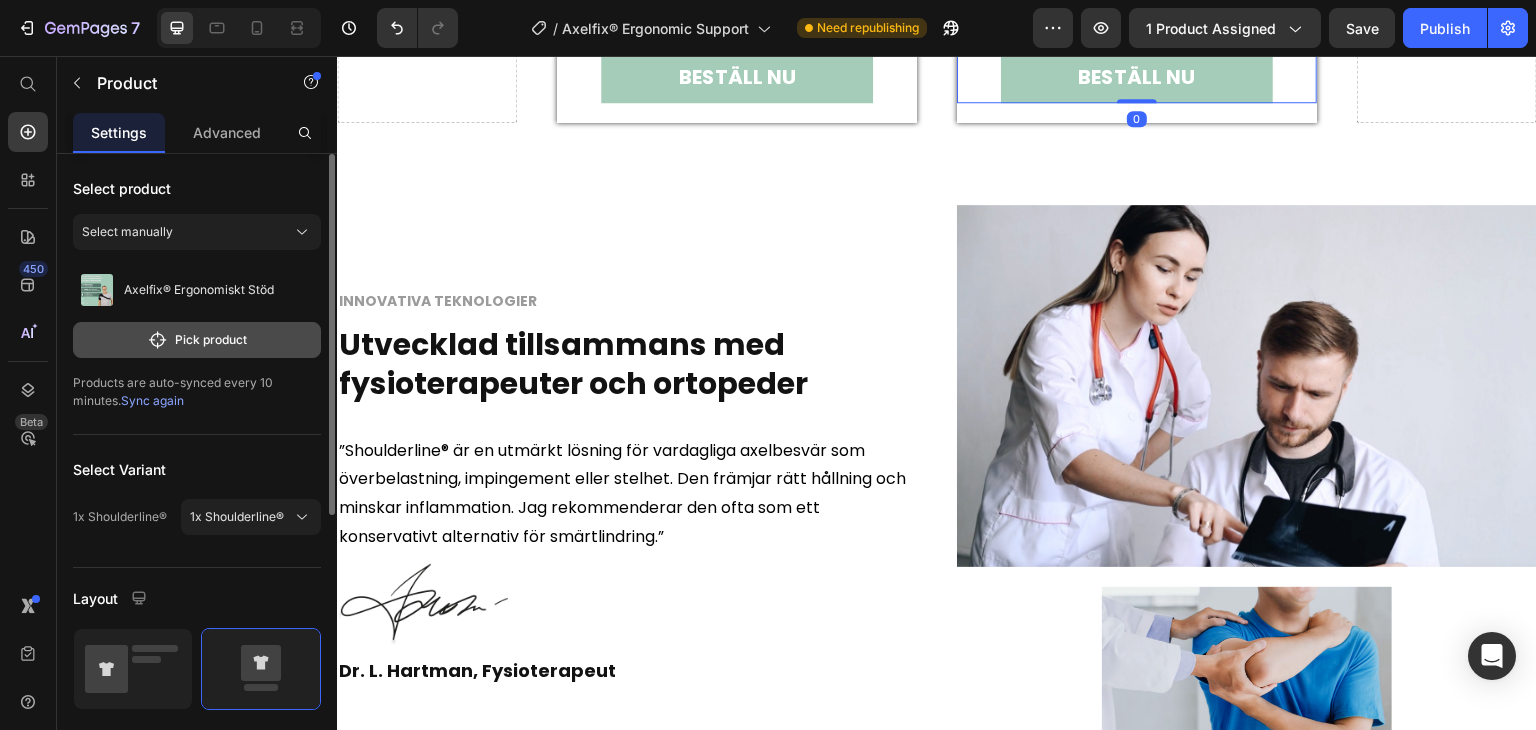 click 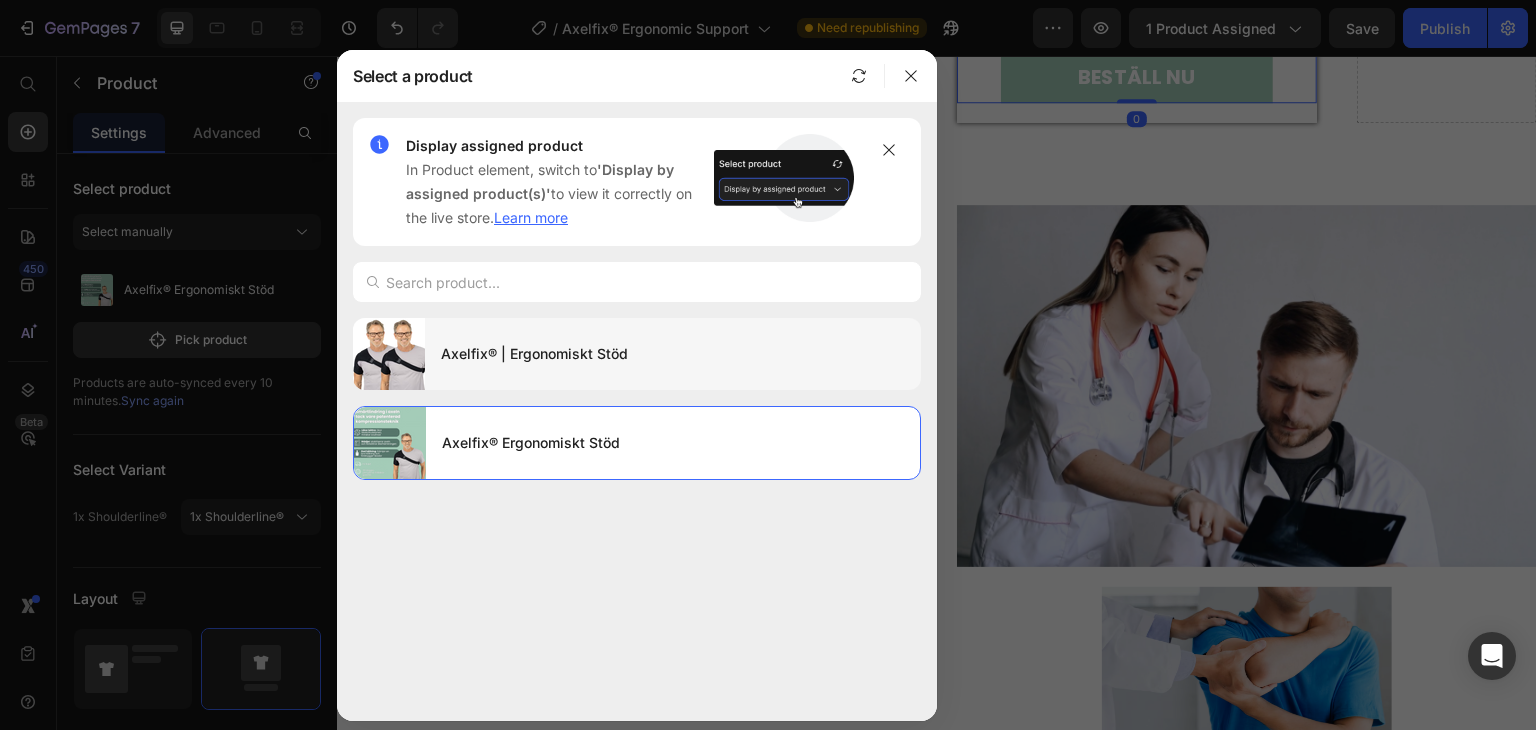 click on "Axelfix® | Ergonomiskt Stöd" at bounding box center [673, 354] 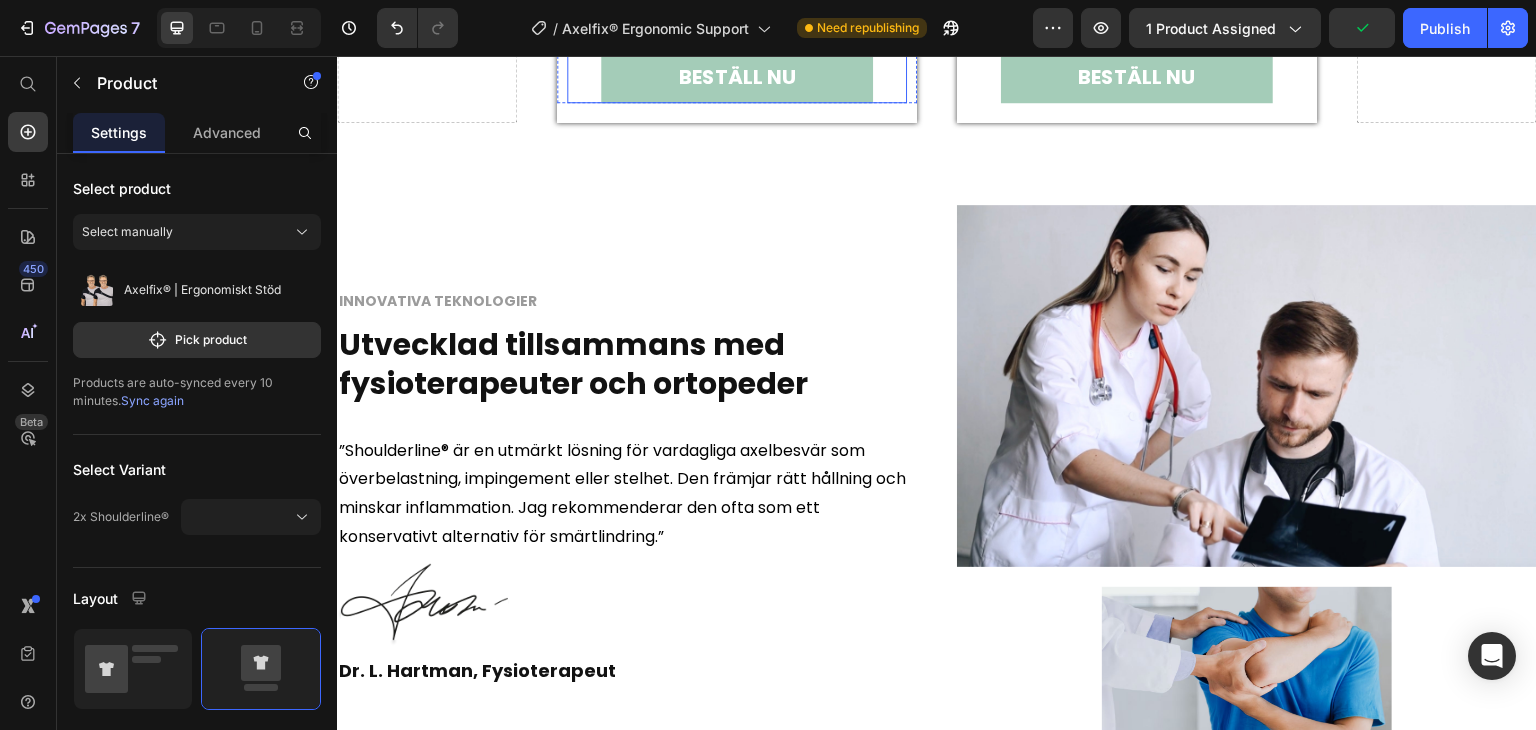 click on "BESTÄLL NU Add to Cart" at bounding box center [737, 77] 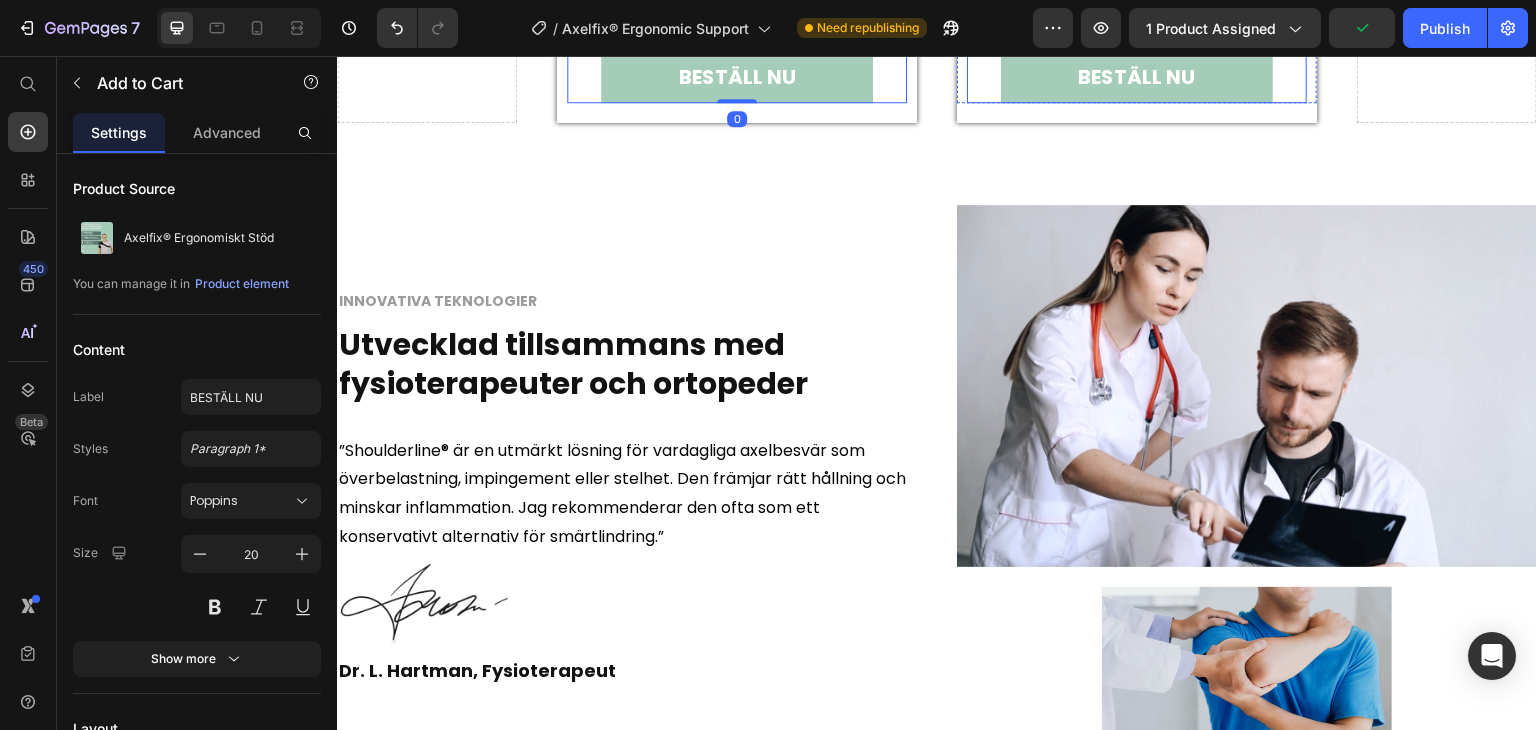 click on "BESTÄLL NU Add to Cart" at bounding box center [1137, 77] 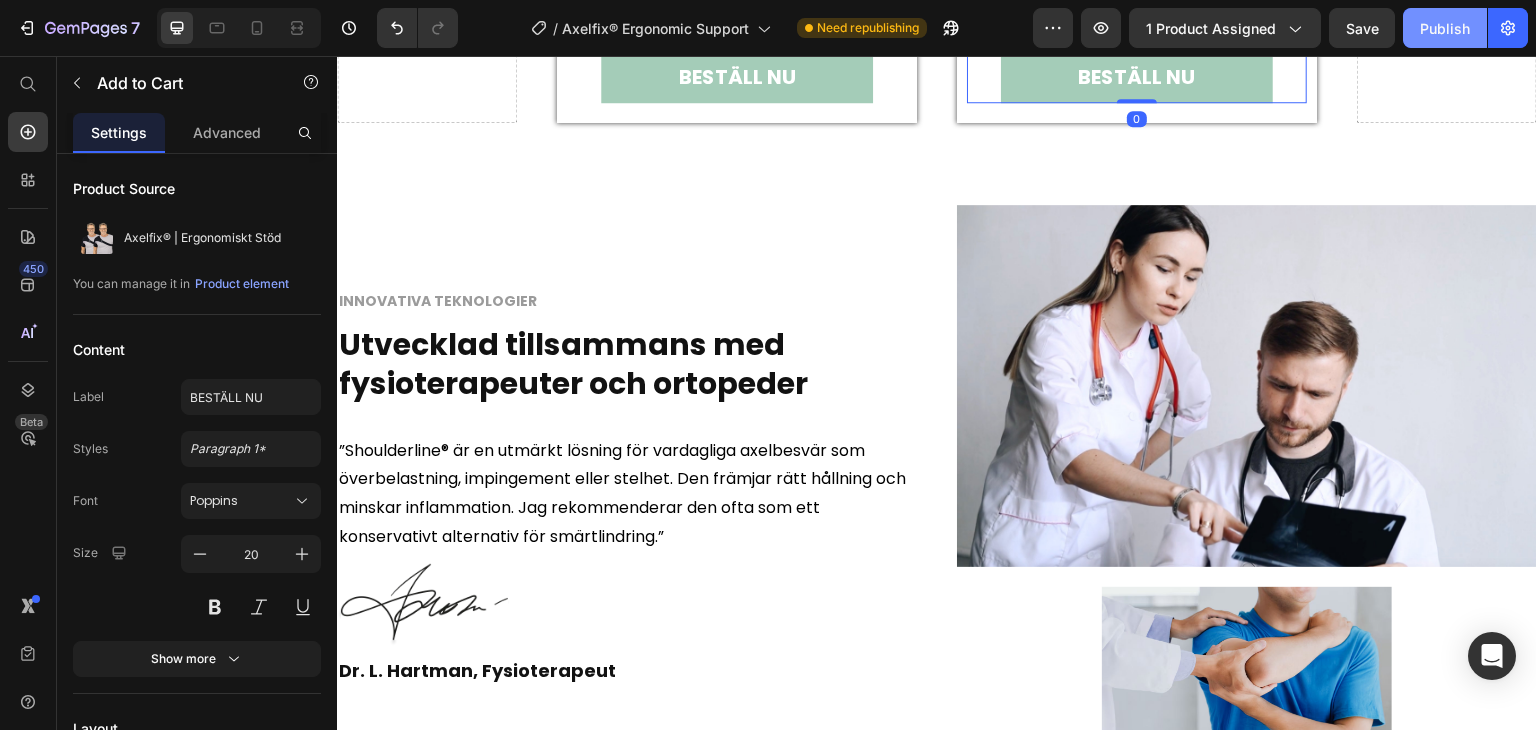 click on "Publish" at bounding box center (1445, 28) 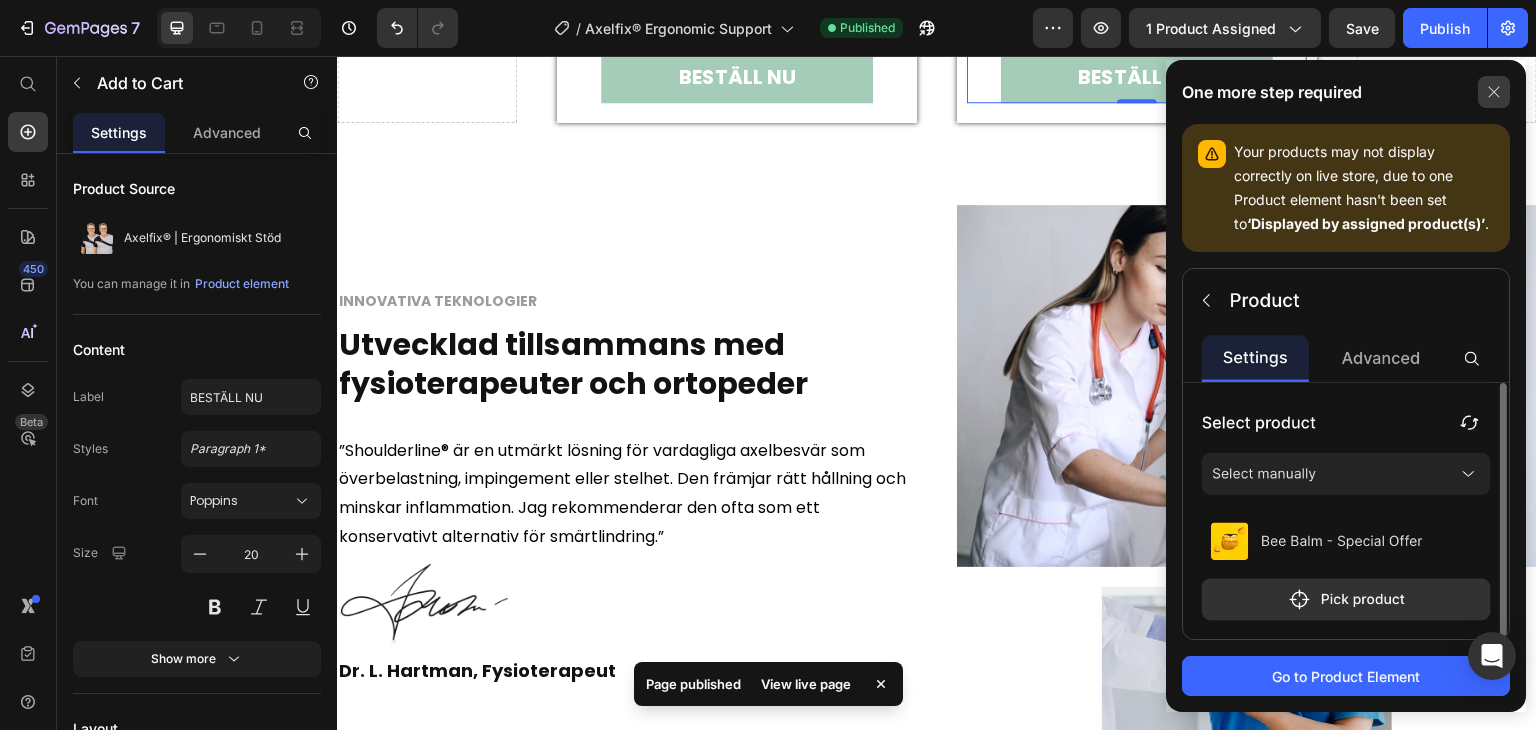 click 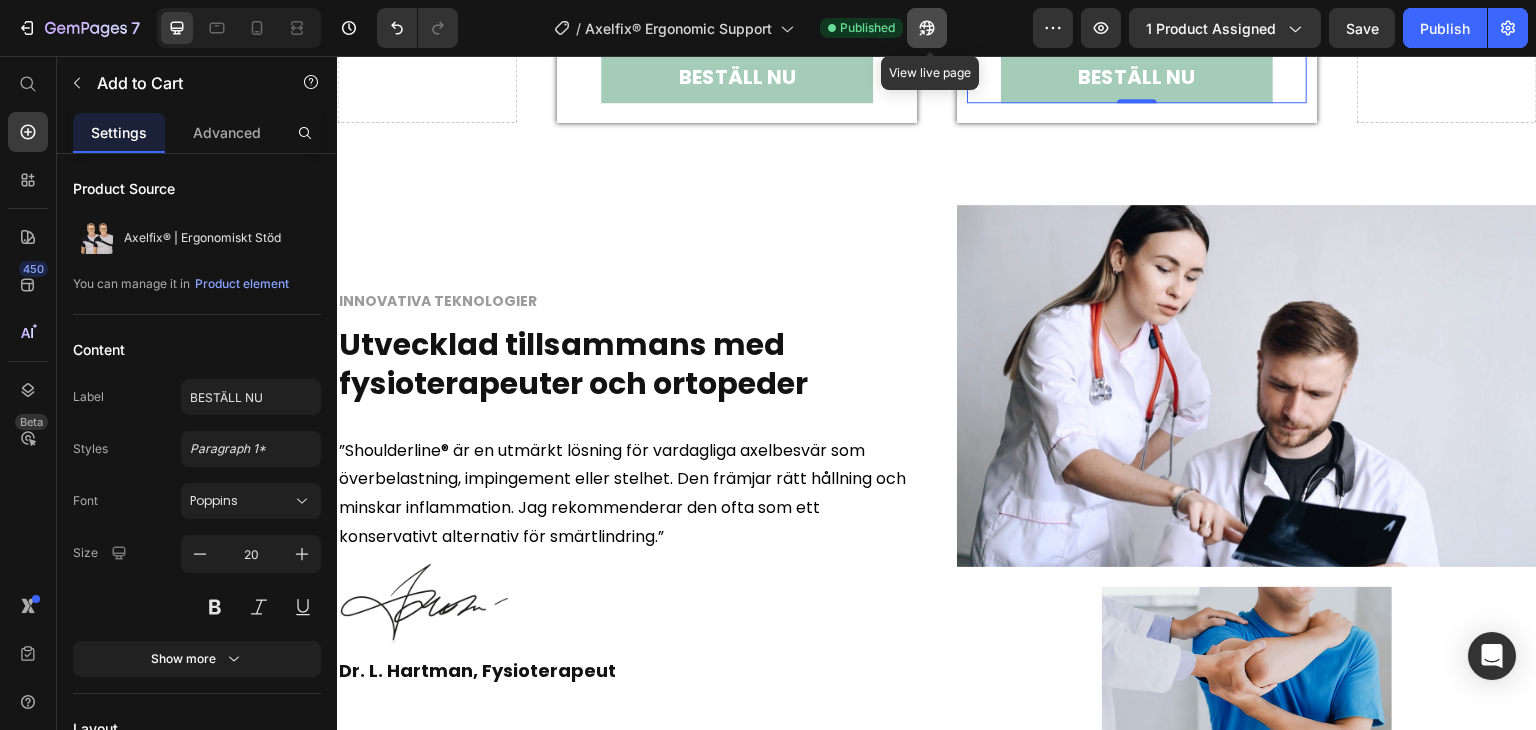 click 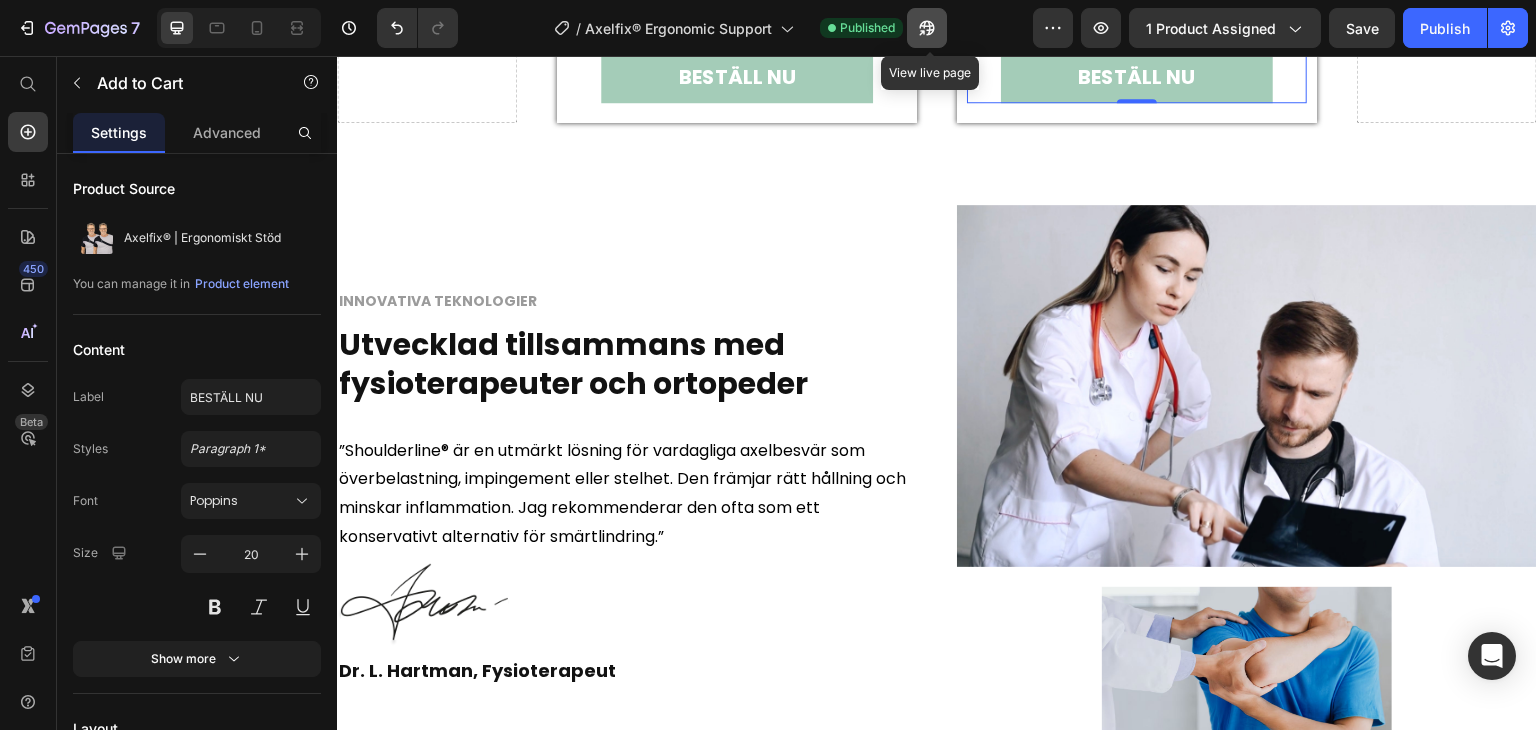 click 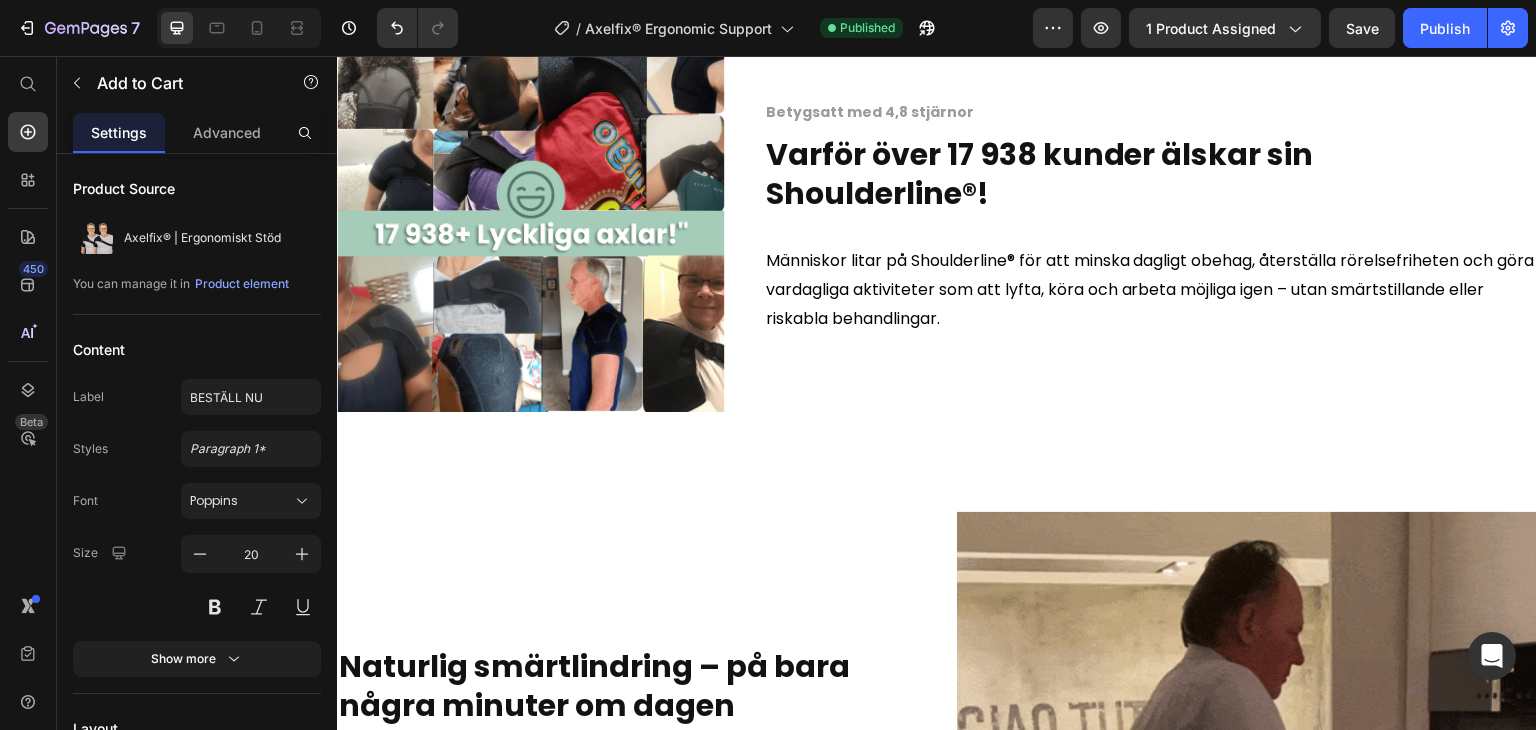 scroll, scrollTop: 1116, scrollLeft: 0, axis: vertical 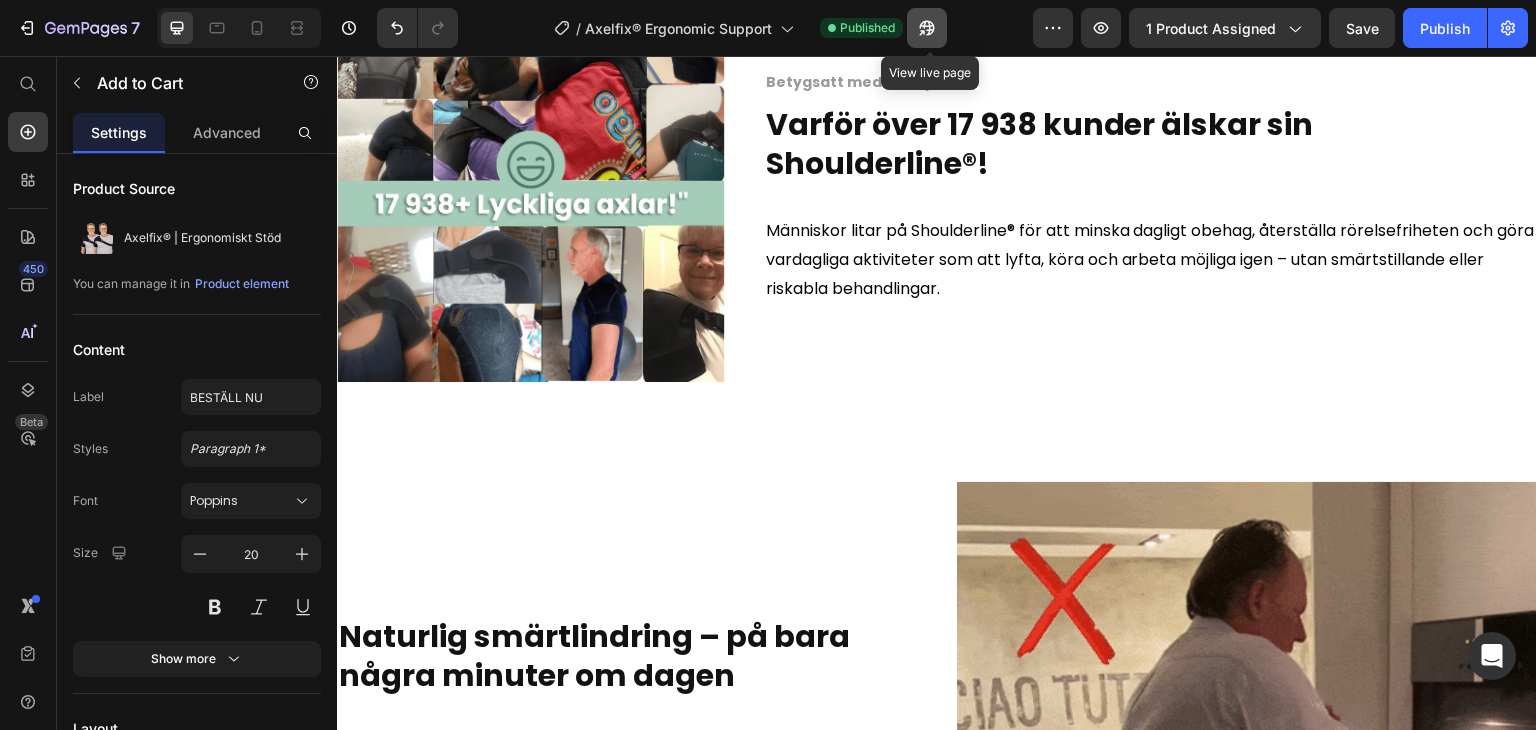click 